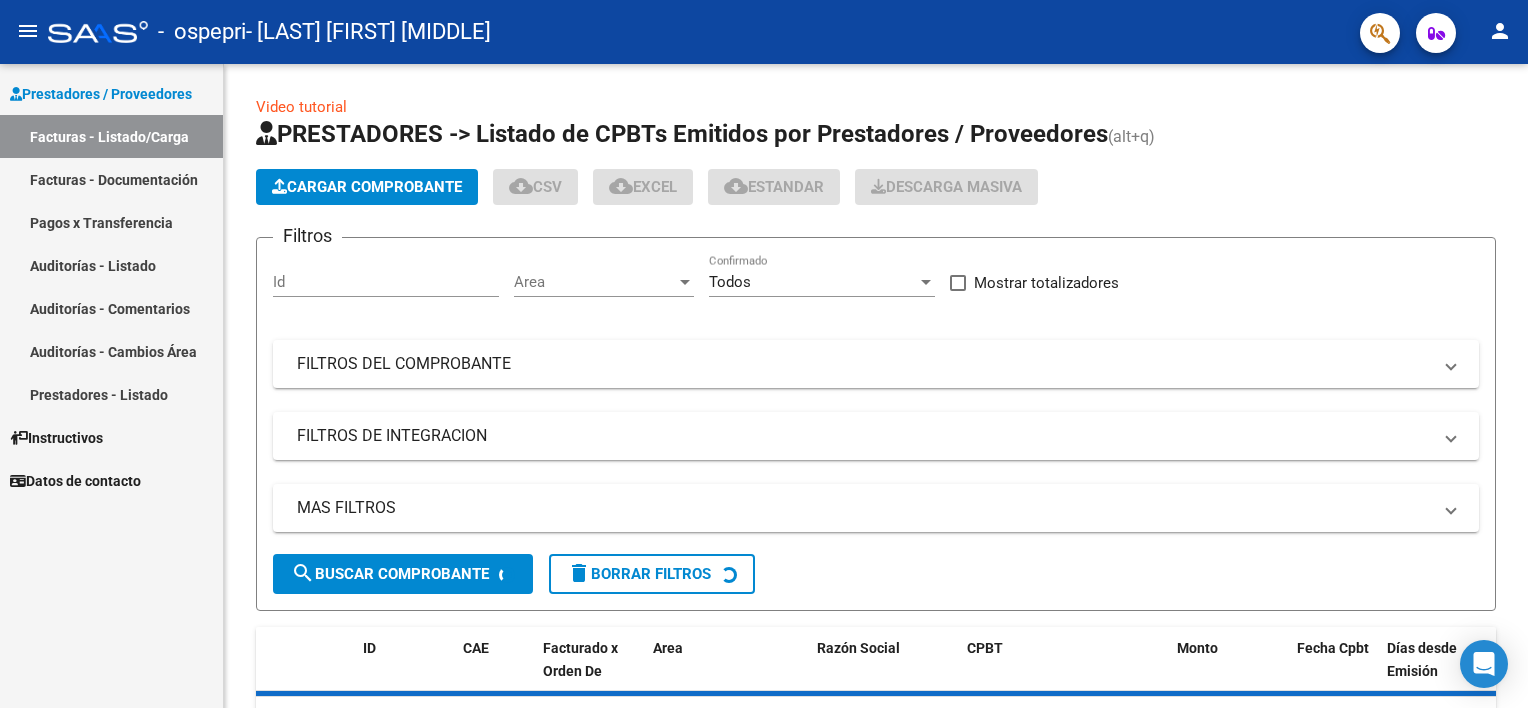 scroll, scrollTop: 0, scrollLeft: 0, axis: both 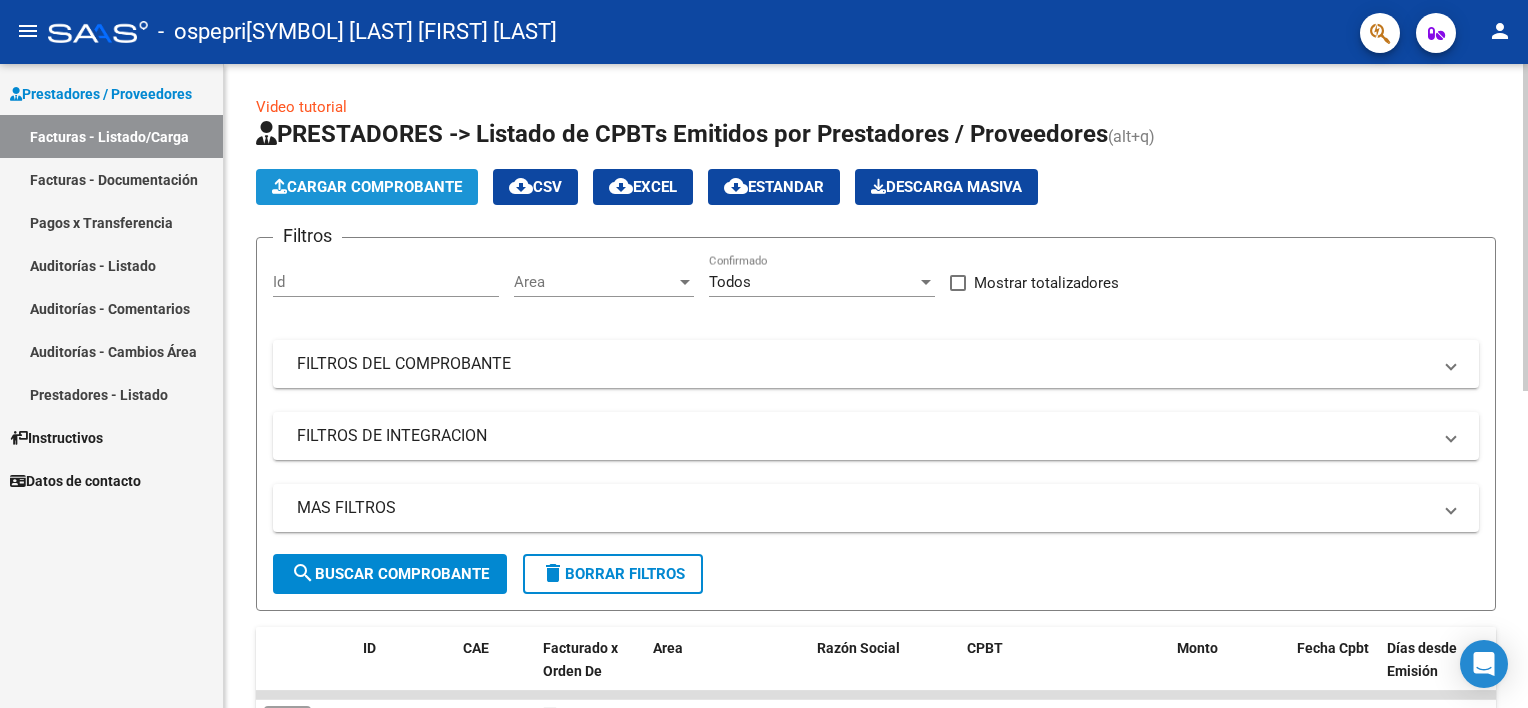 click on "Cargar Comprobante" 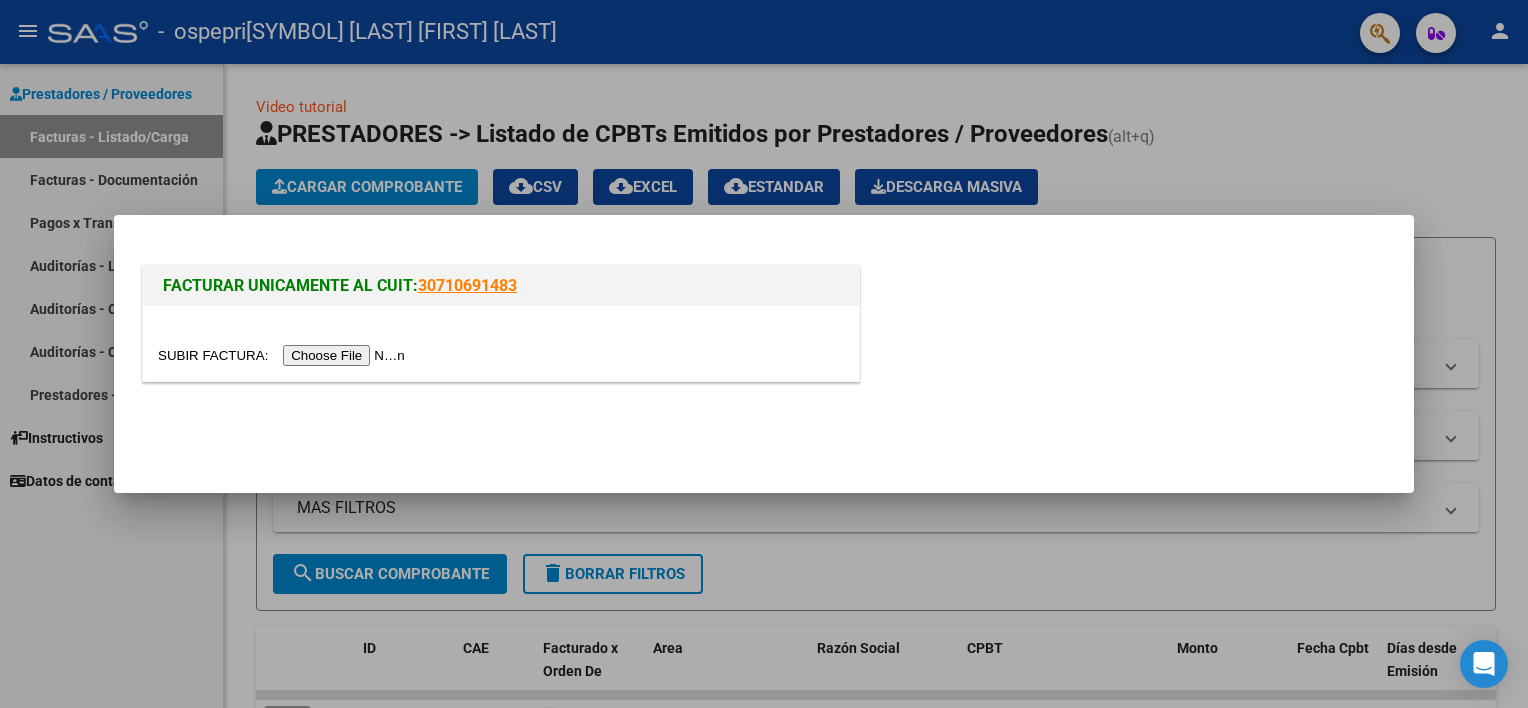 click at bounding box center [284, 355] 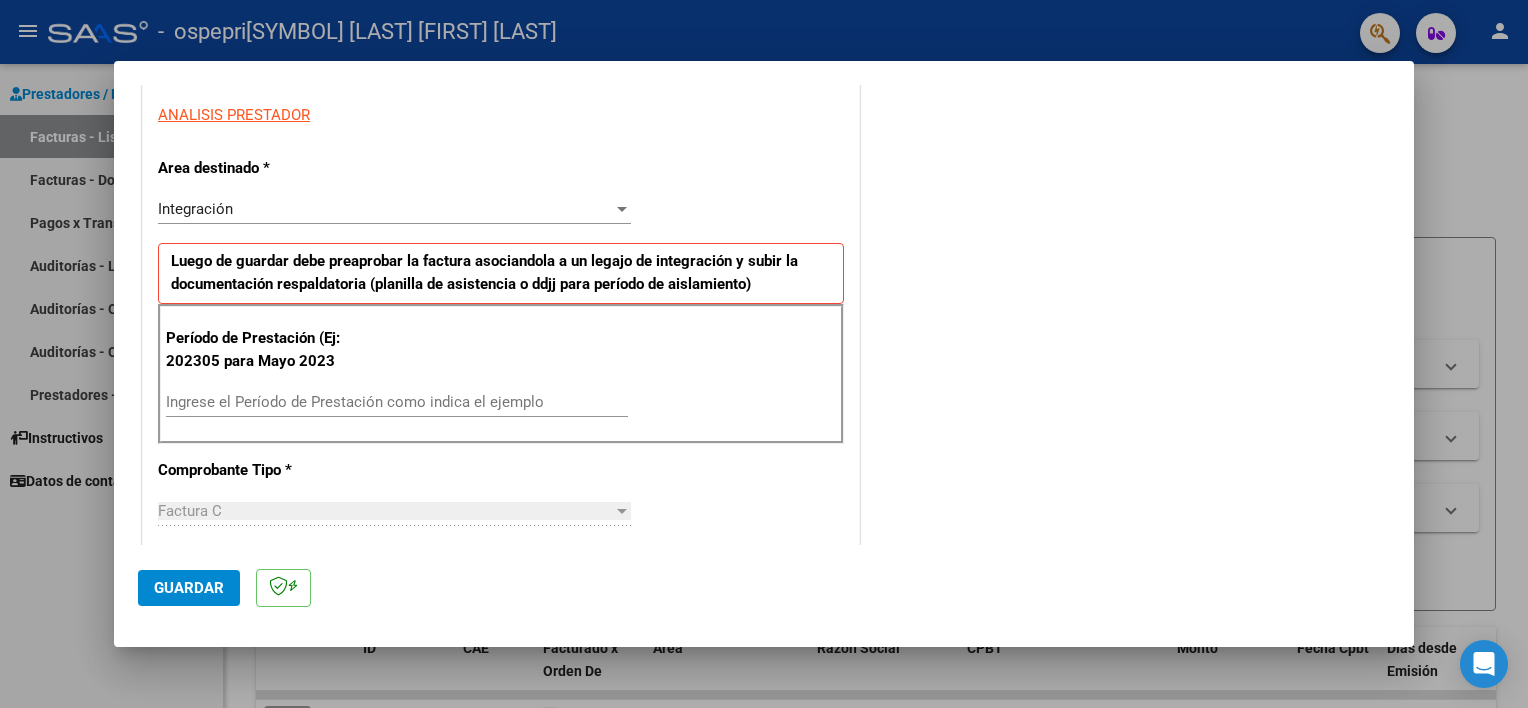 scroll, scrollTop: 376, scrollLeft: 0, axis: vertical 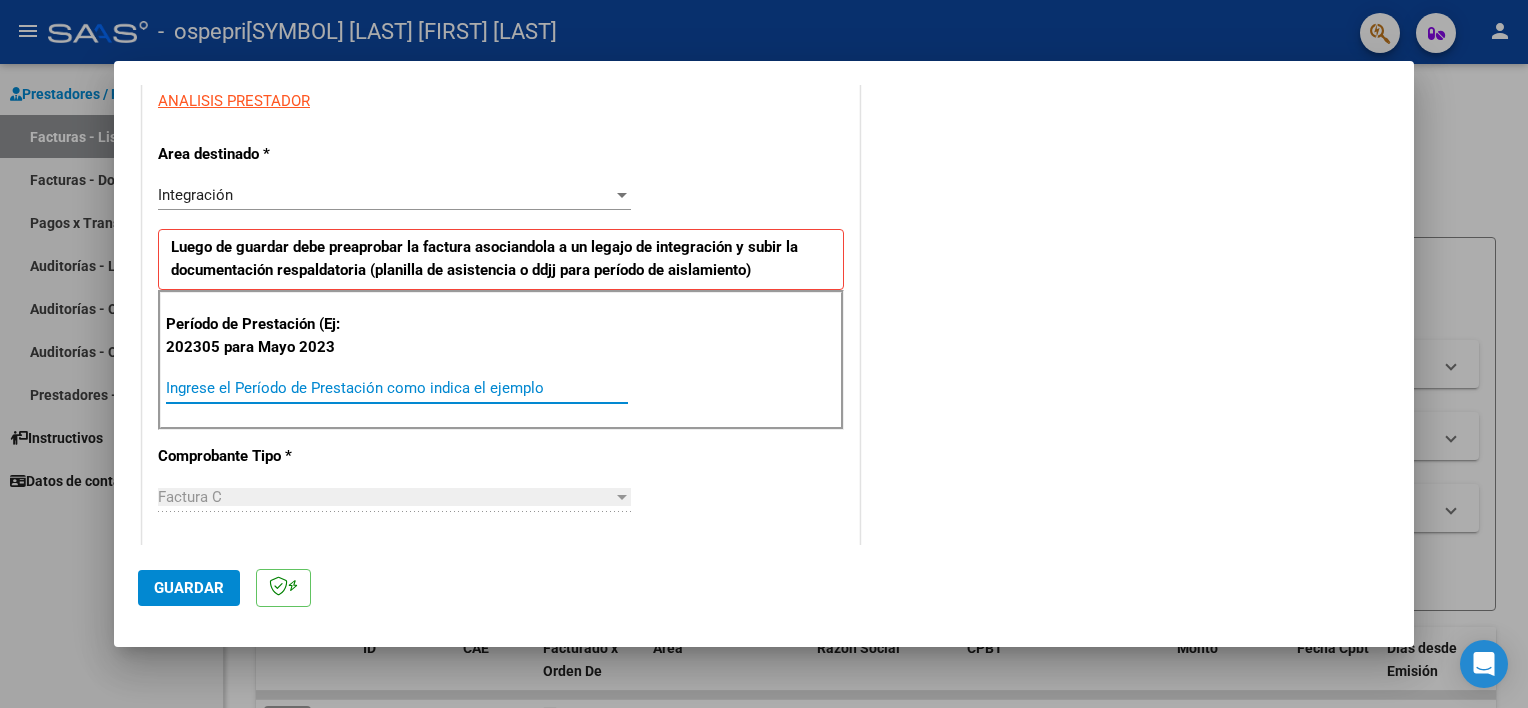 click on "Ingrese el Período de Prestación como indica el ejemplo" at bounding box center (397, 388) 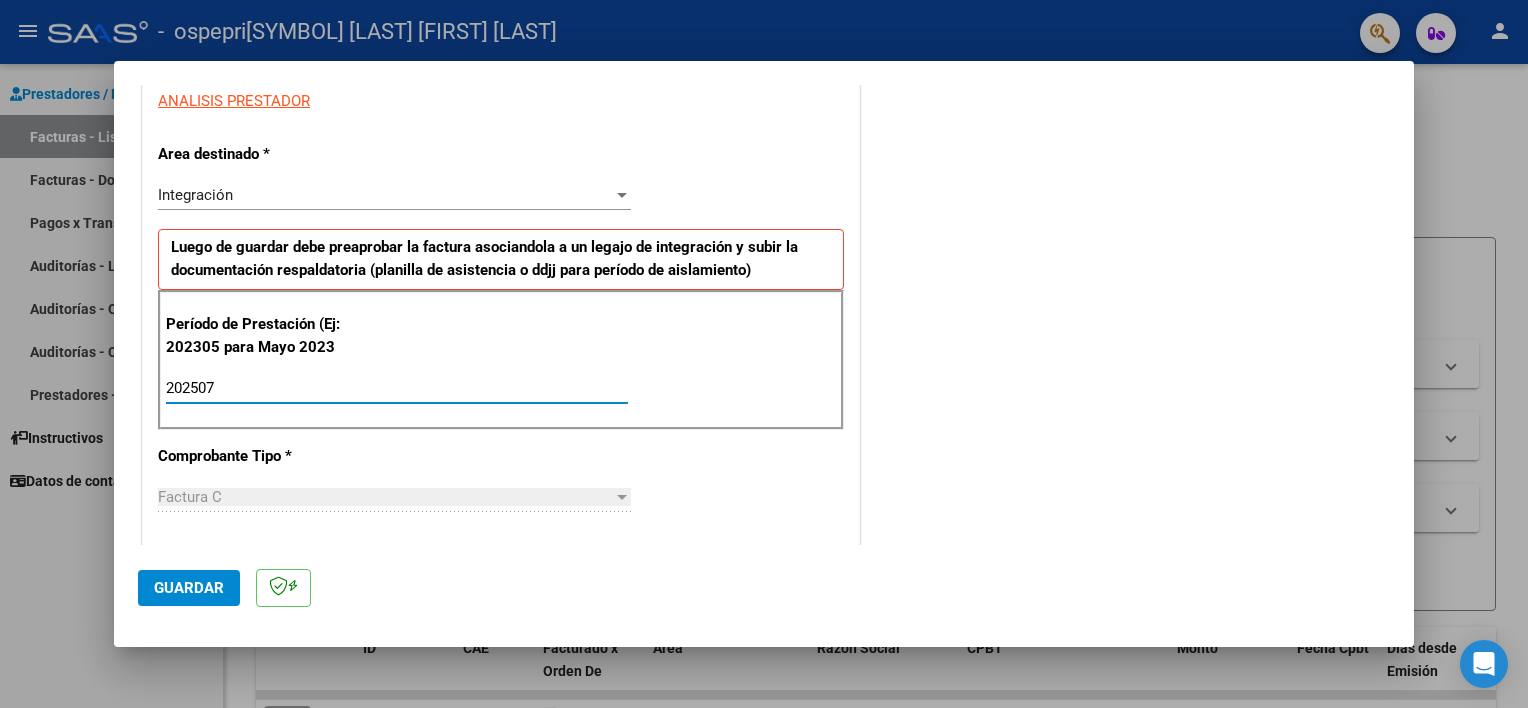 type on "202507" 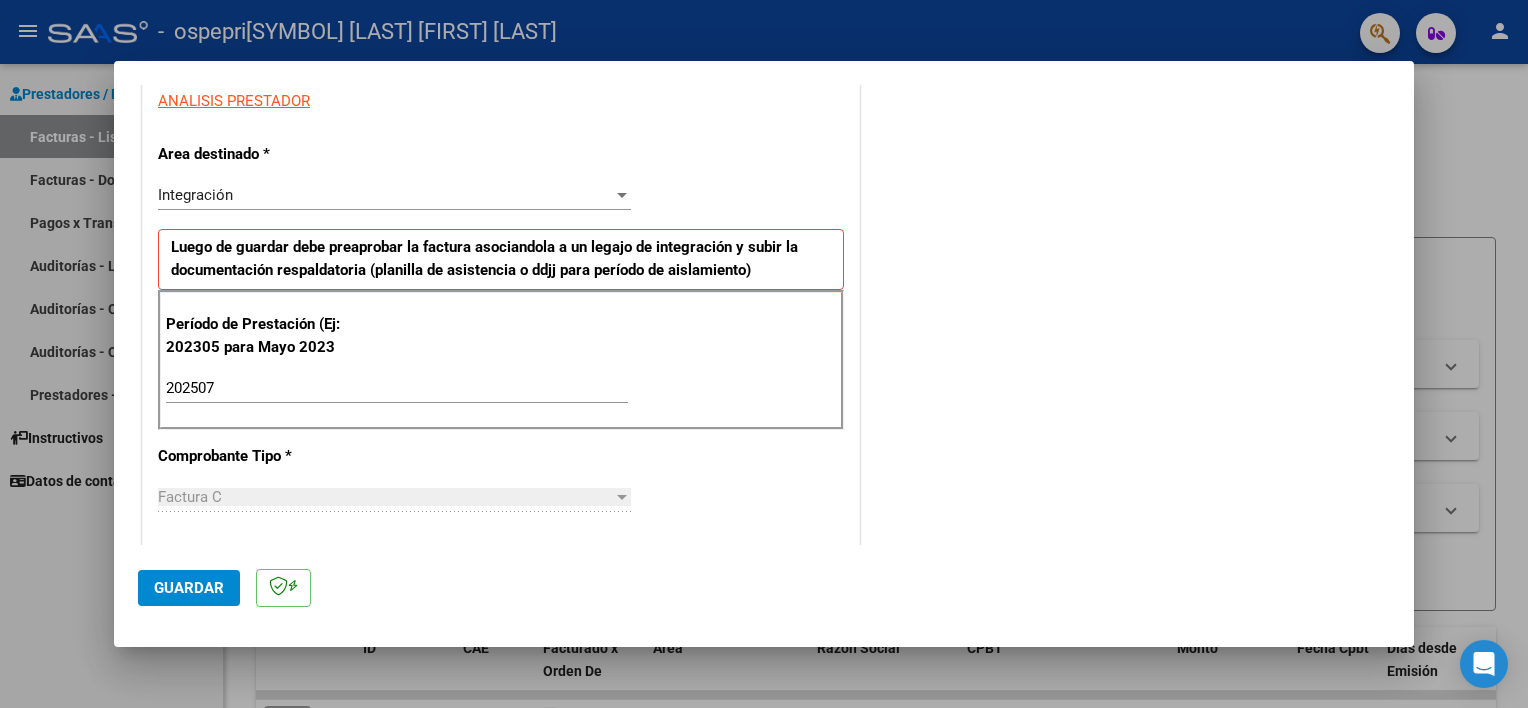 drag, startPoint x: 1395, startPoint y: 247, endPoint x: 1406, endPoint y: 274, distance: 29.15476 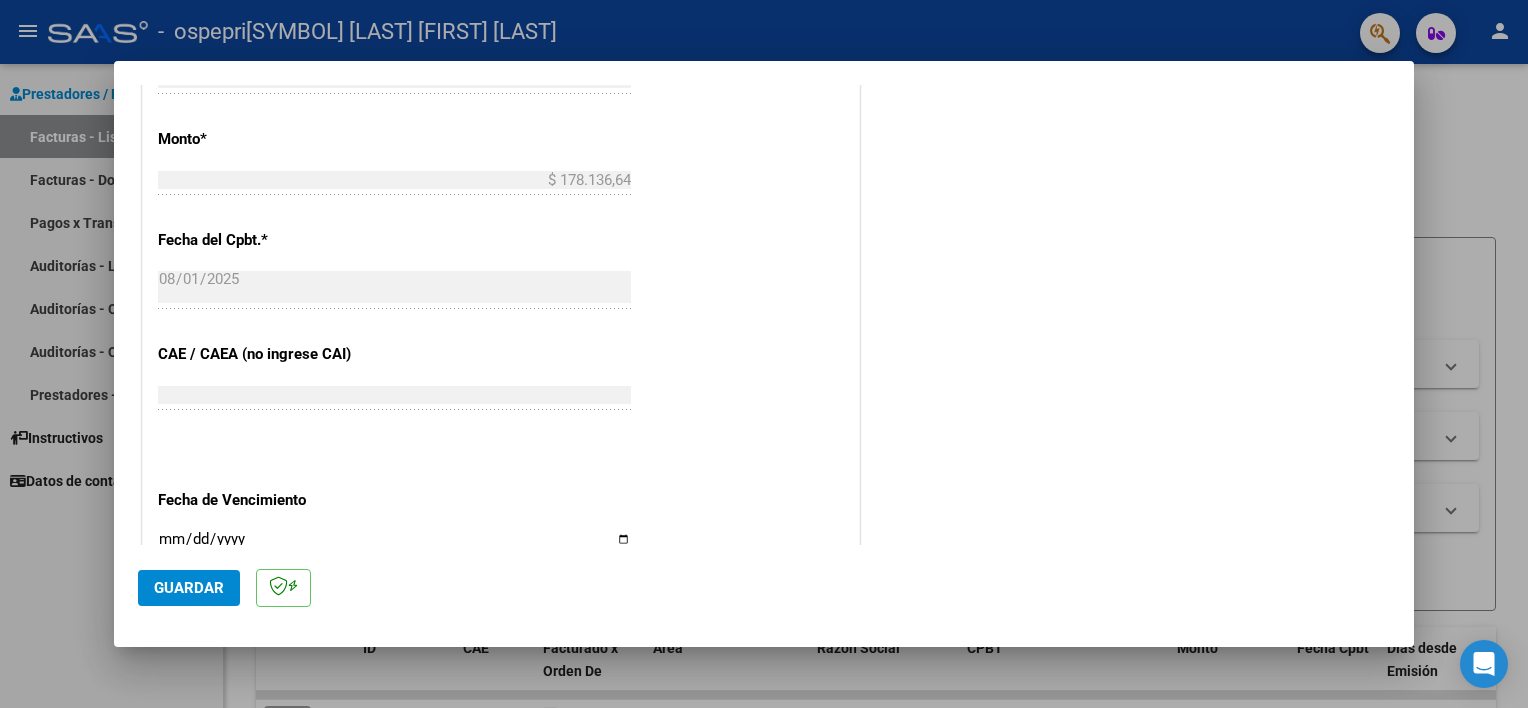 scroll, scrollTop: 1007, scrollLeft: 0, axis: vertical 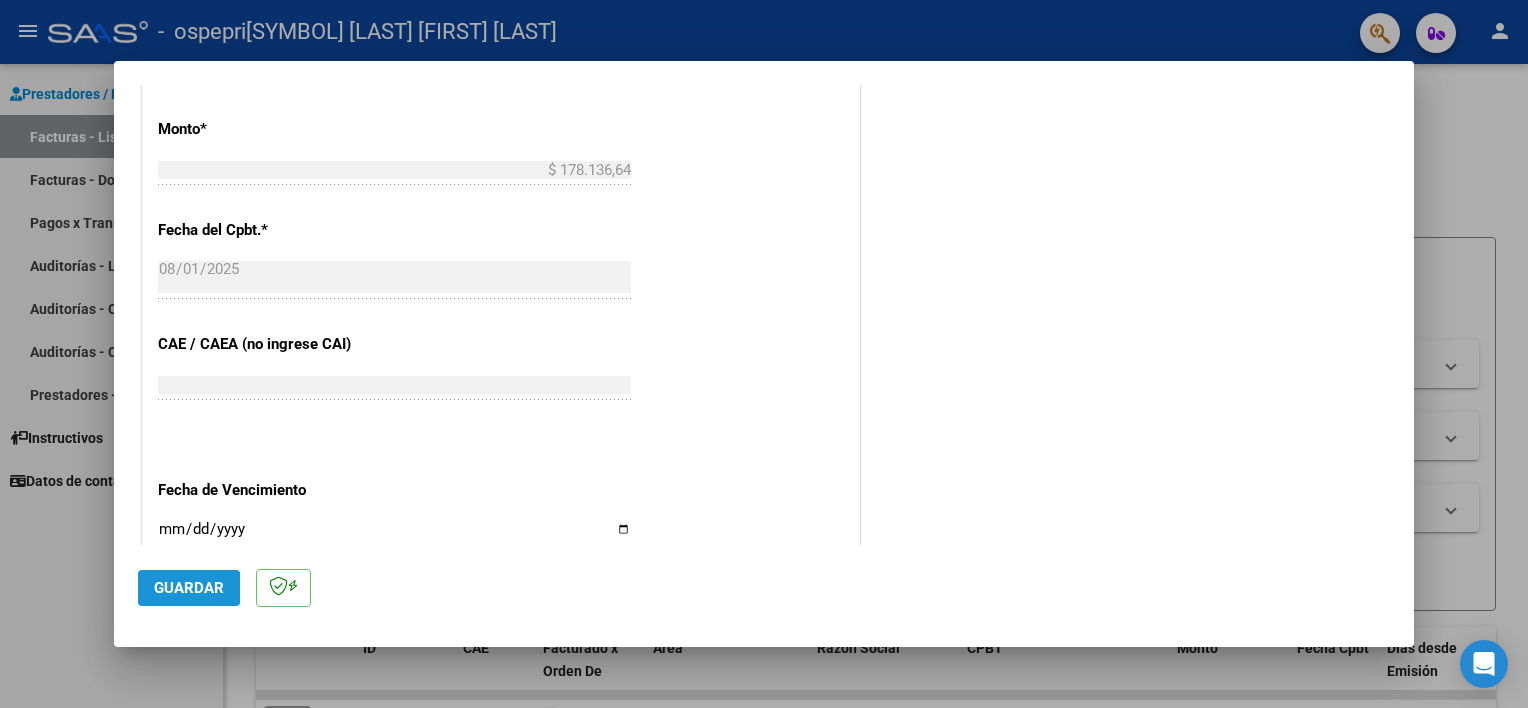 click on "Guardar" 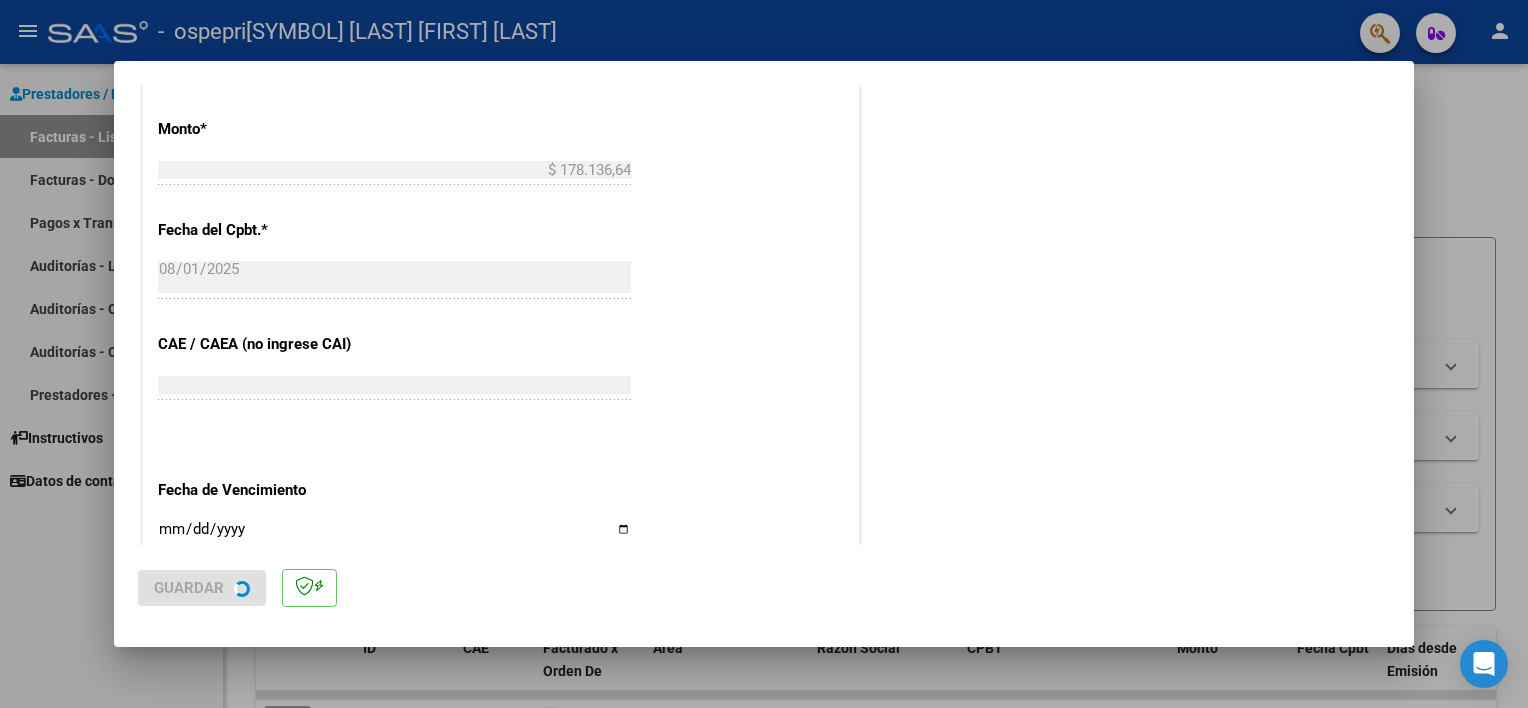 scroll, scrollTop: 0, scrollLeft: 0, axis: both 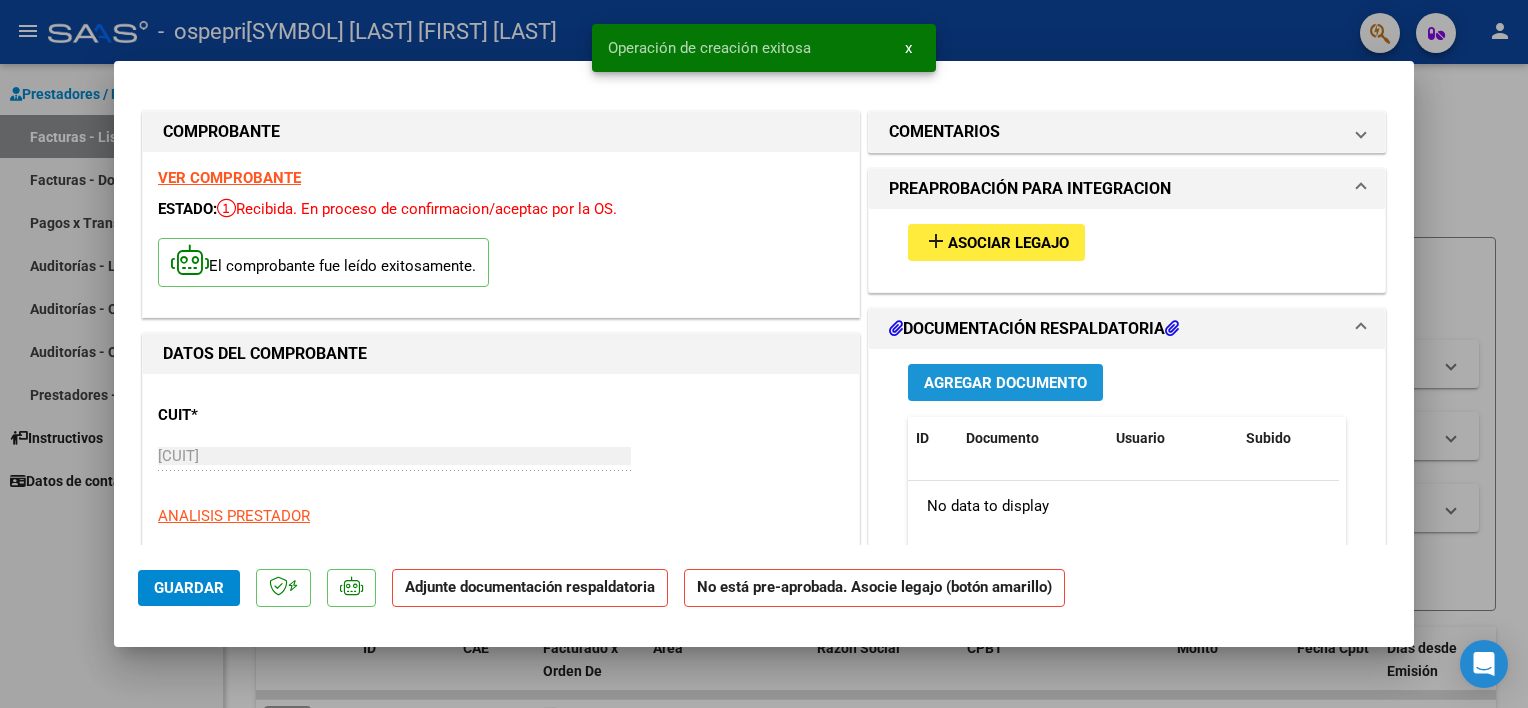 click on "Agregar Documento" at bounding box center [1005, 383] 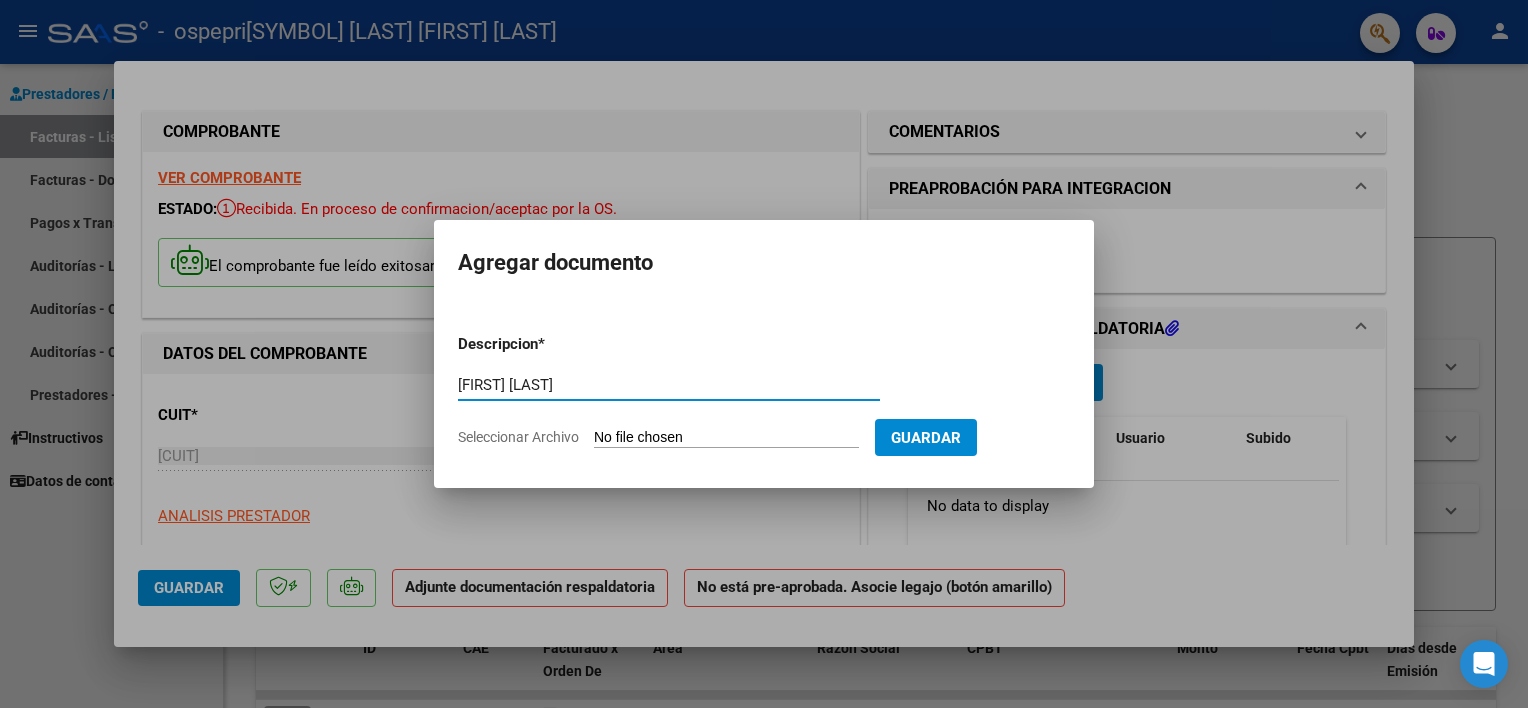 type on "[FIRST] [LAST]" 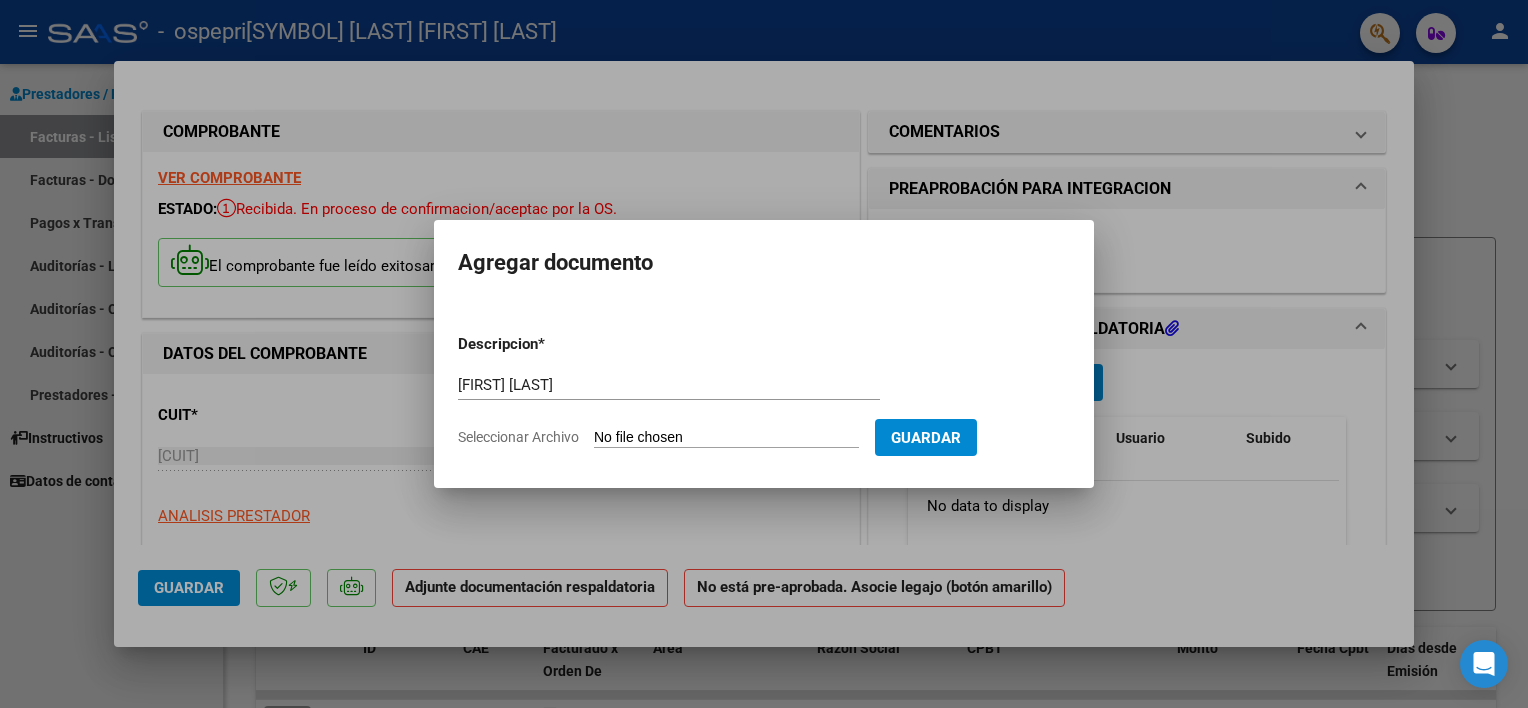 click on "Descripcion  *   ANGEL OROZCO Escriba aquí una descripcion  Seleccionar Archivo Guardar" at bounding box center (764, 391) 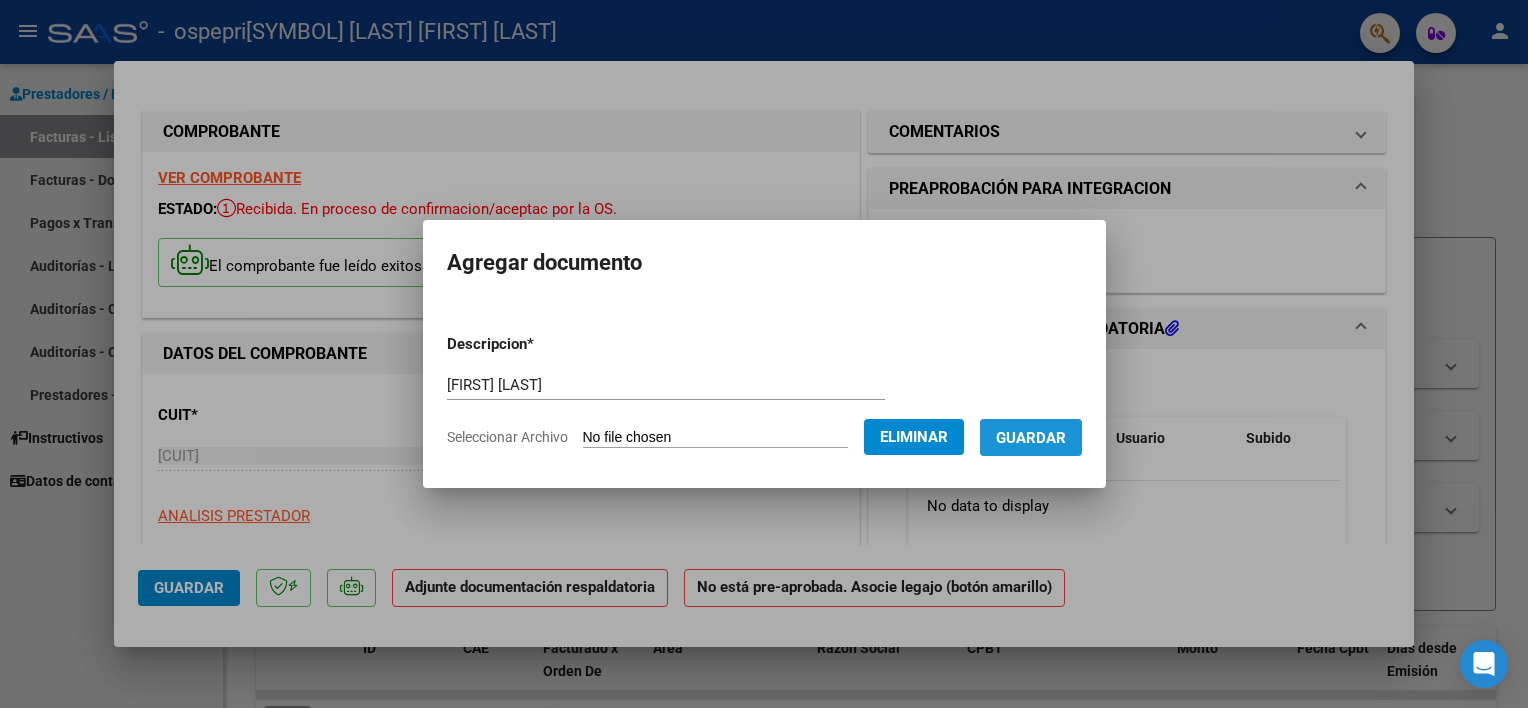 click on "Guardar" at bounding box center [1031, 438] 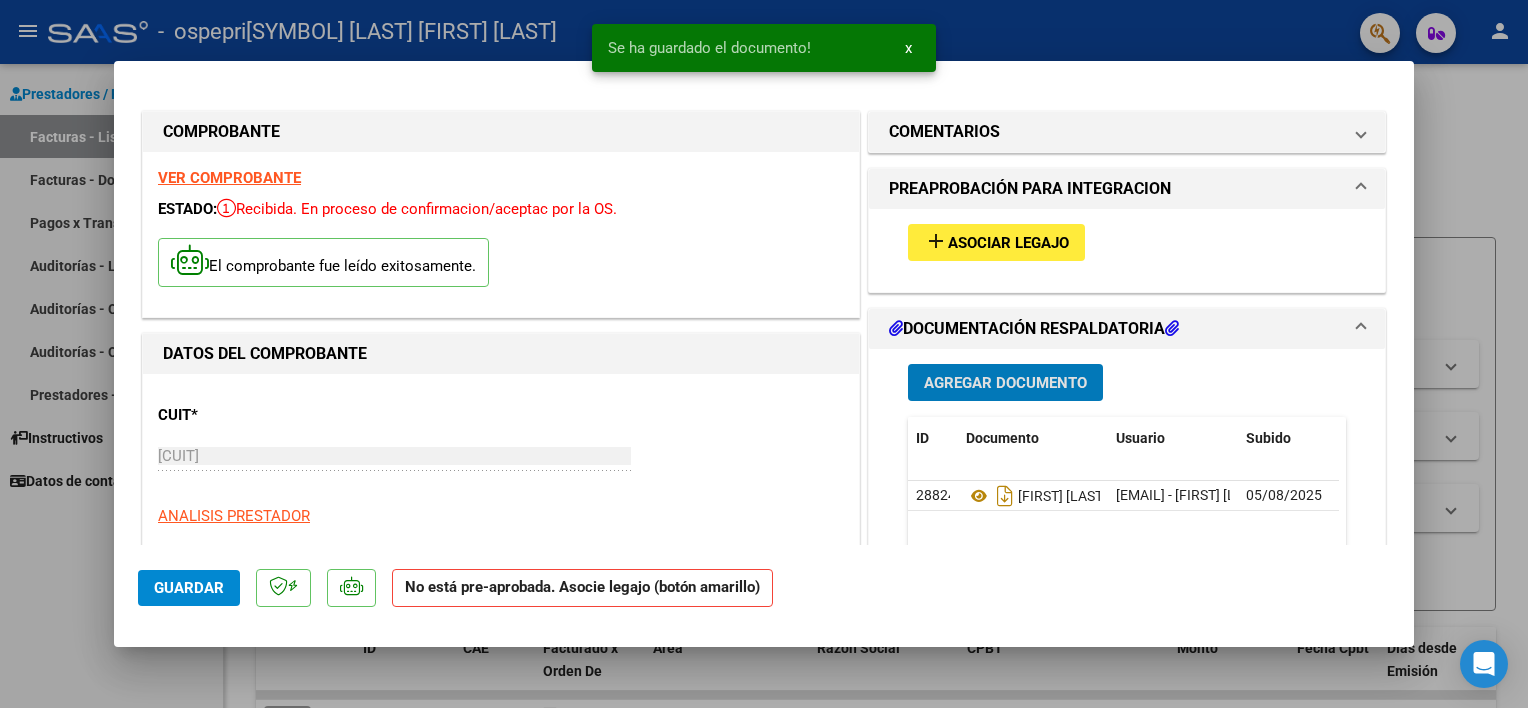 type 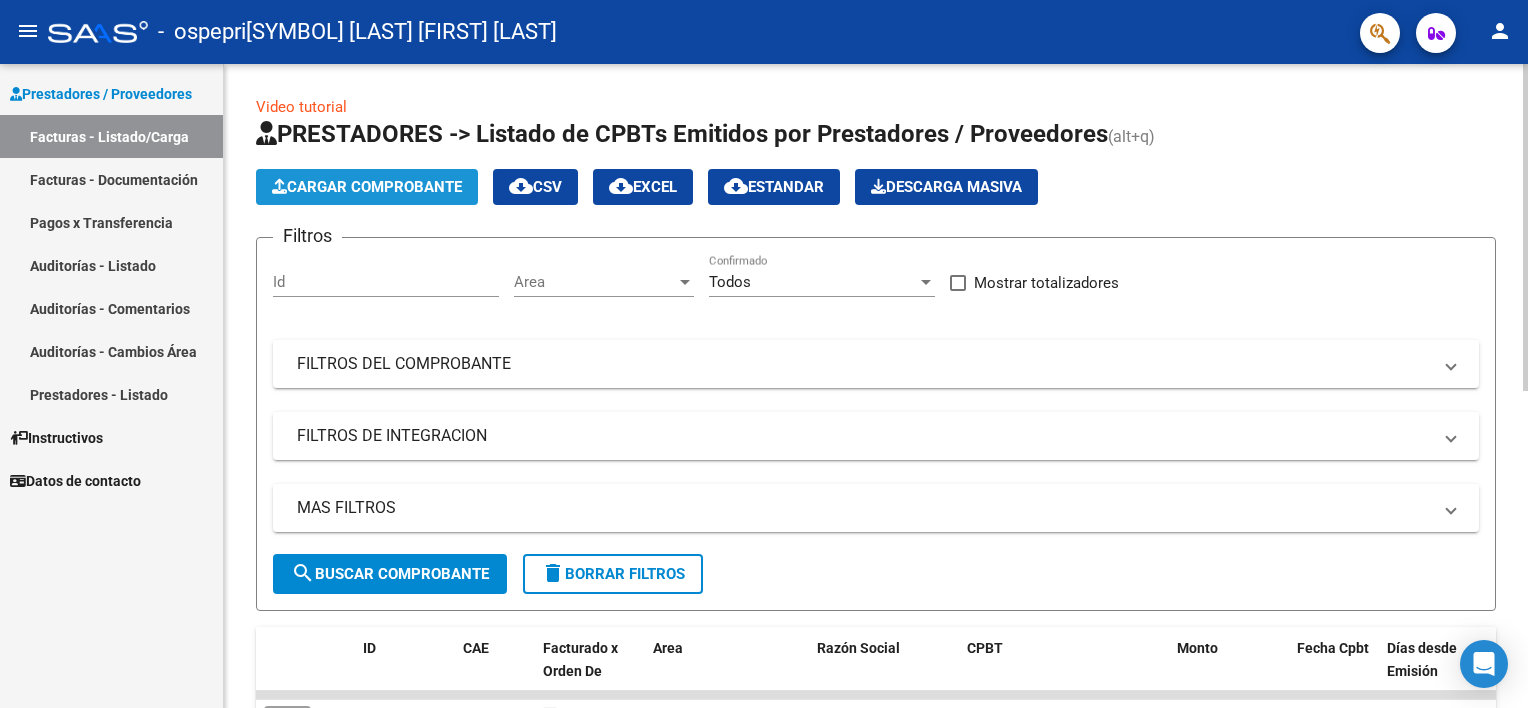 click on "Cargar Comprobante" 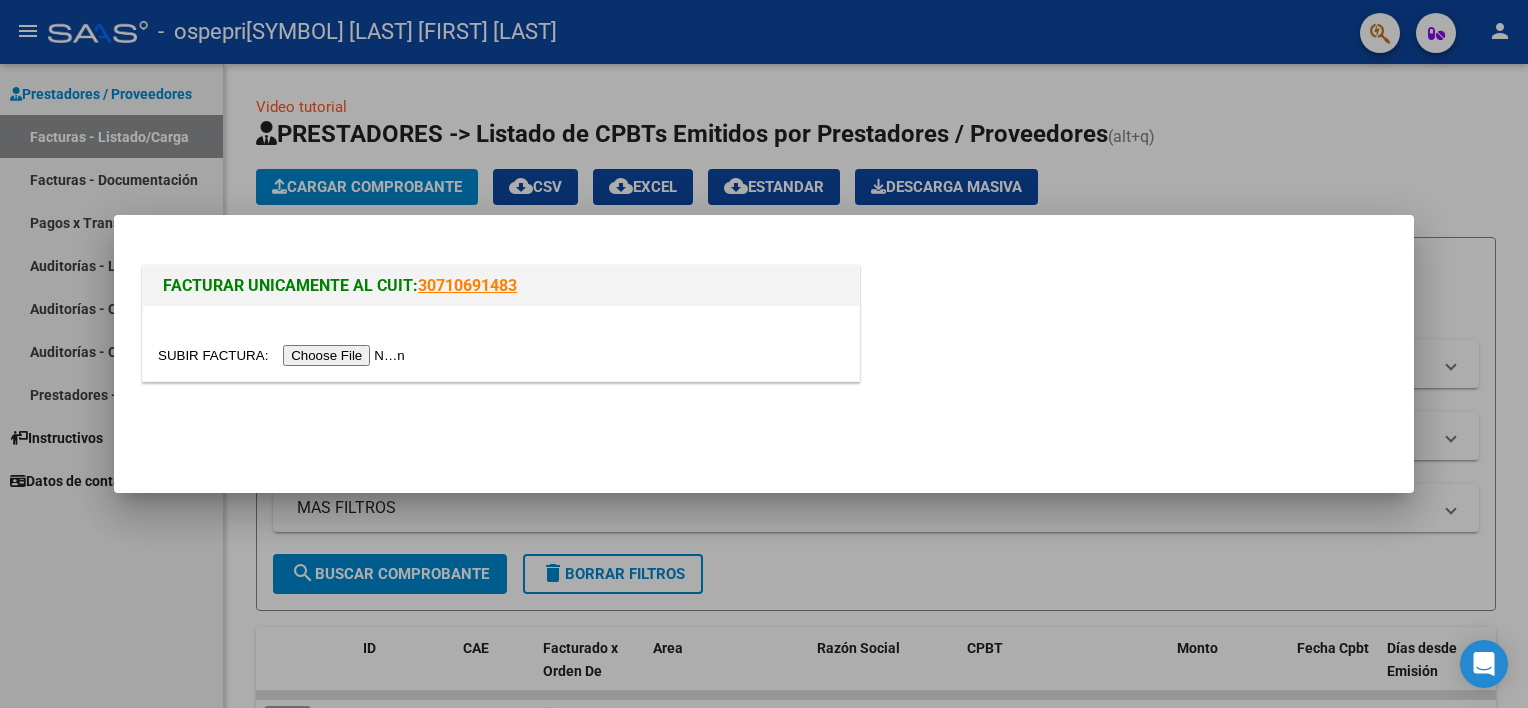click at bounding box center (284, 355) 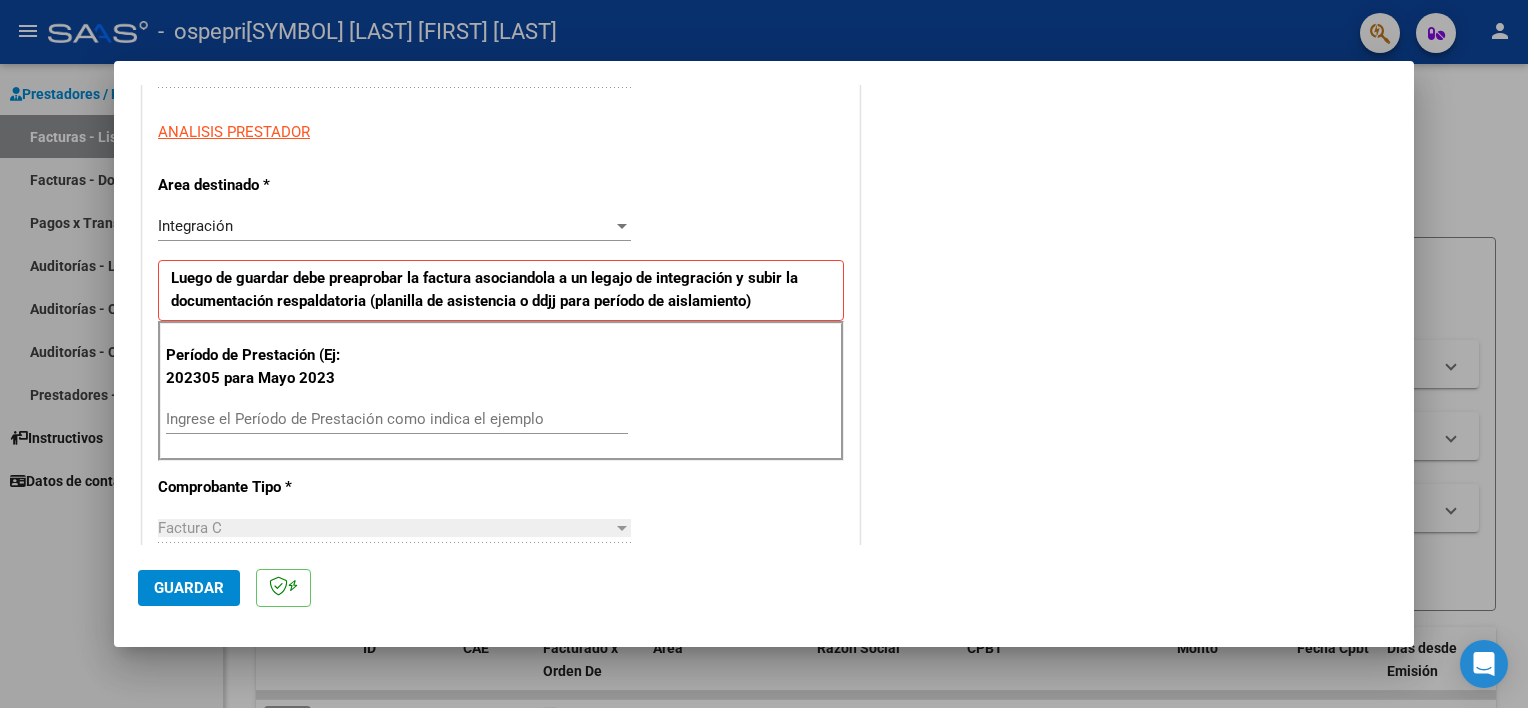 scroll, scrollTop: 359, scrollLeft: 0, axis: vertical 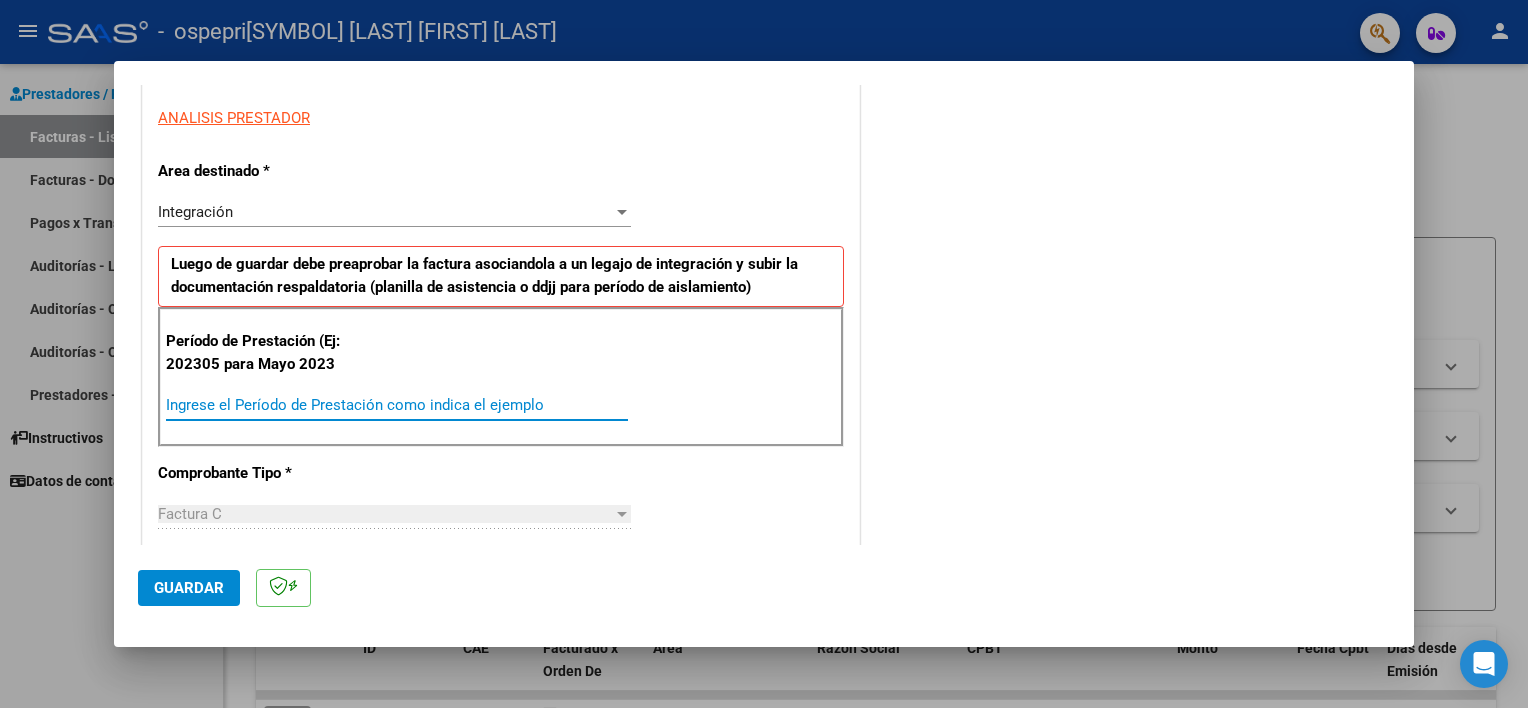 click on "Ingrese el Período de Prestación como indica el ejemplo" at bounding box center [397, 405] 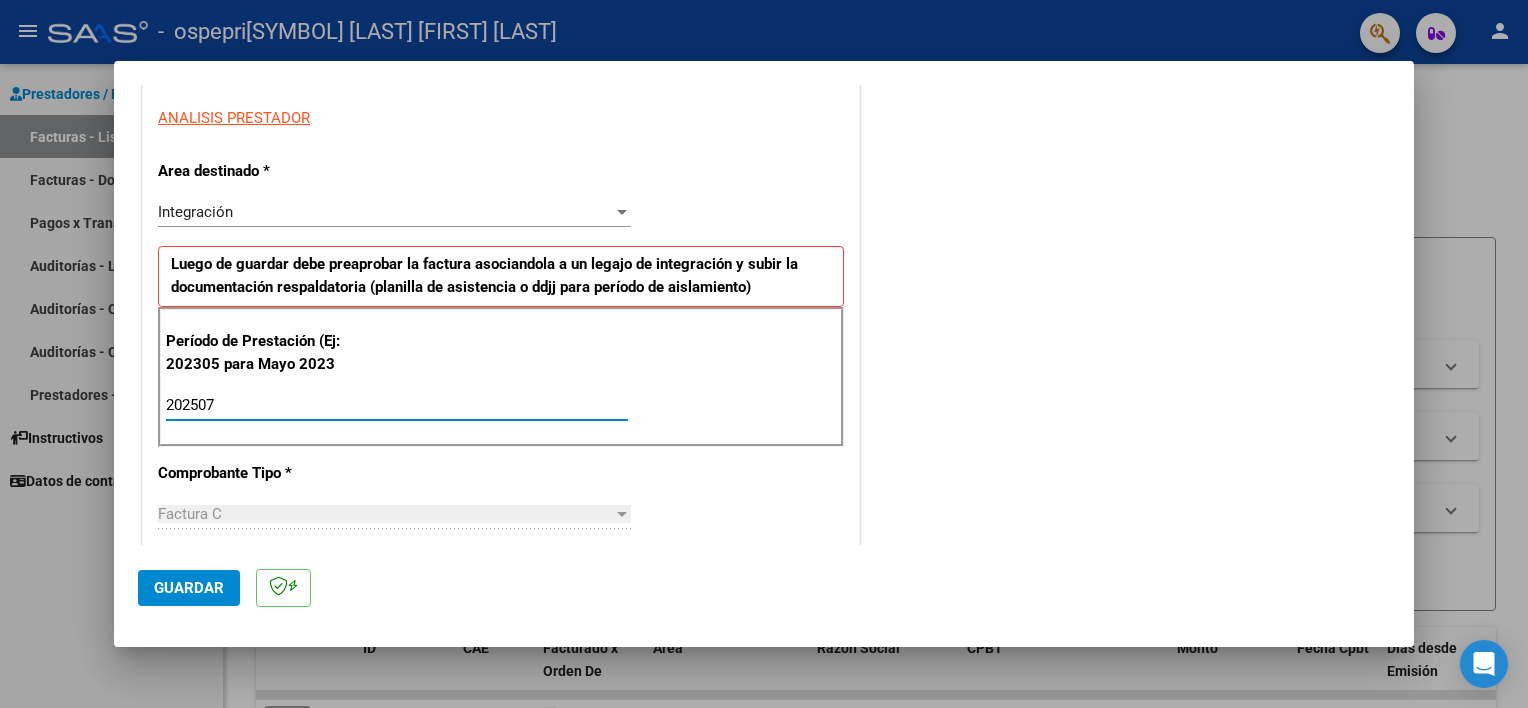 type on "202507" 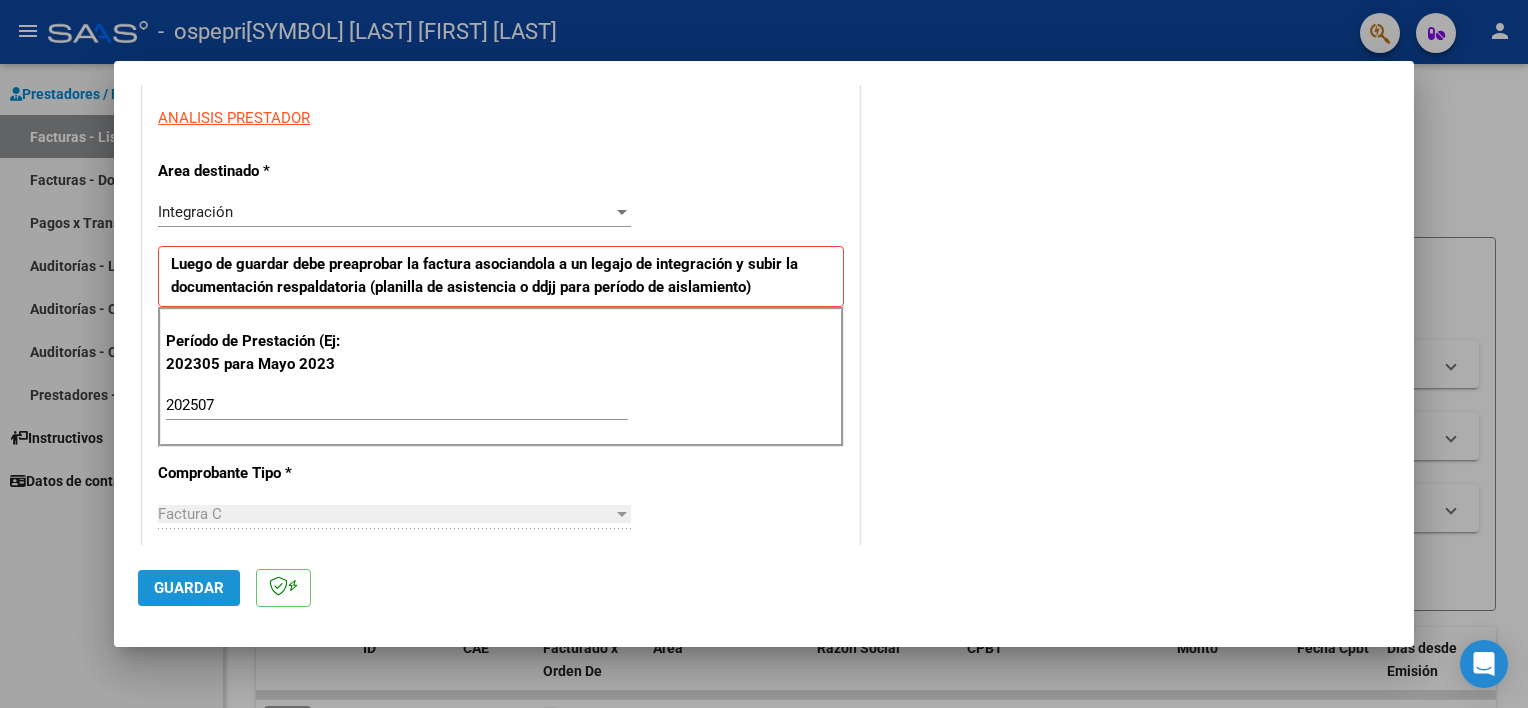 click on "Guardar" 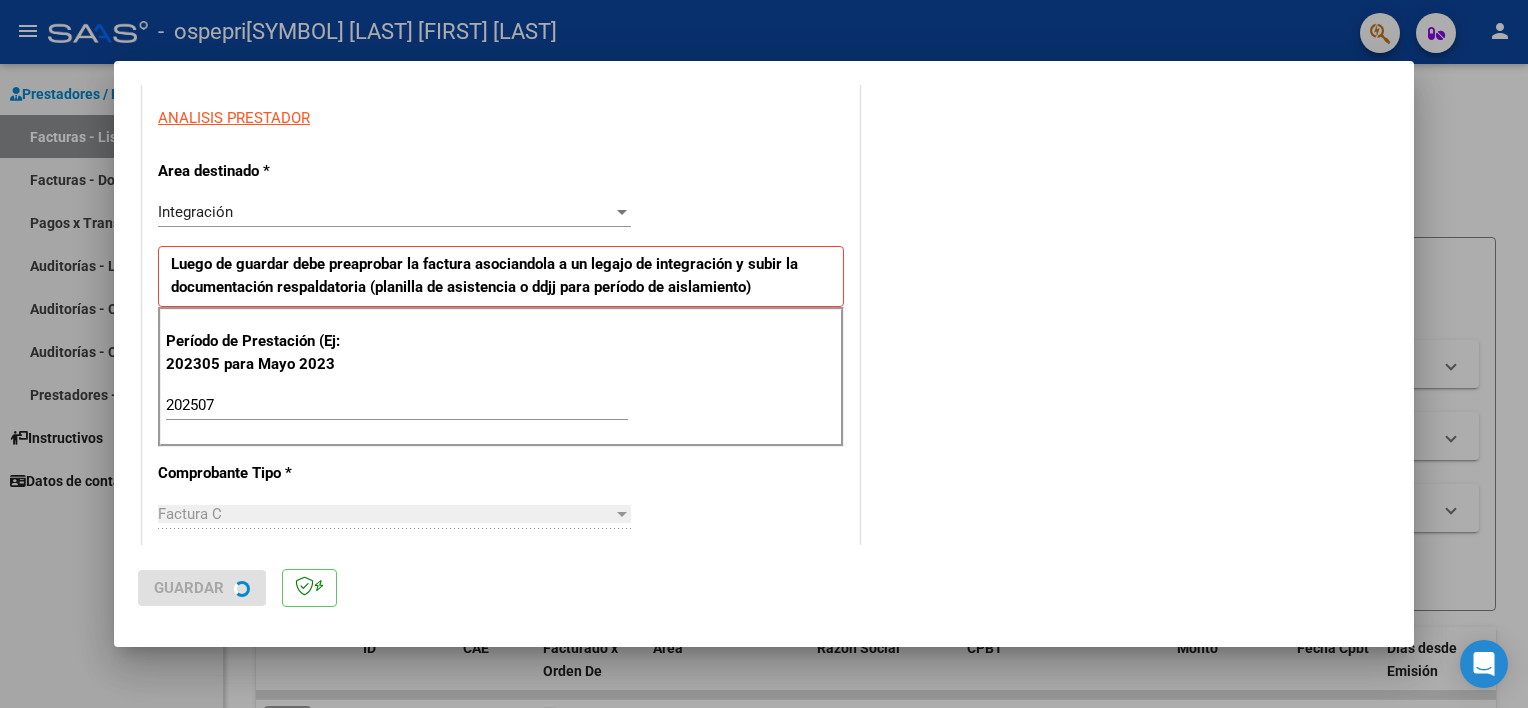 scroll, scrollTop: 0, scrollLeft: 0, axis: both 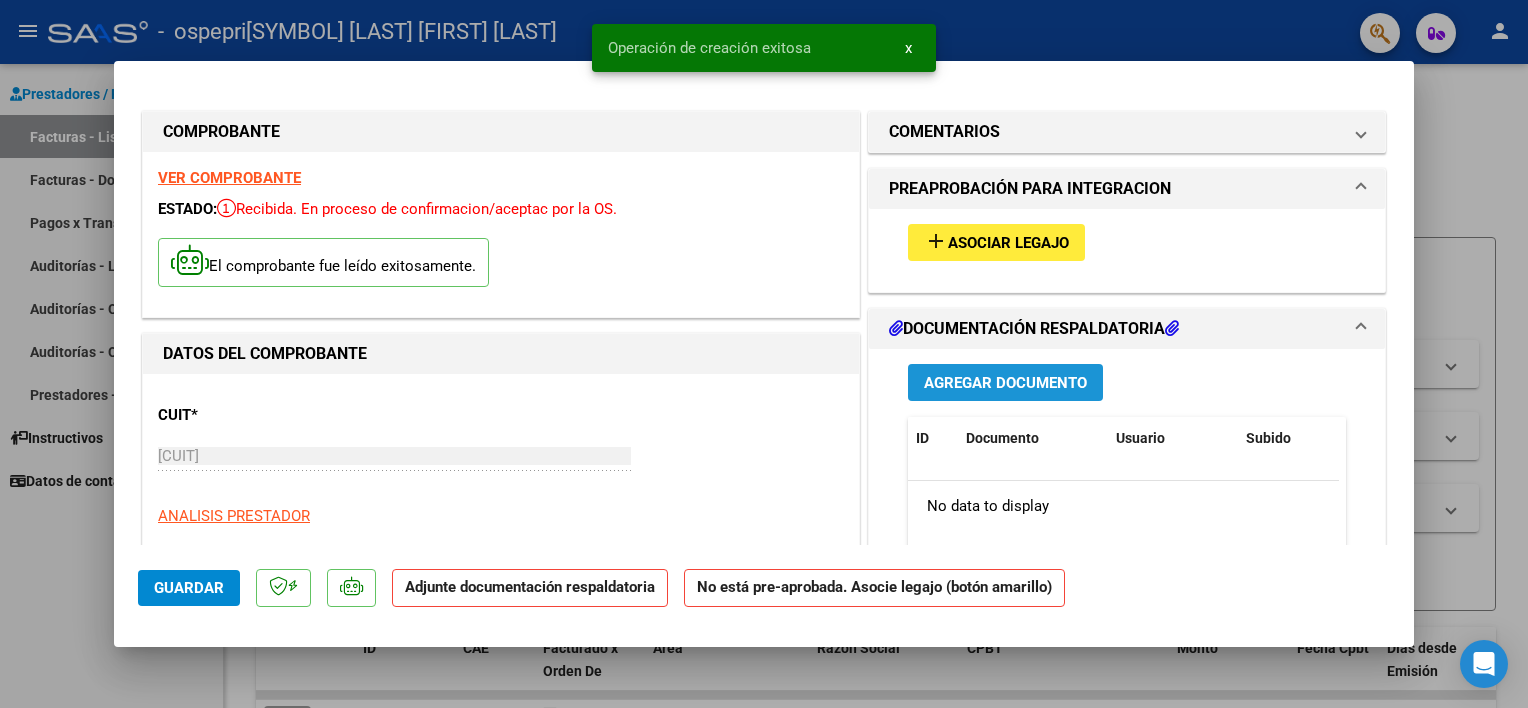 click on "Agregar Documento" at bounding box center [1005, 383] 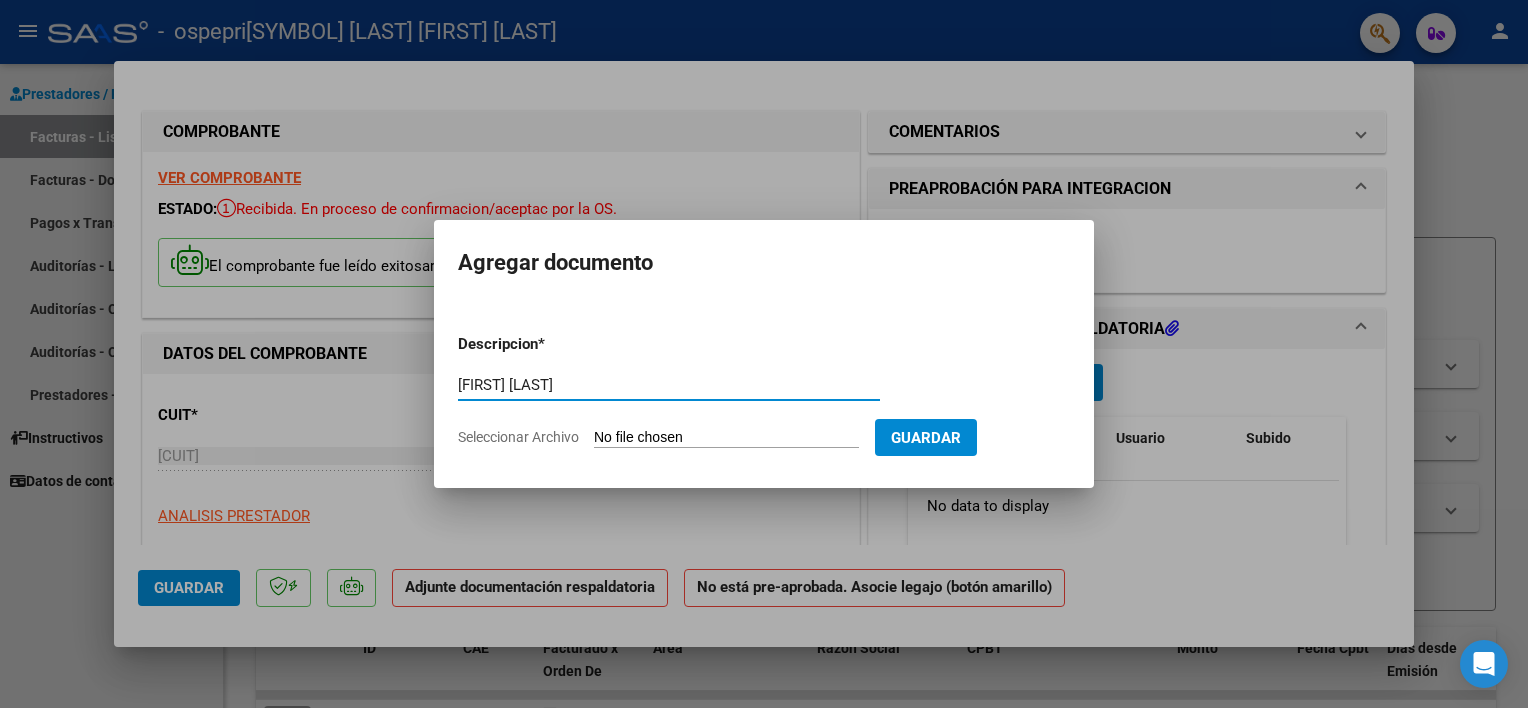 type on "[FIRST] [LAST]" 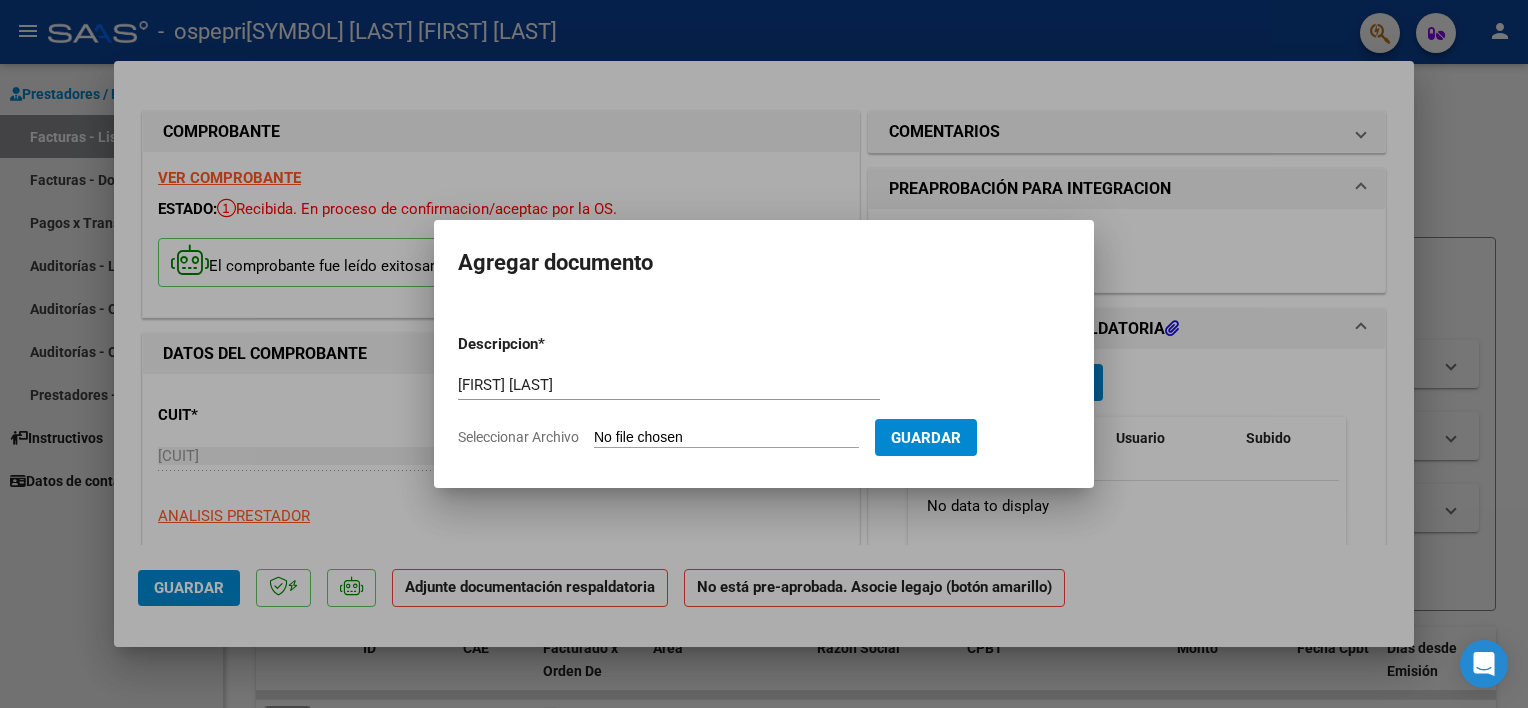 click on "Seleccionar Archivo" at bounding box center (726, 438) 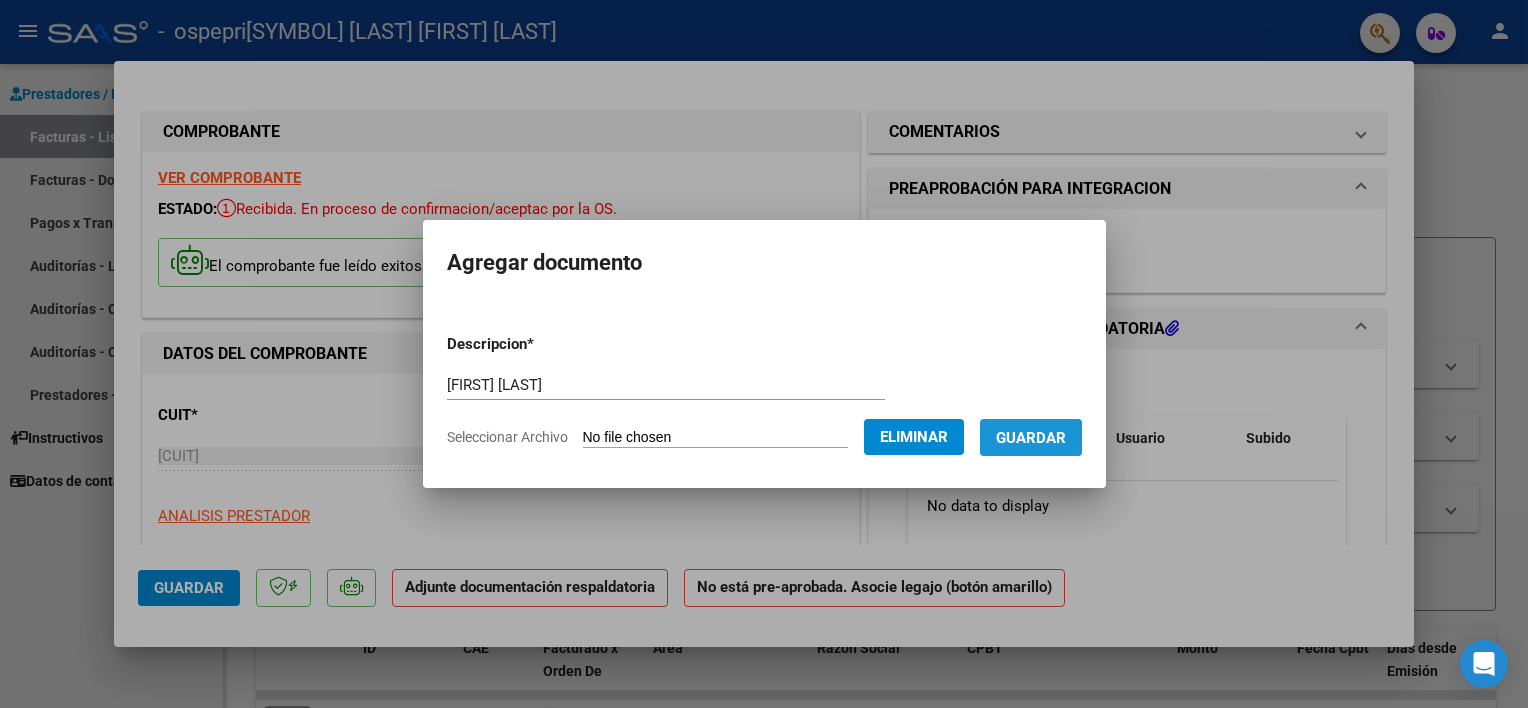 click on "Guardar" at bounding box center (1031, 438) 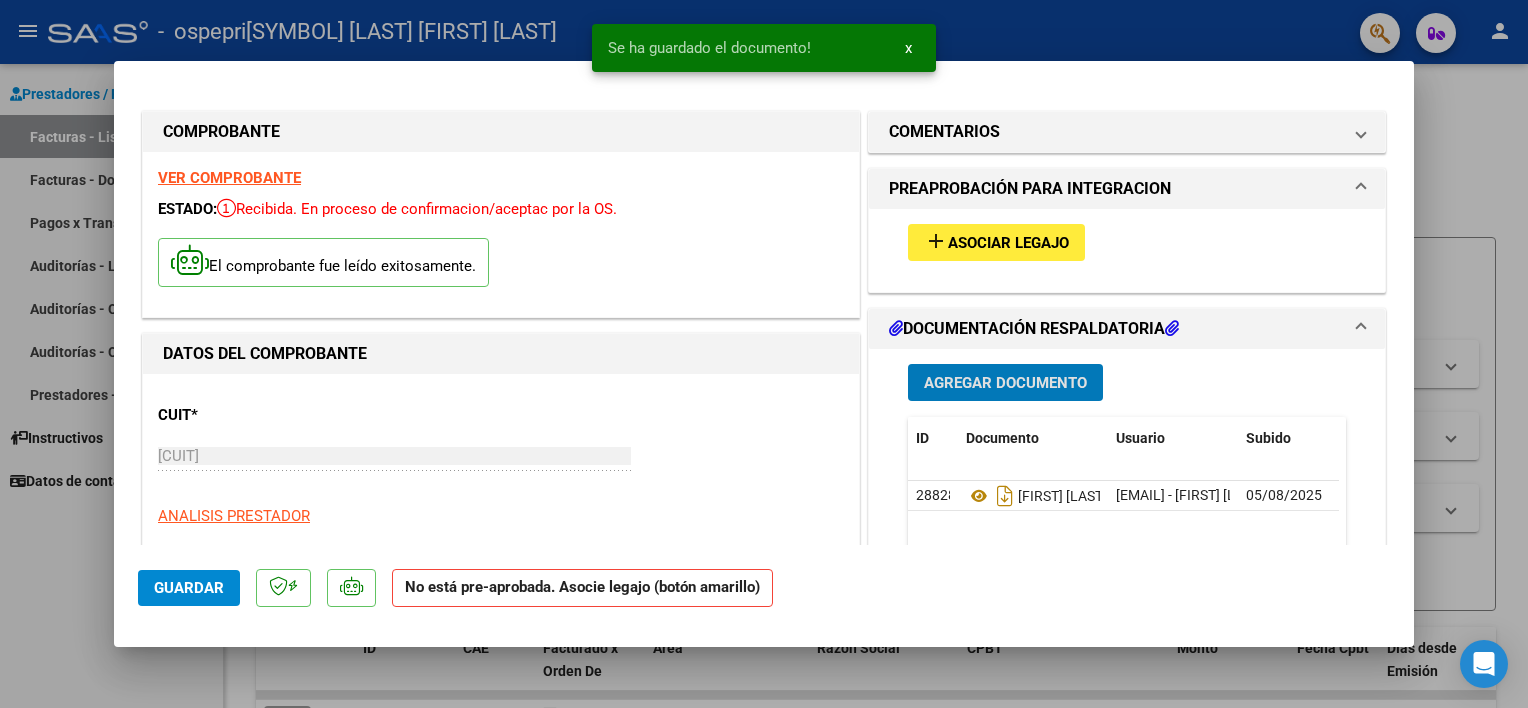 type 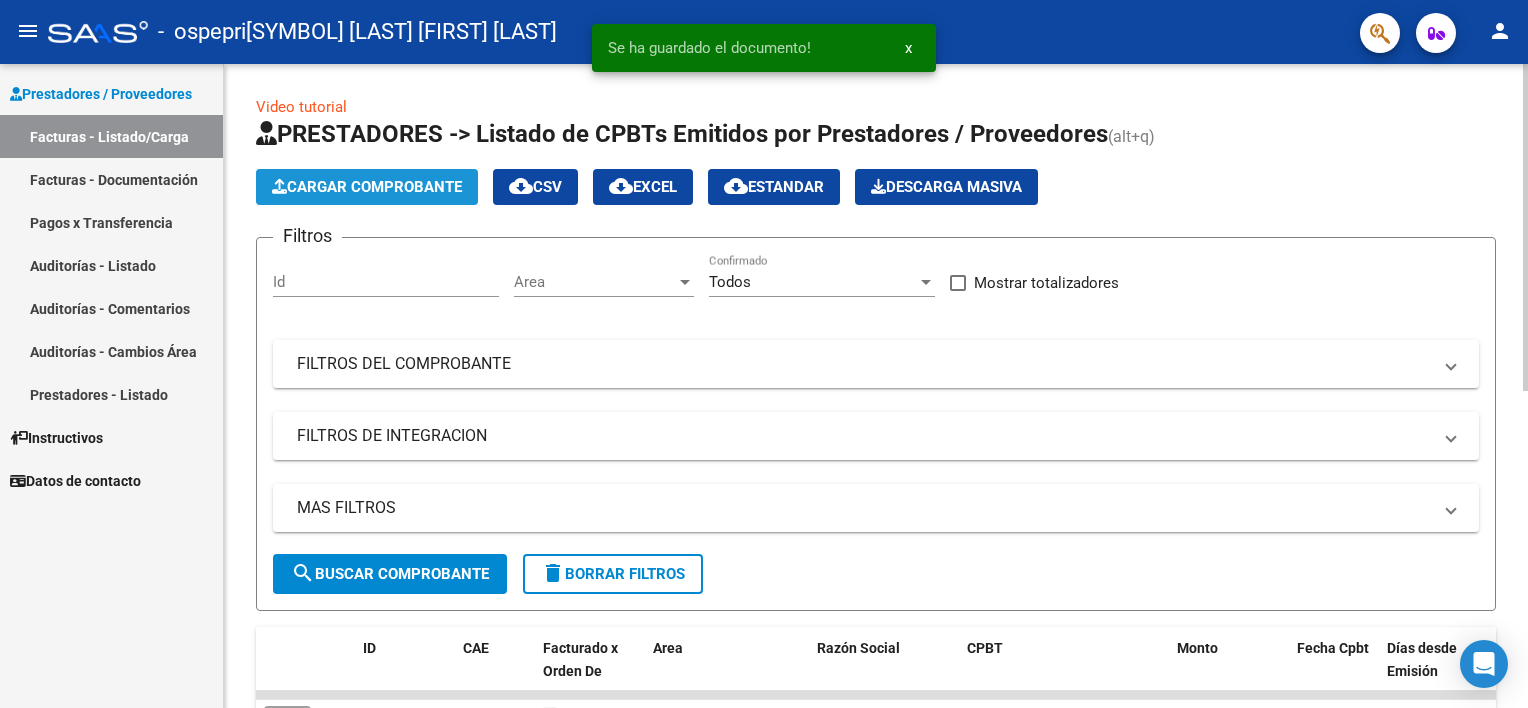 click on "Cargar Comprobante" 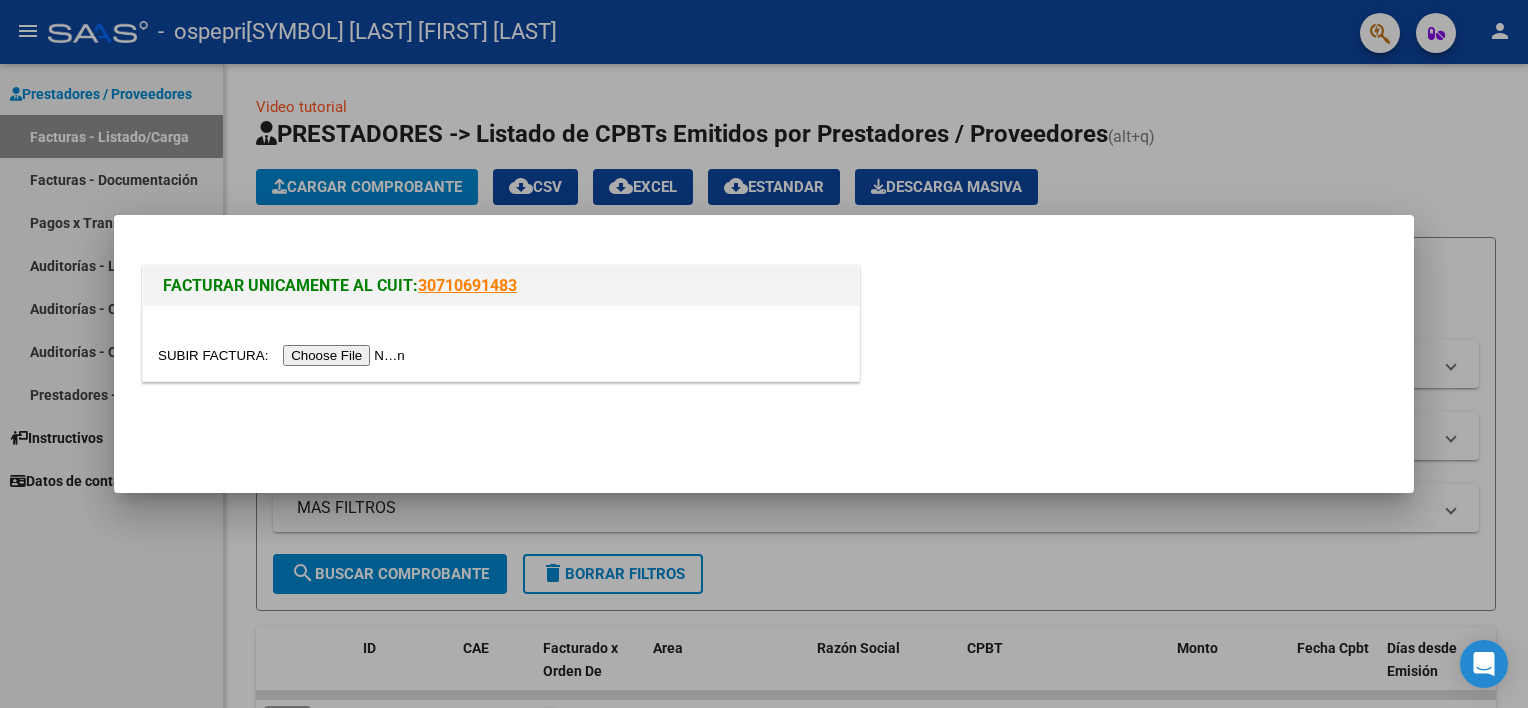 click at bounding box center [284, 355] 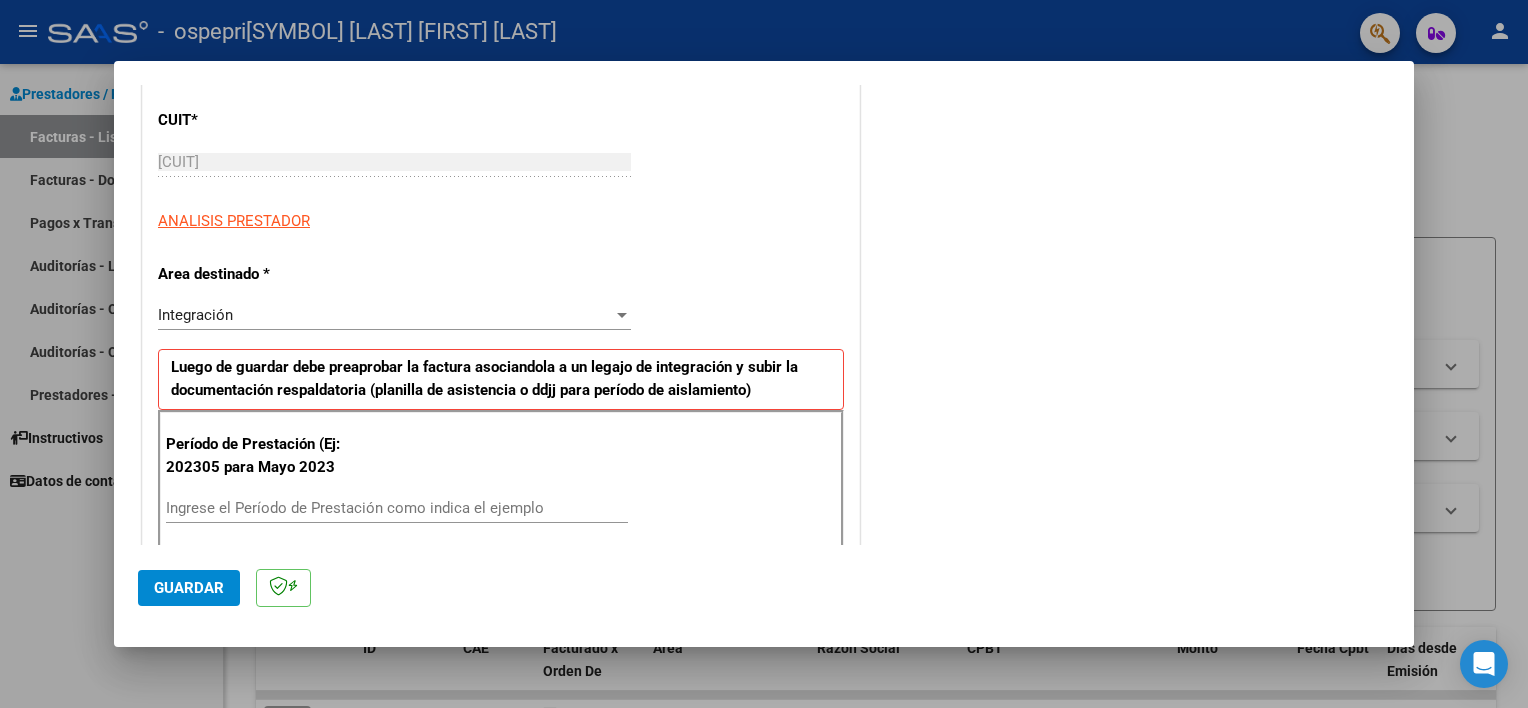 scroll, scrollTop: 272, scrollLeft: 0, axis: vertical 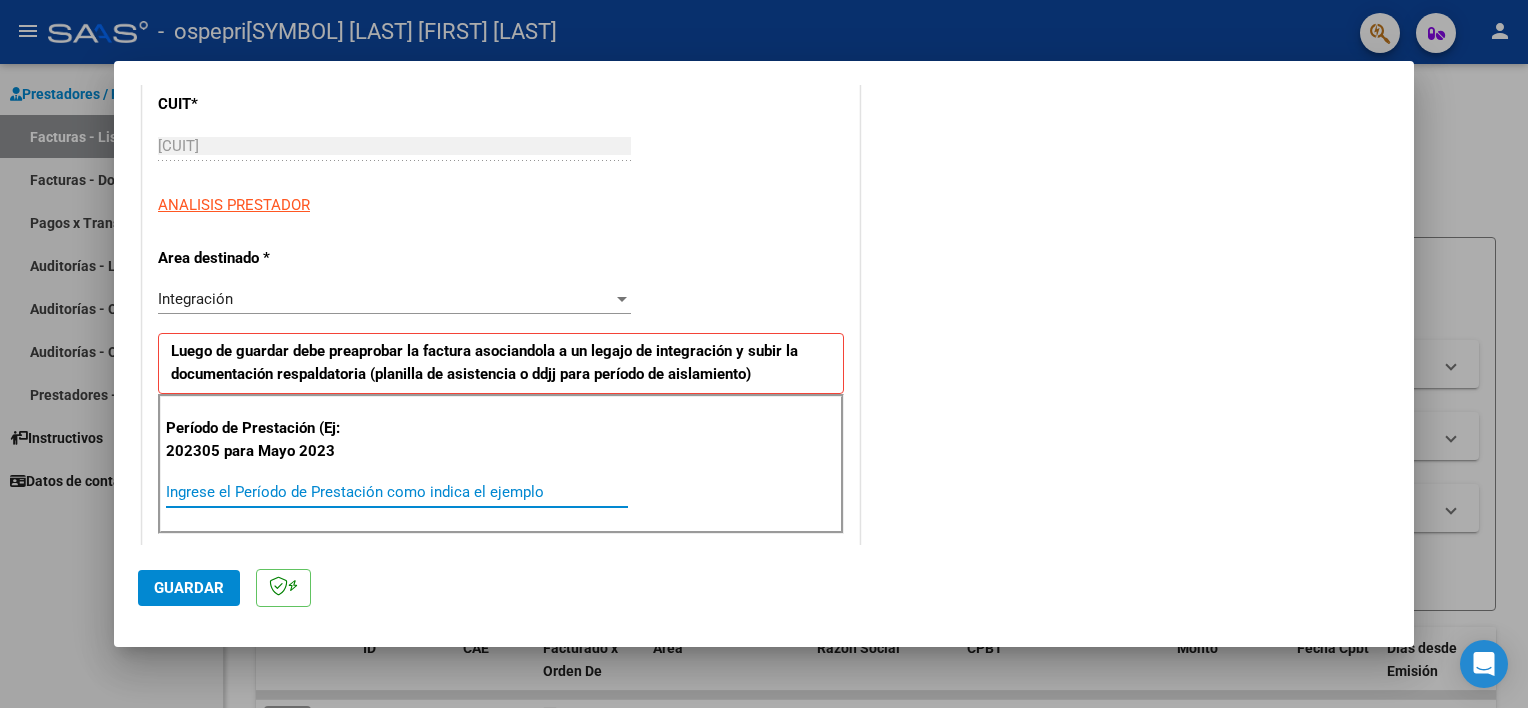 click on "Ingrese el Período de Prestación como indica el ejemplo" at bounding box center (397, 492) 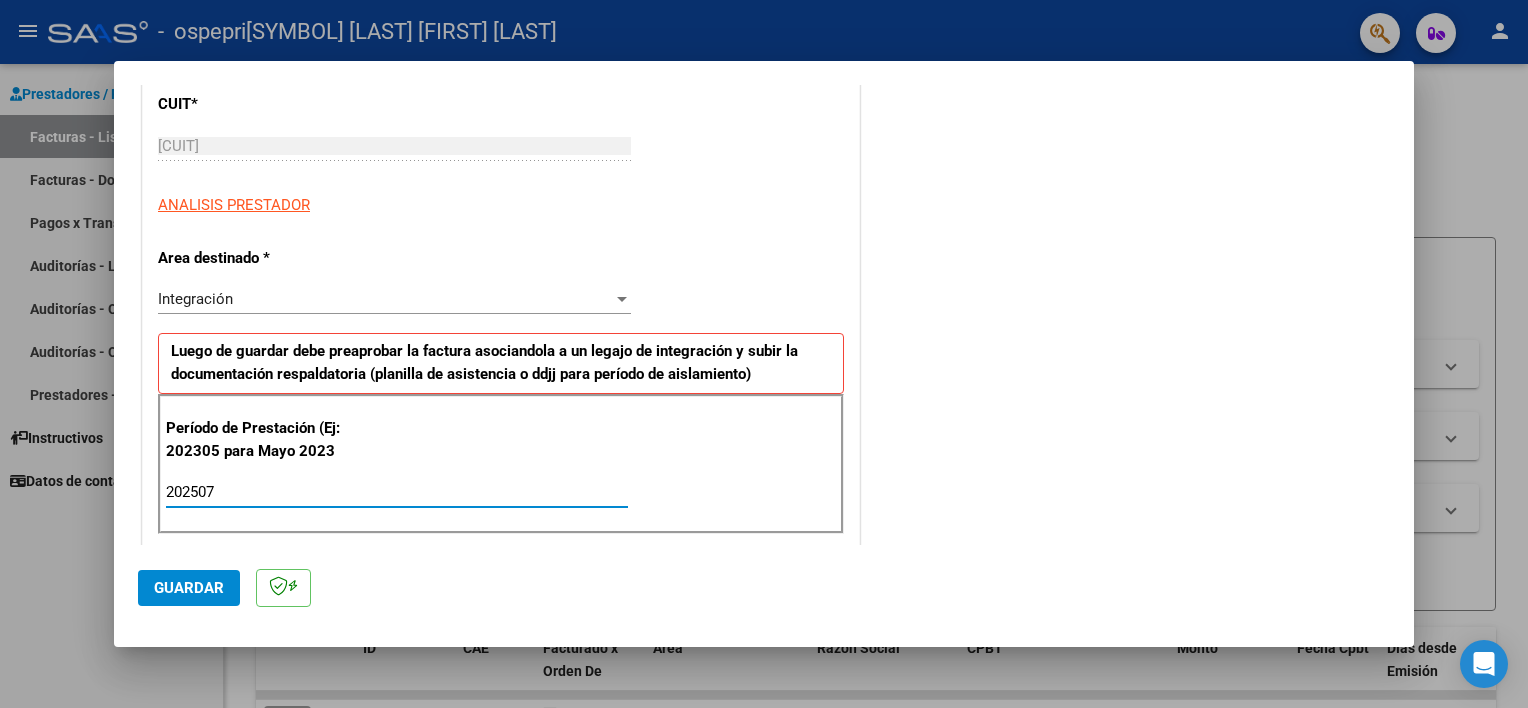 type on "202507" 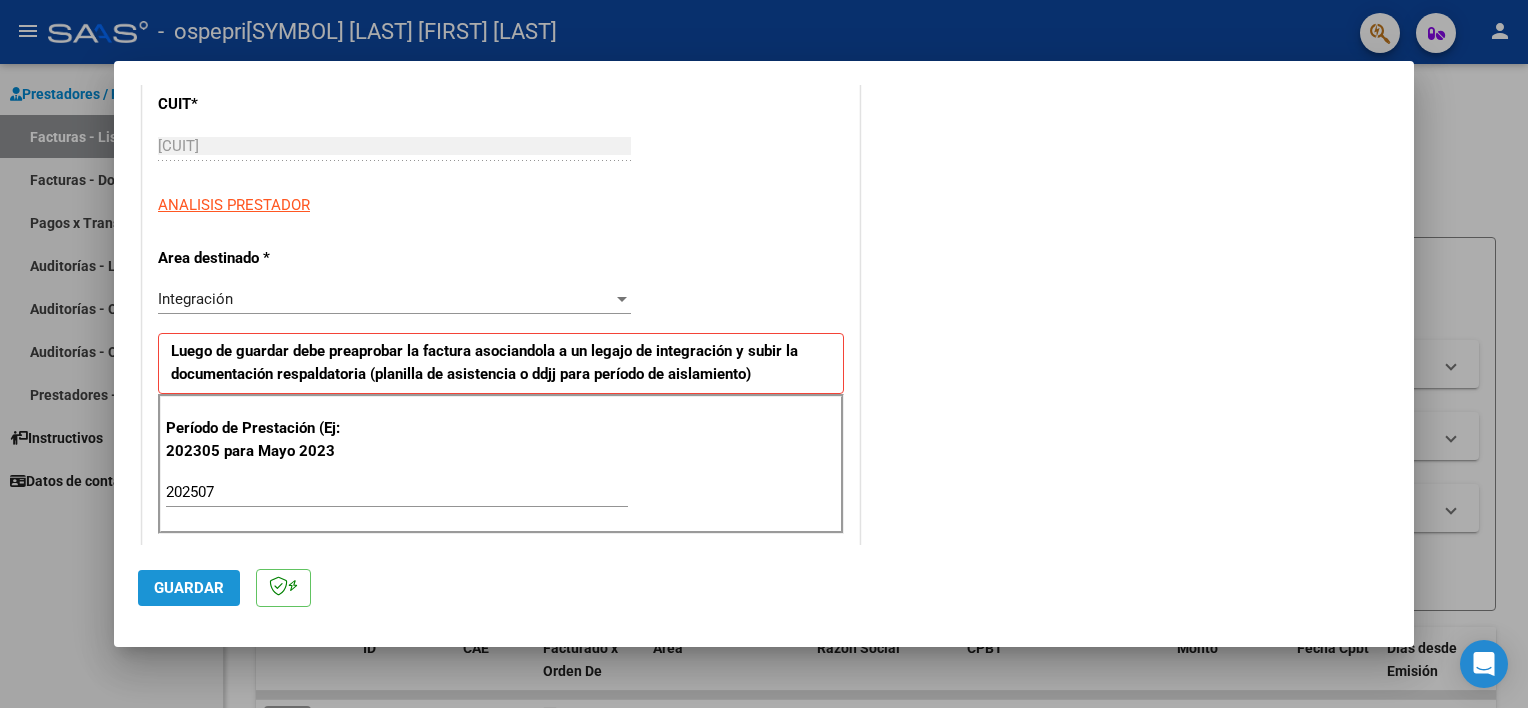 click on "Guardar" 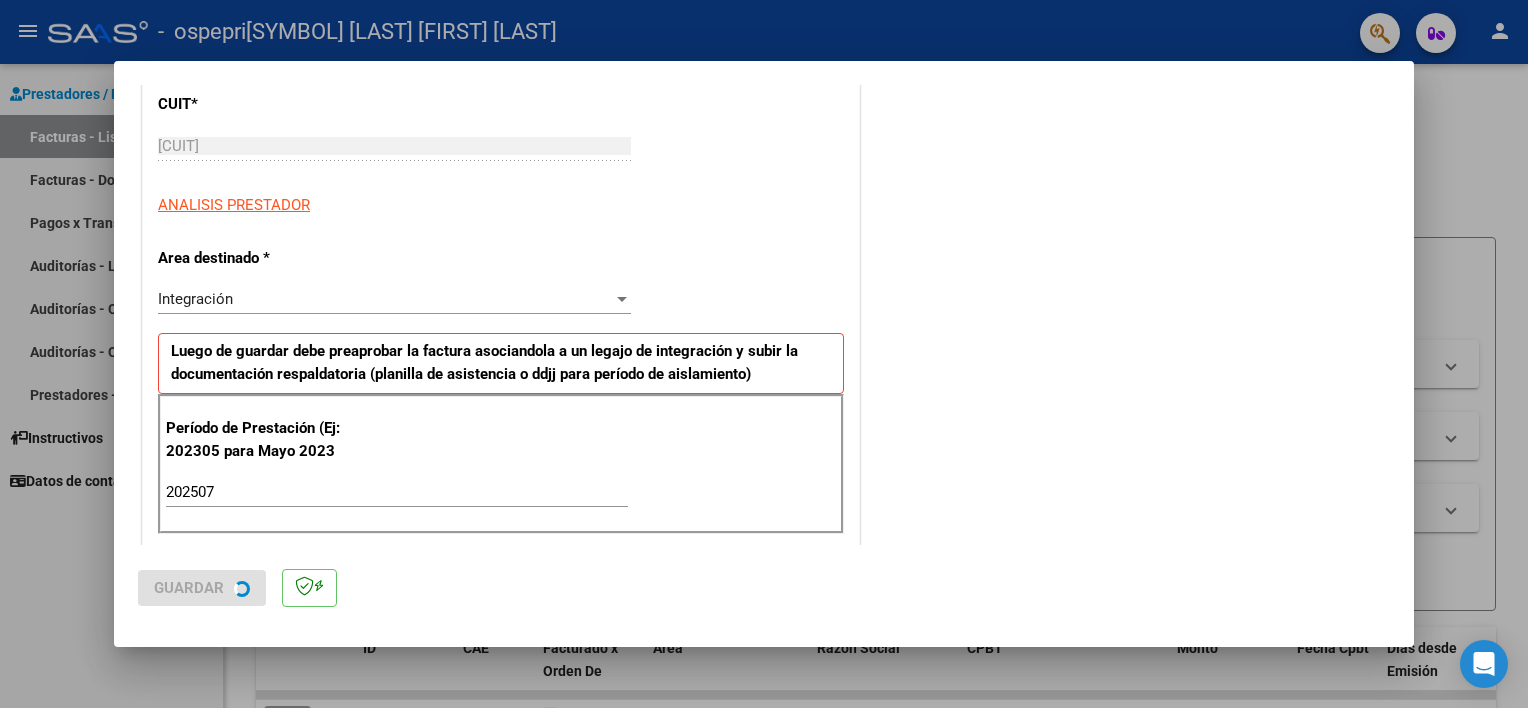 scroll, scrollTop: 0, scrollLeft: 0, axis: both 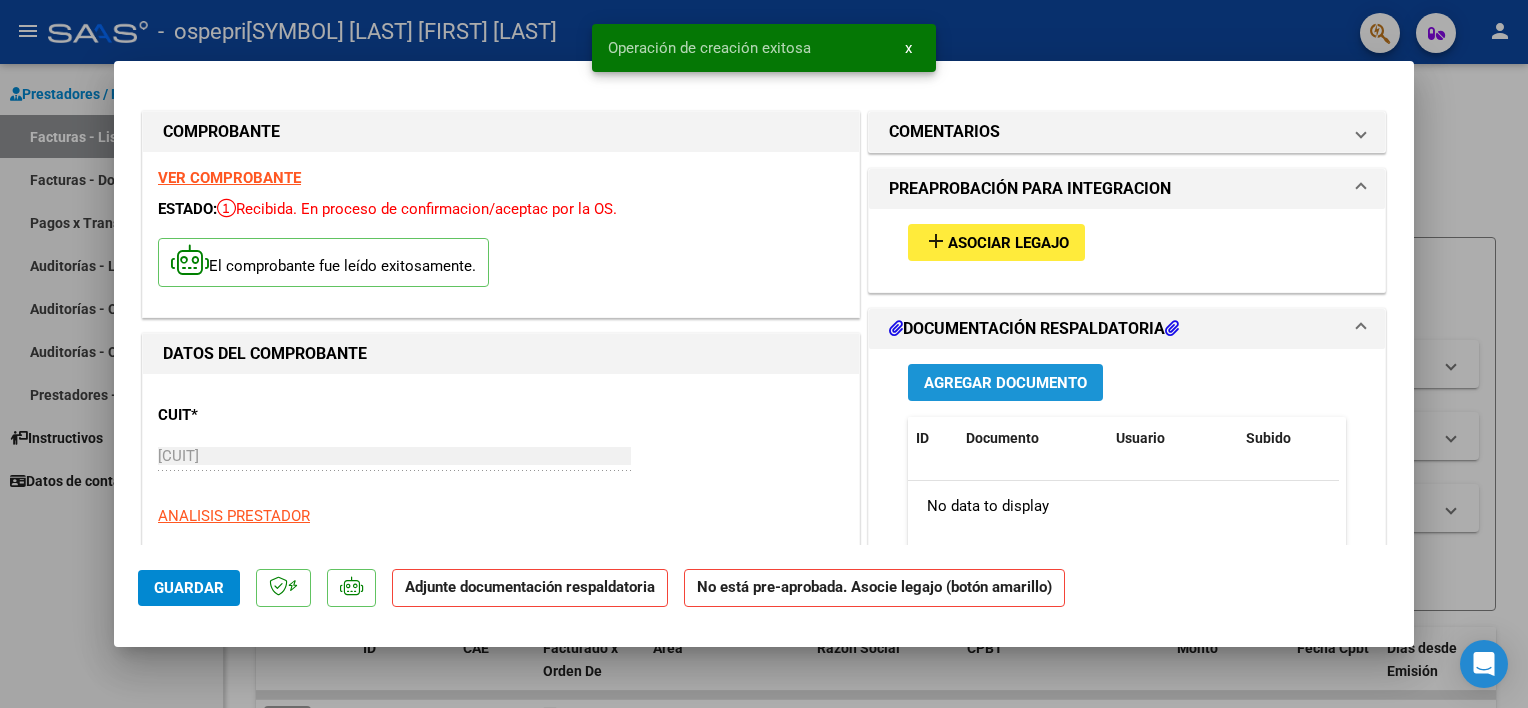 click on "Agregar Documento" at bounding box center [1005, 383] 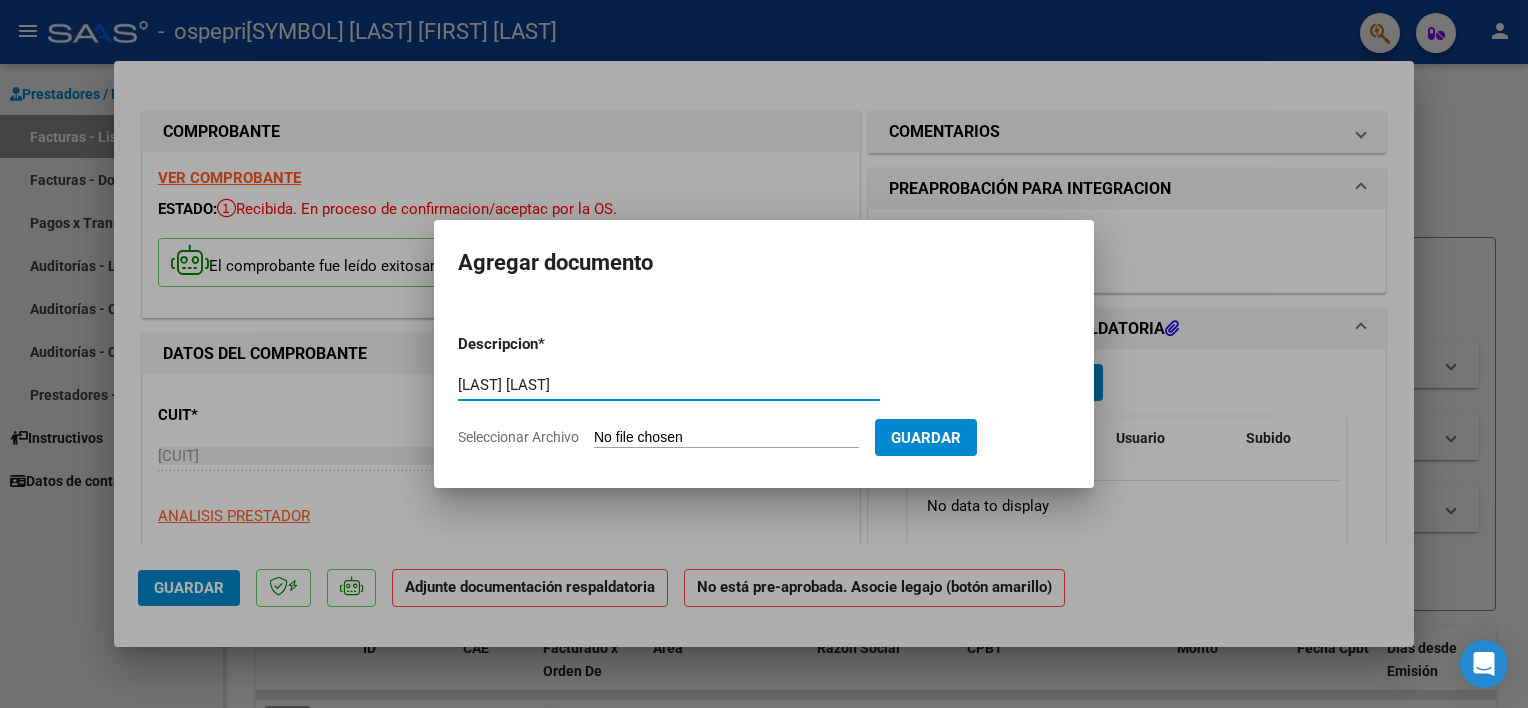 type on "[LAST] [LAST]" 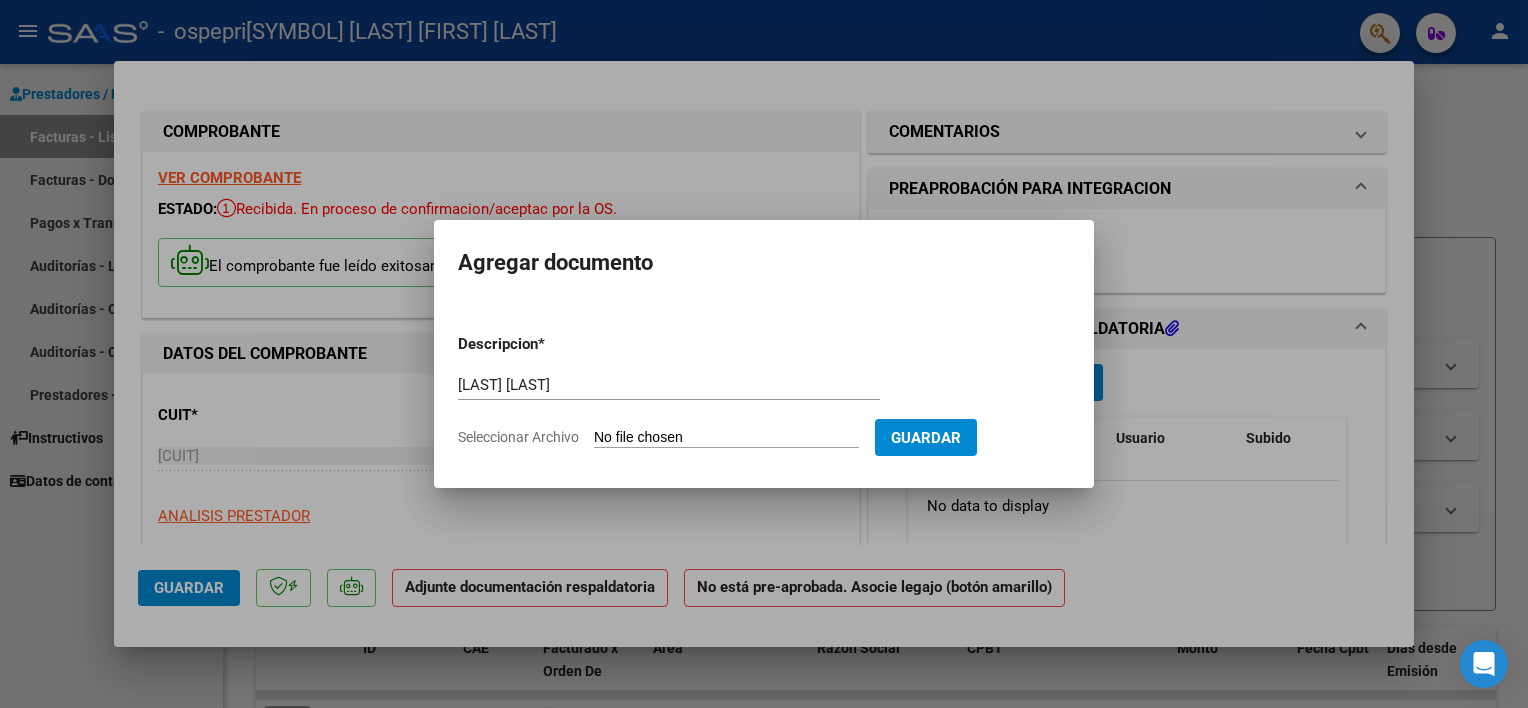 click on "Seleccionar Archivo" at bounding box center [726, 438] 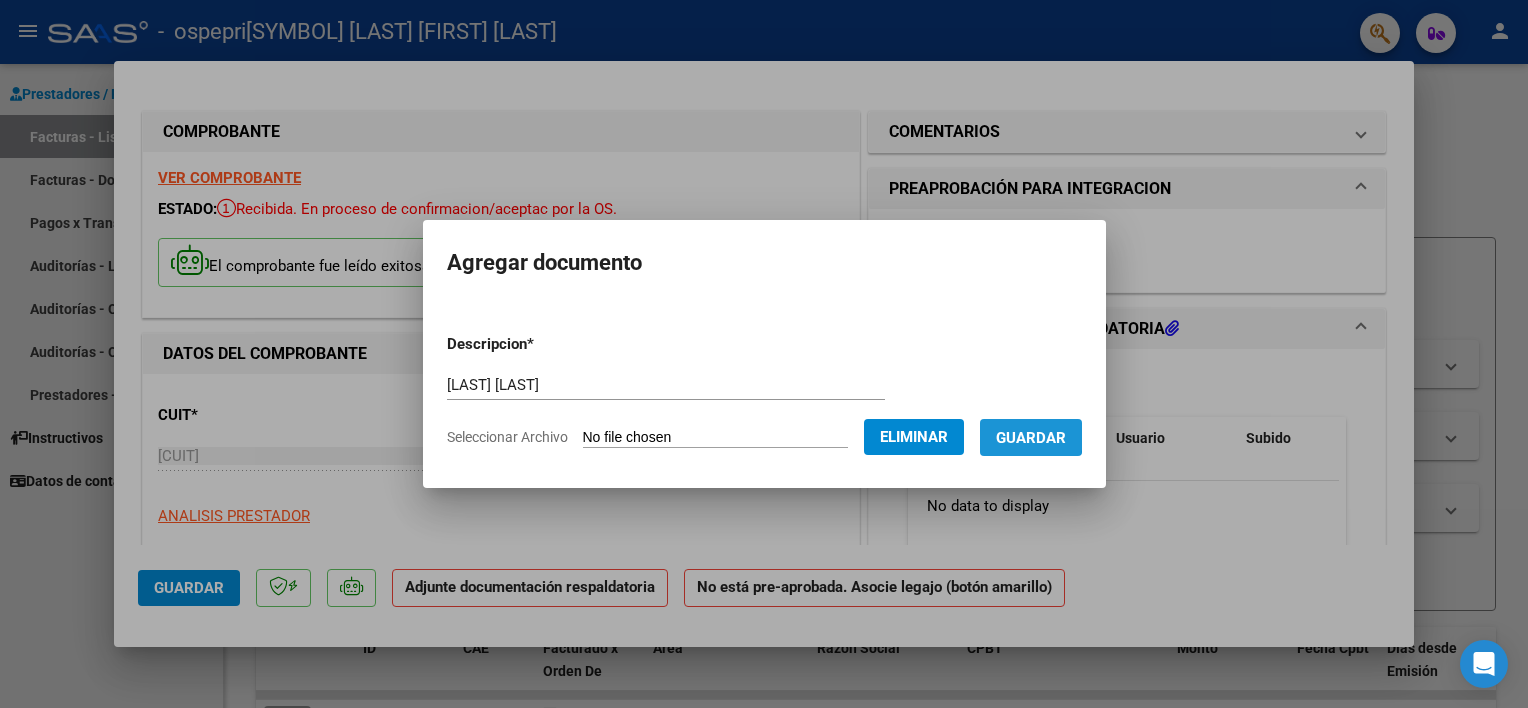 click on "Guardar" at bounding box center [1031, 438] 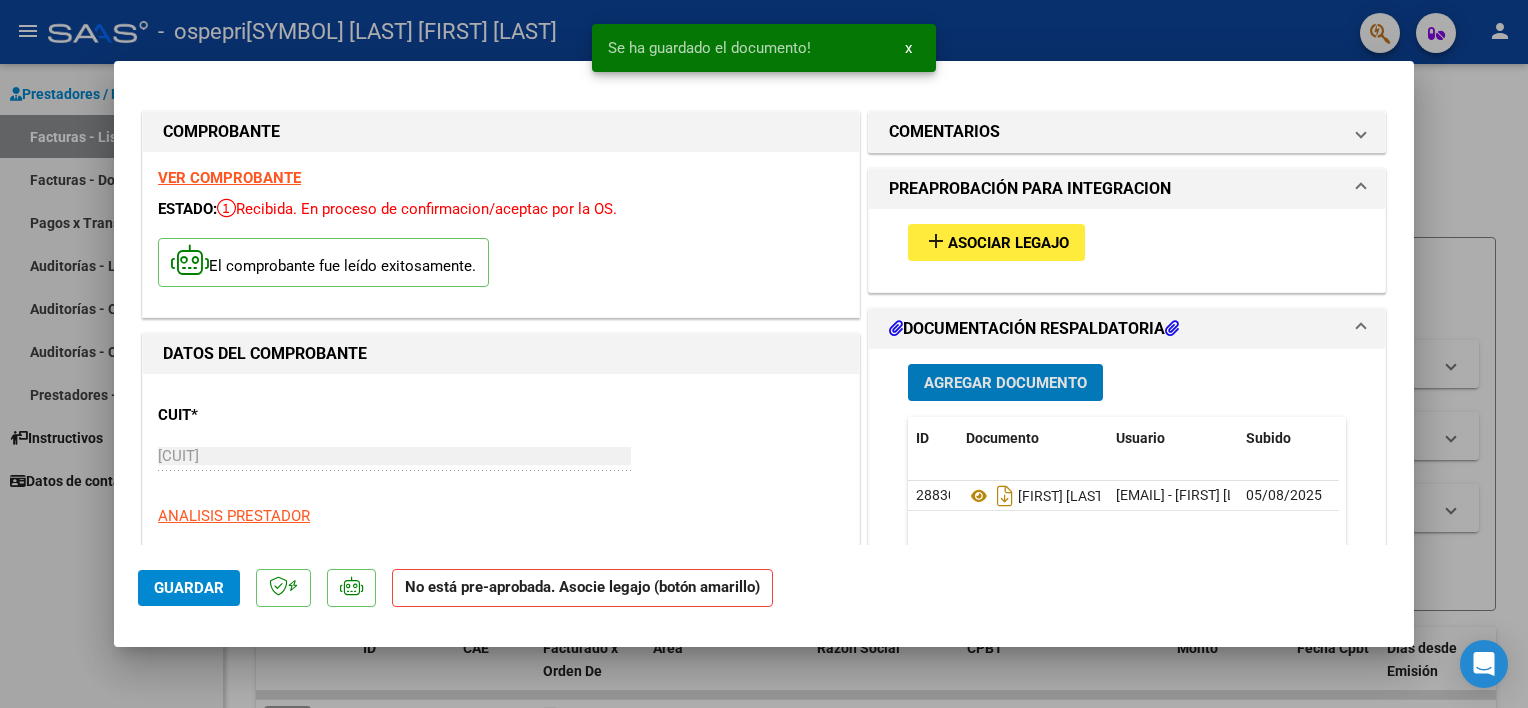 type 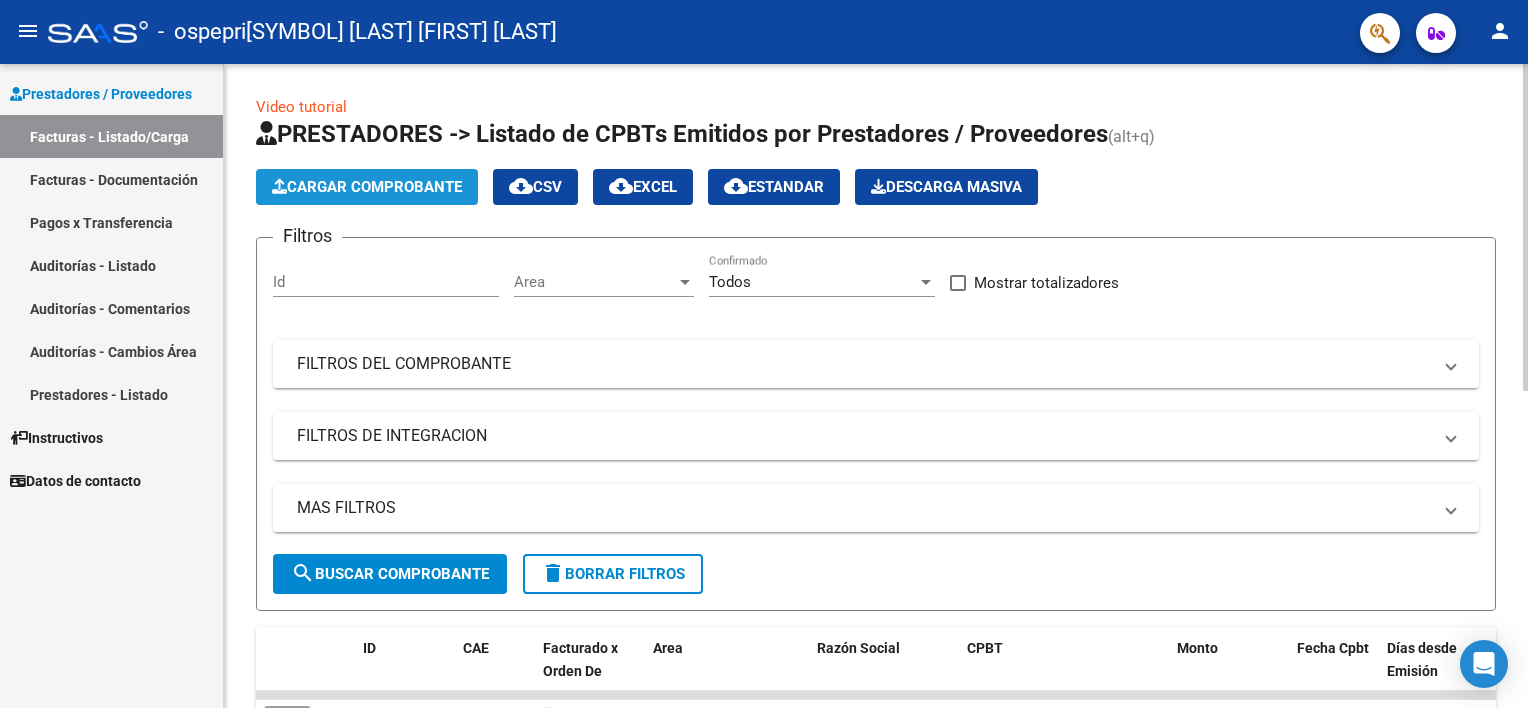 click on "Cargar Comprobante" 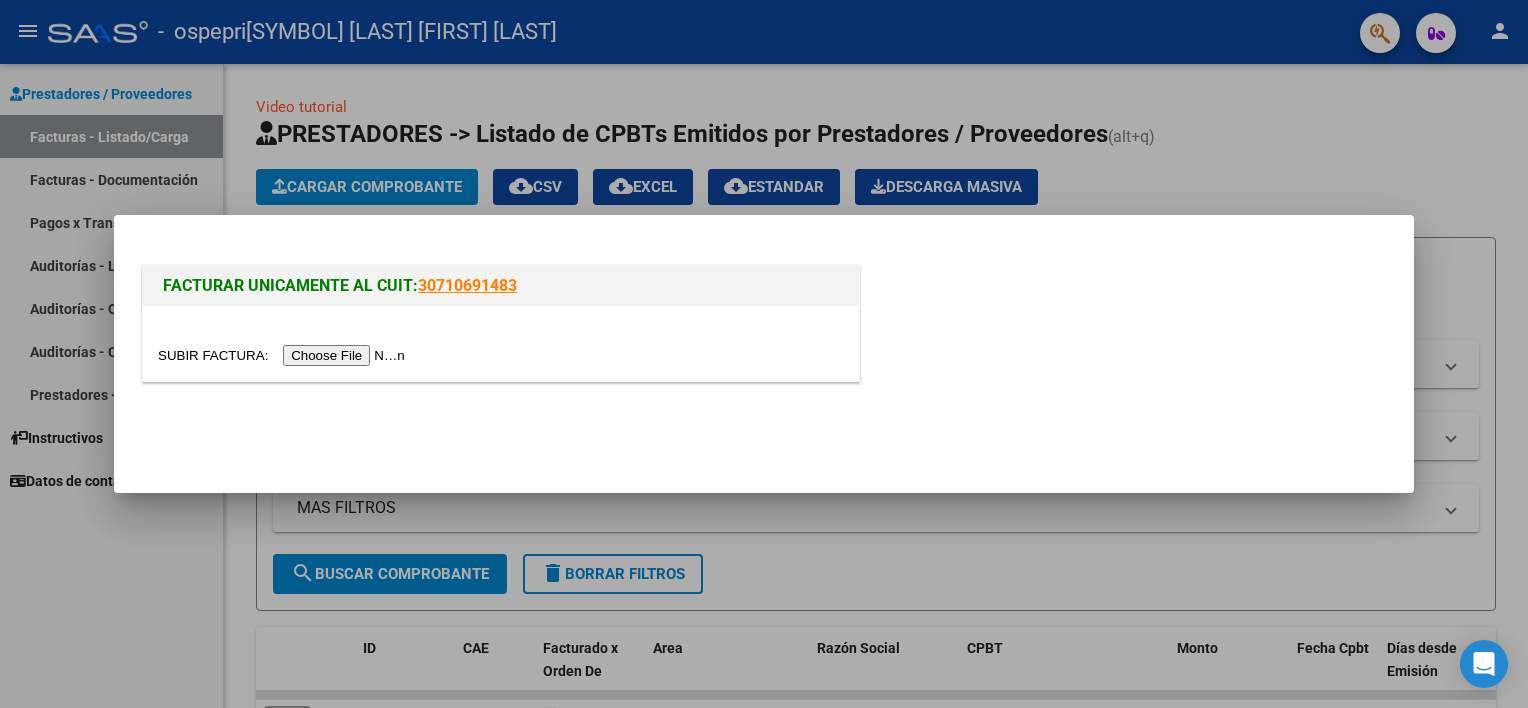 click at bounding box center (284, 355) 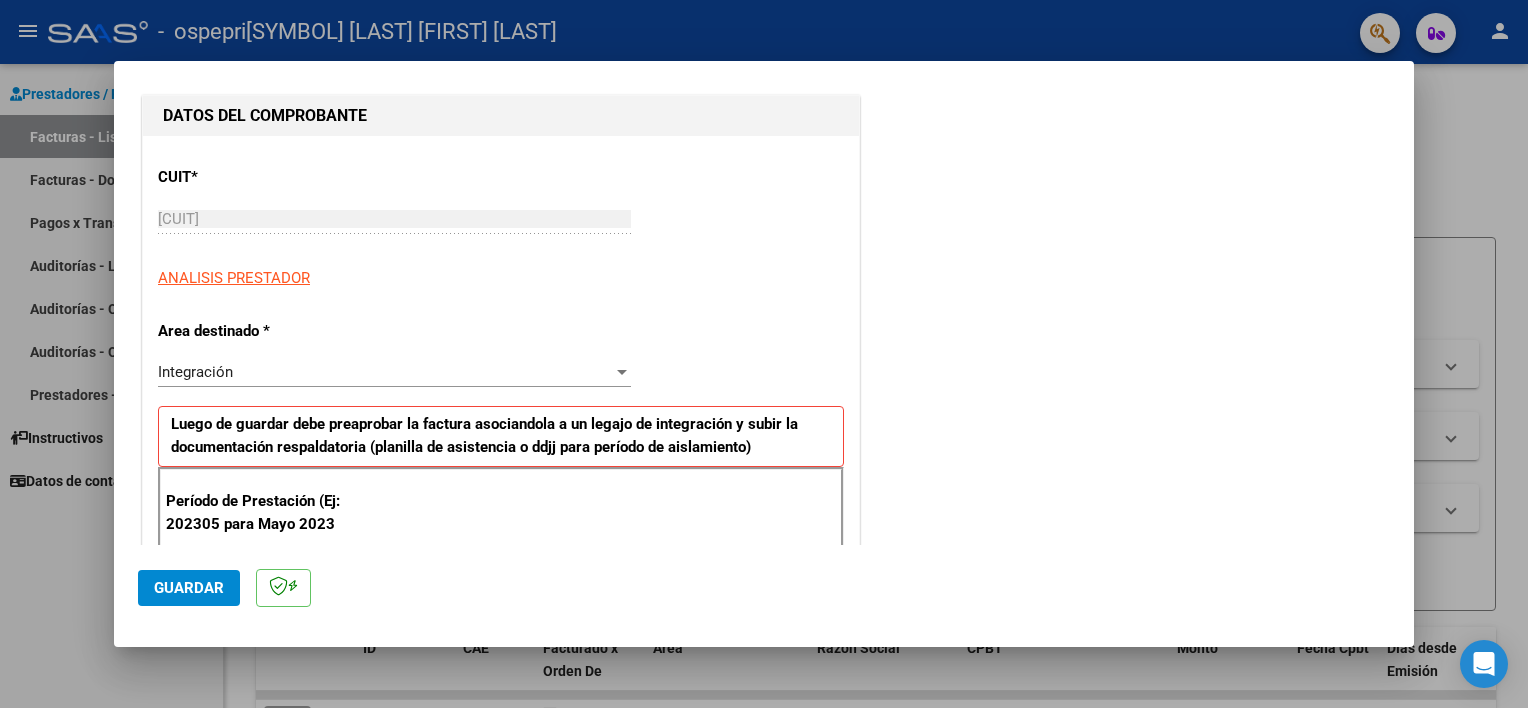 scroll, scrollTop: 239, scrollLeft: 0, axis: vertical 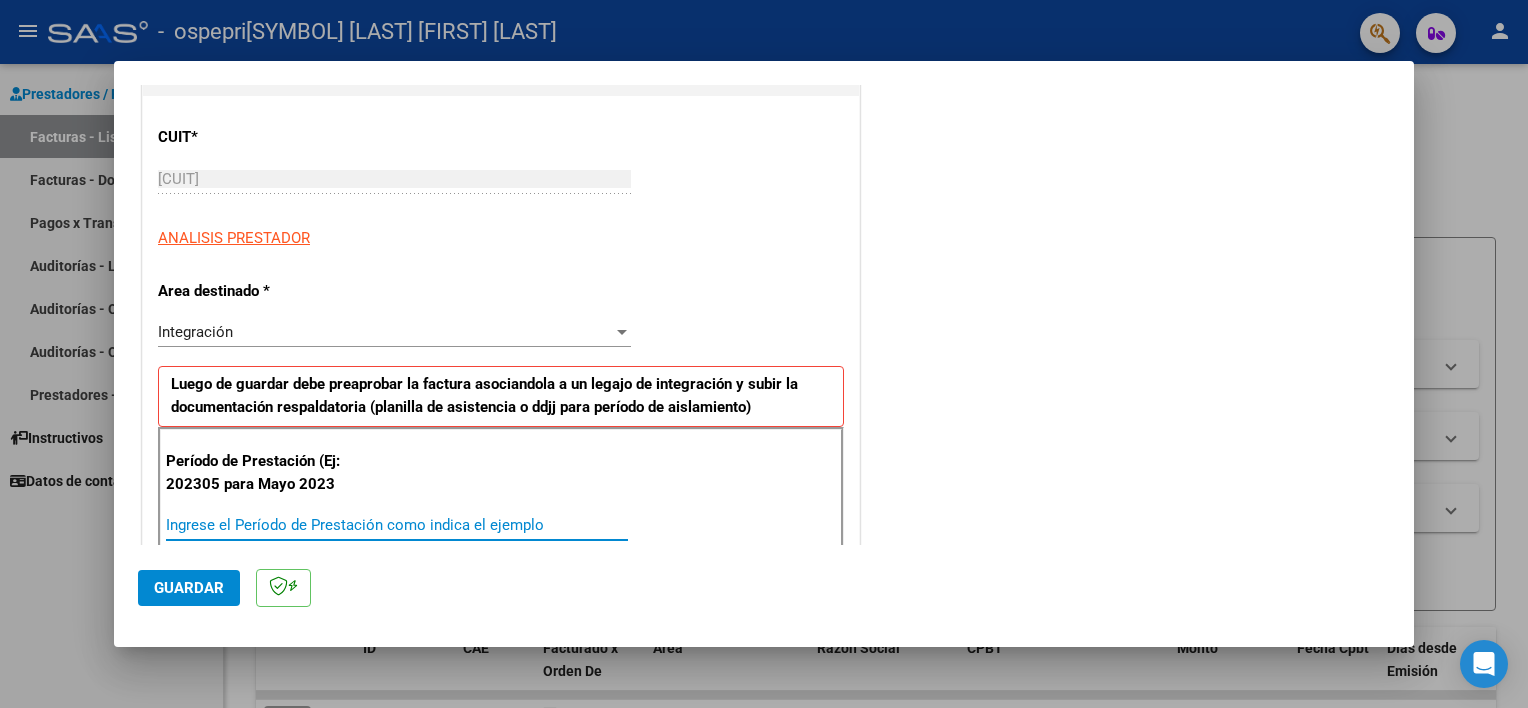click on "Ingrese el Período de Prestación como indica el ejemplo" at bounding box center (397, 525) 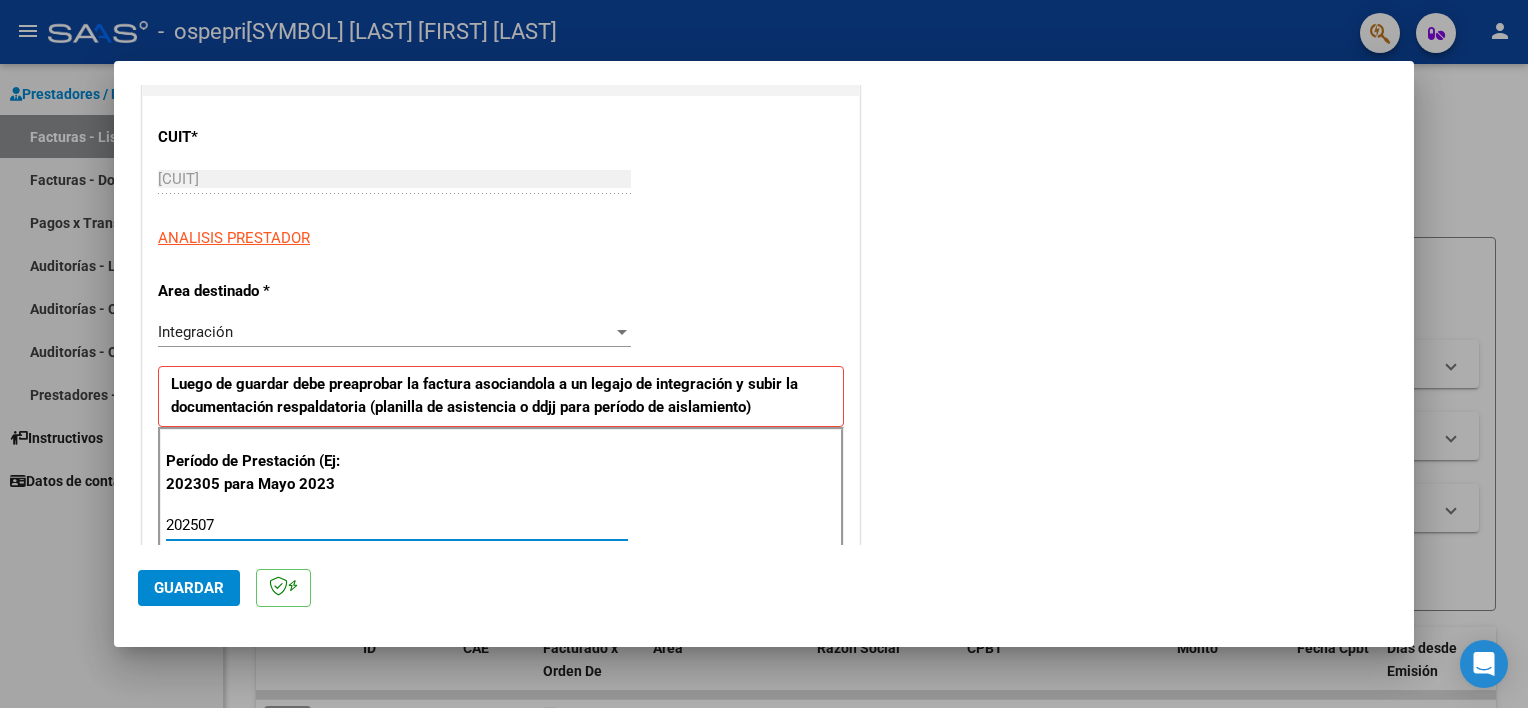 type on "202507" 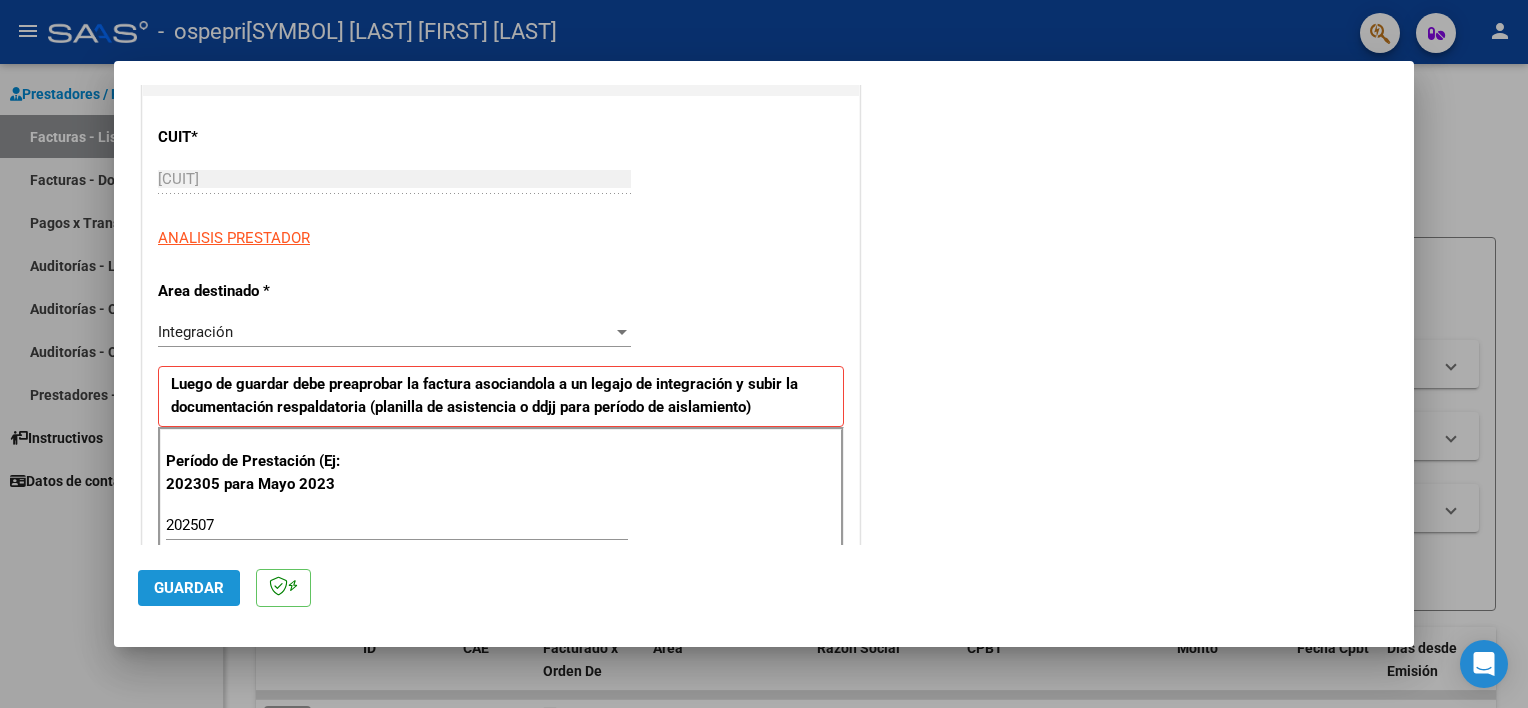 click on "Guardar" 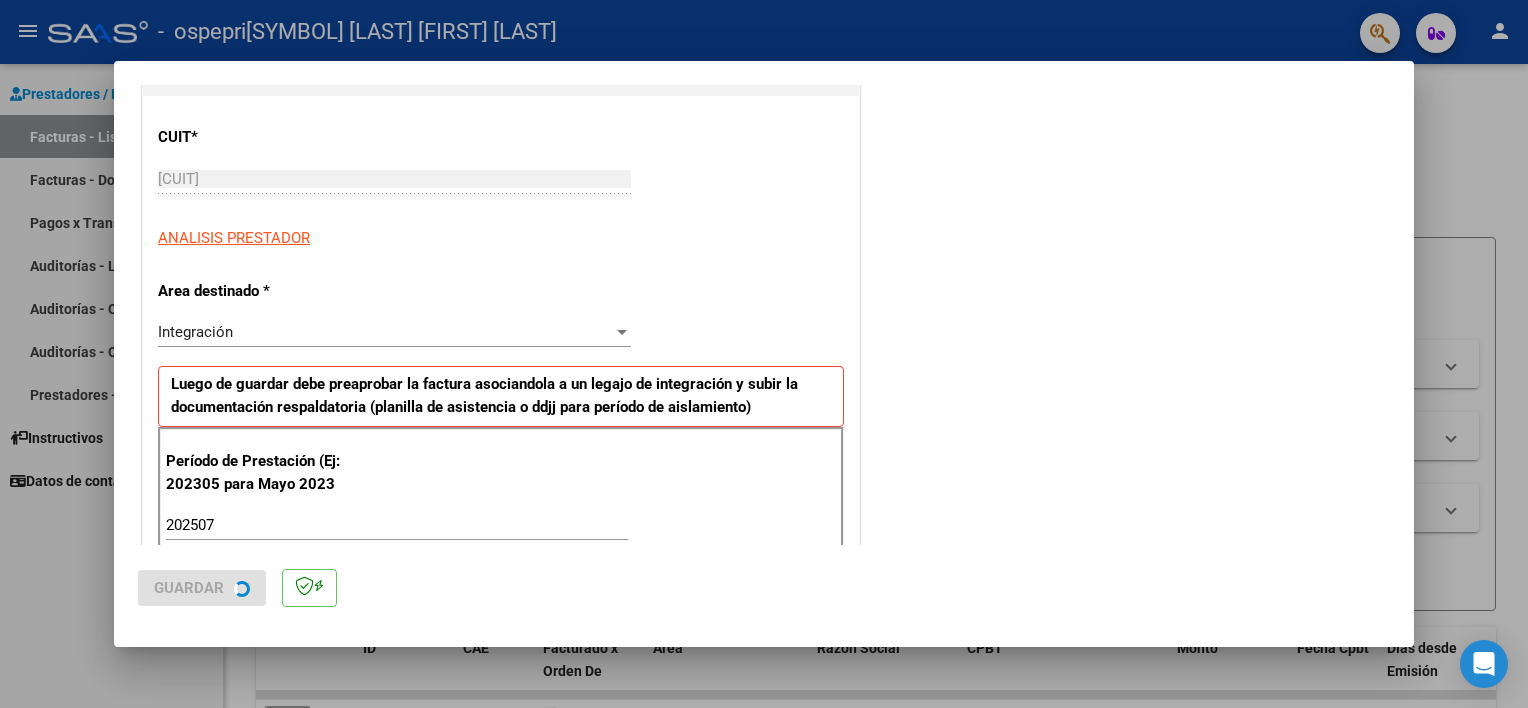 scroll, scrollTop: 0, scrollLeft: 0, axis: both 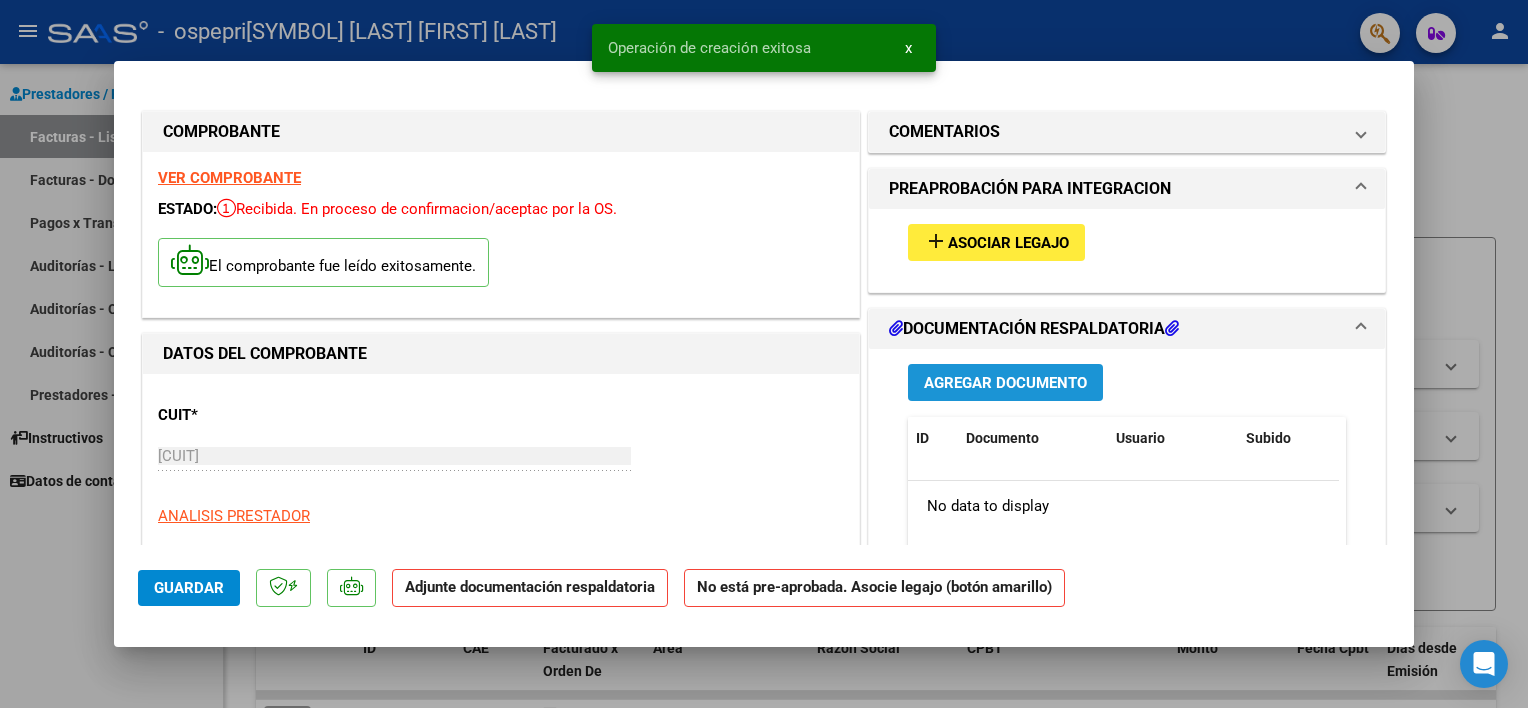 click on "Agregar Documento" at bounding box center (1005, 383) 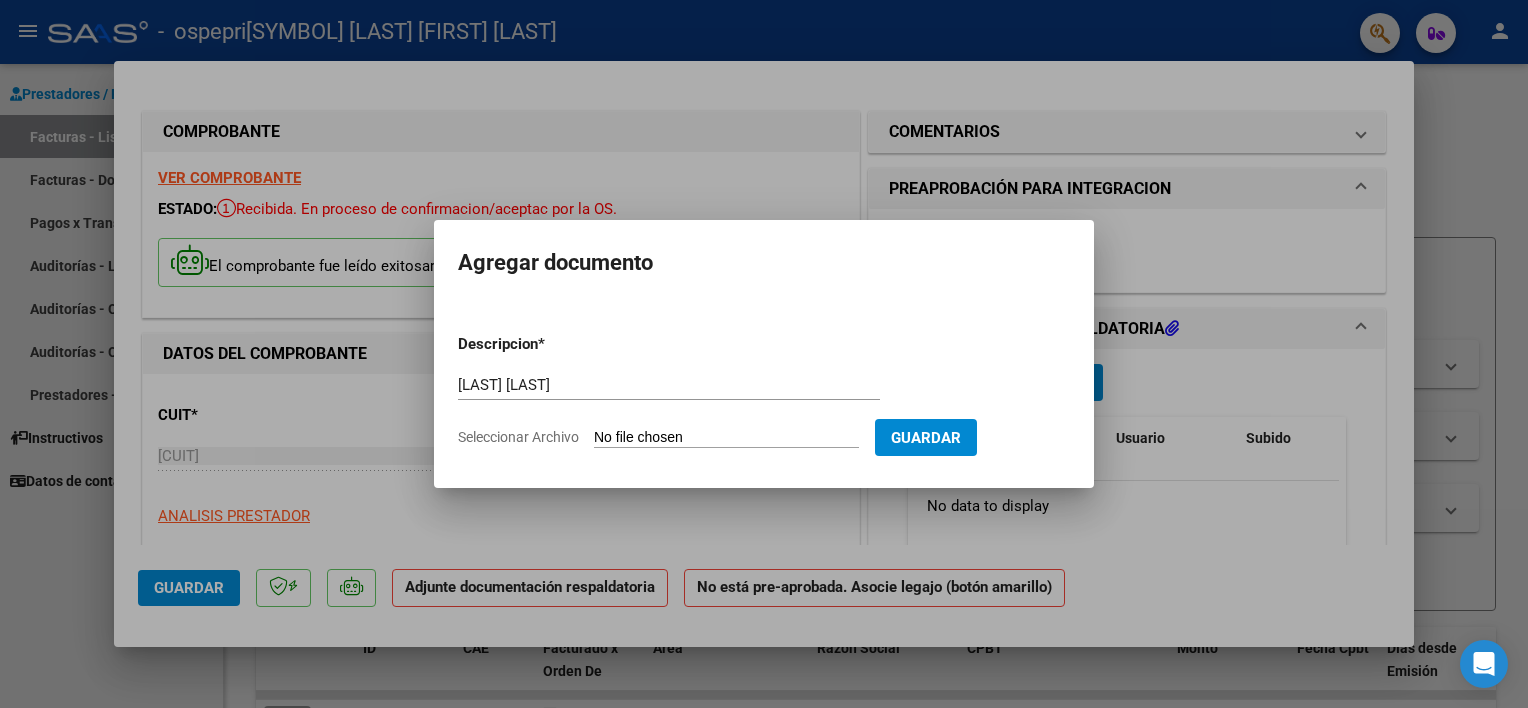 click on "Seleccionar Archivo" at bounding box center [726, 438] 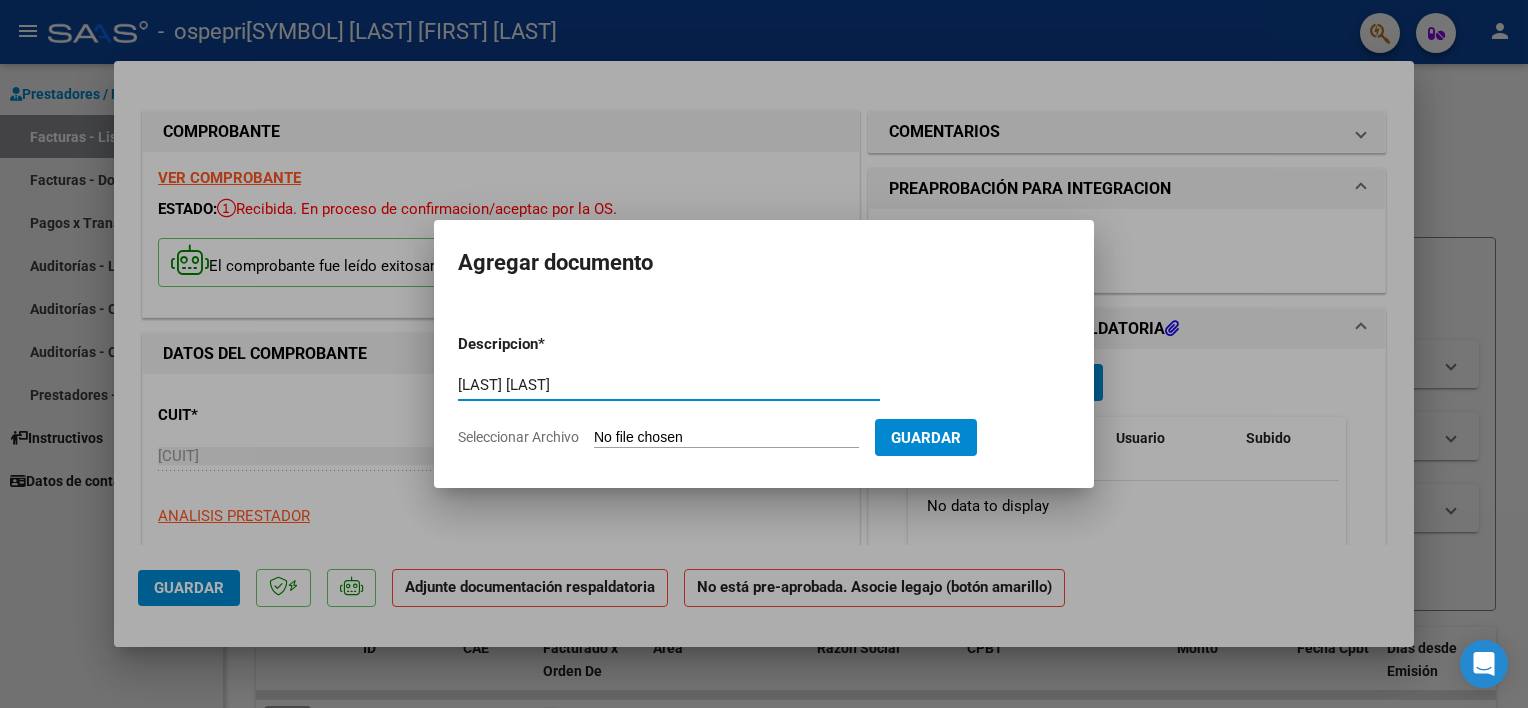 click on "[LAST] [LAST]" at bounding box center [669, 385] 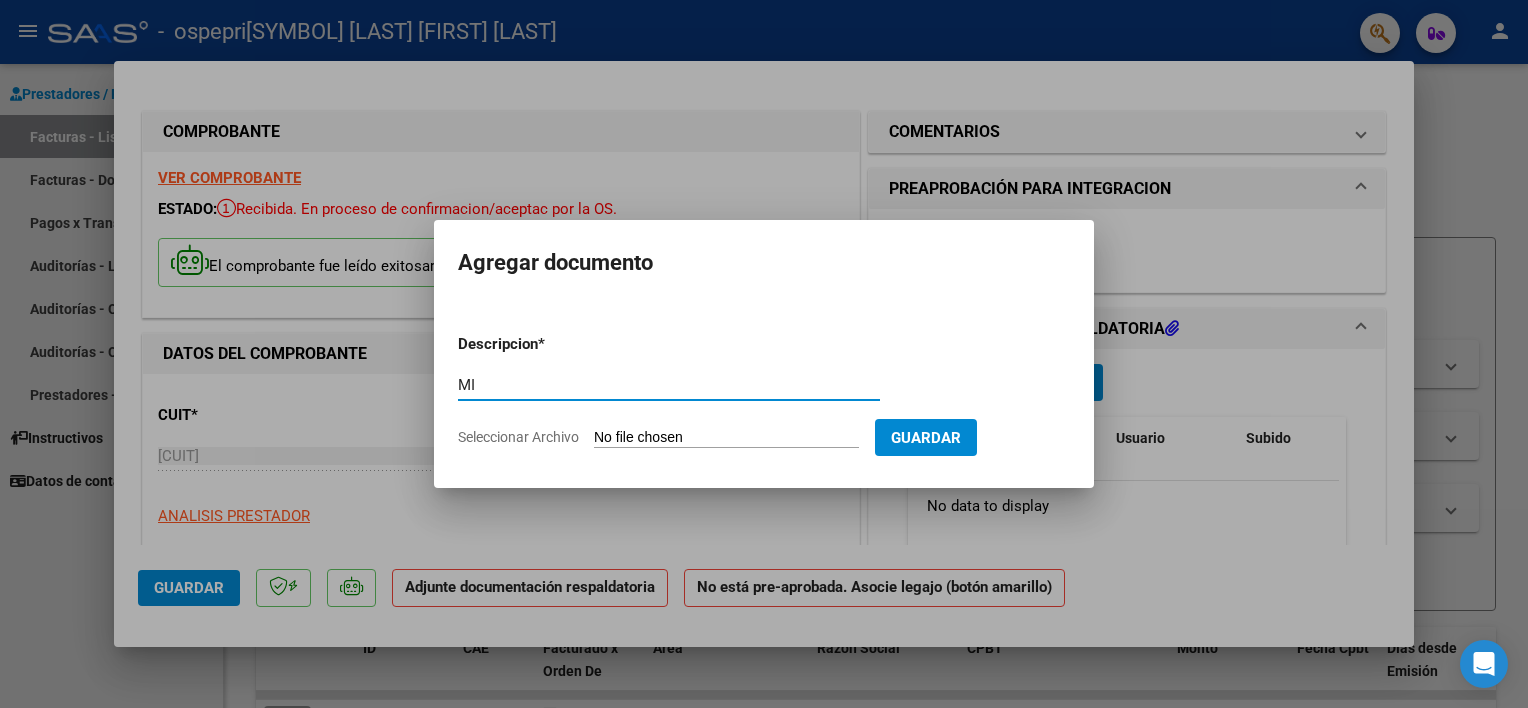 type on "M" 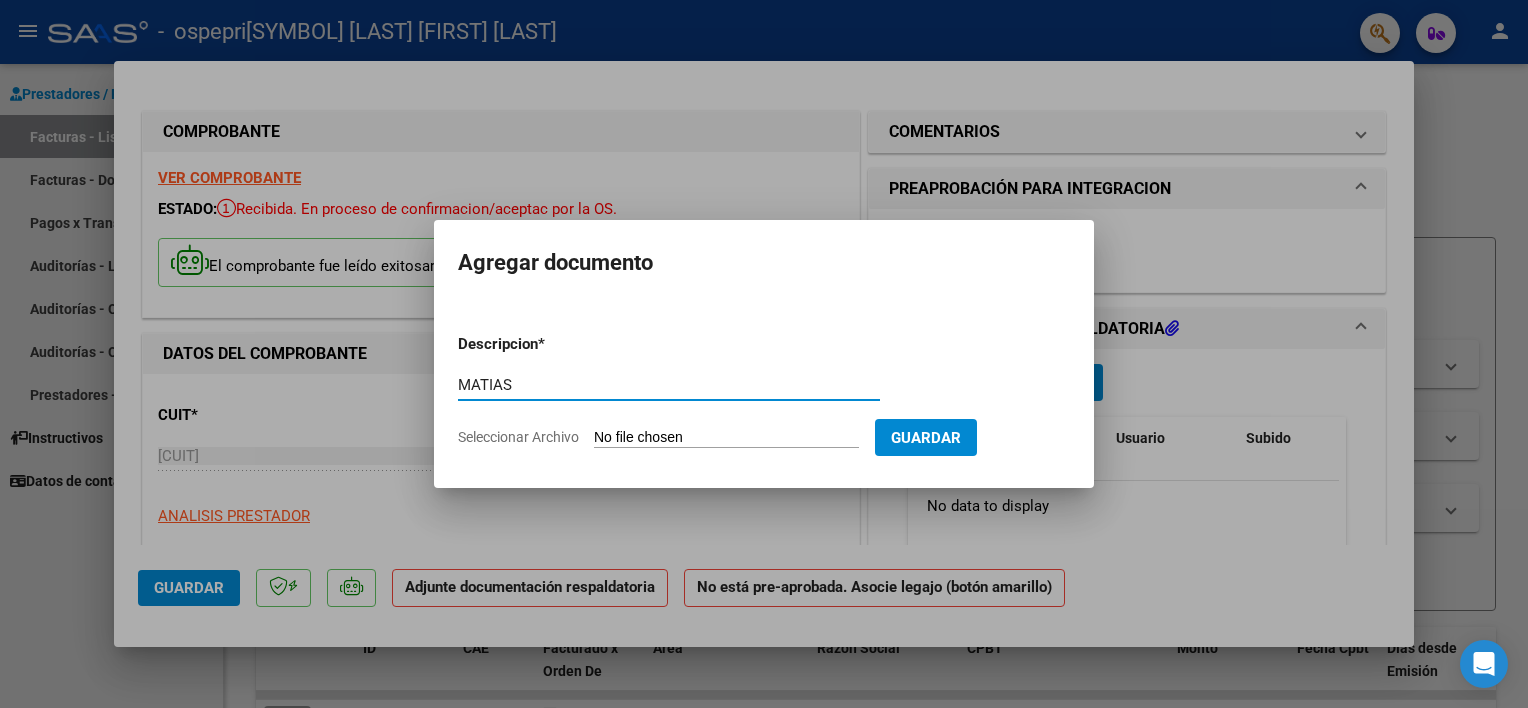type on "[FIRST] [LAST]" 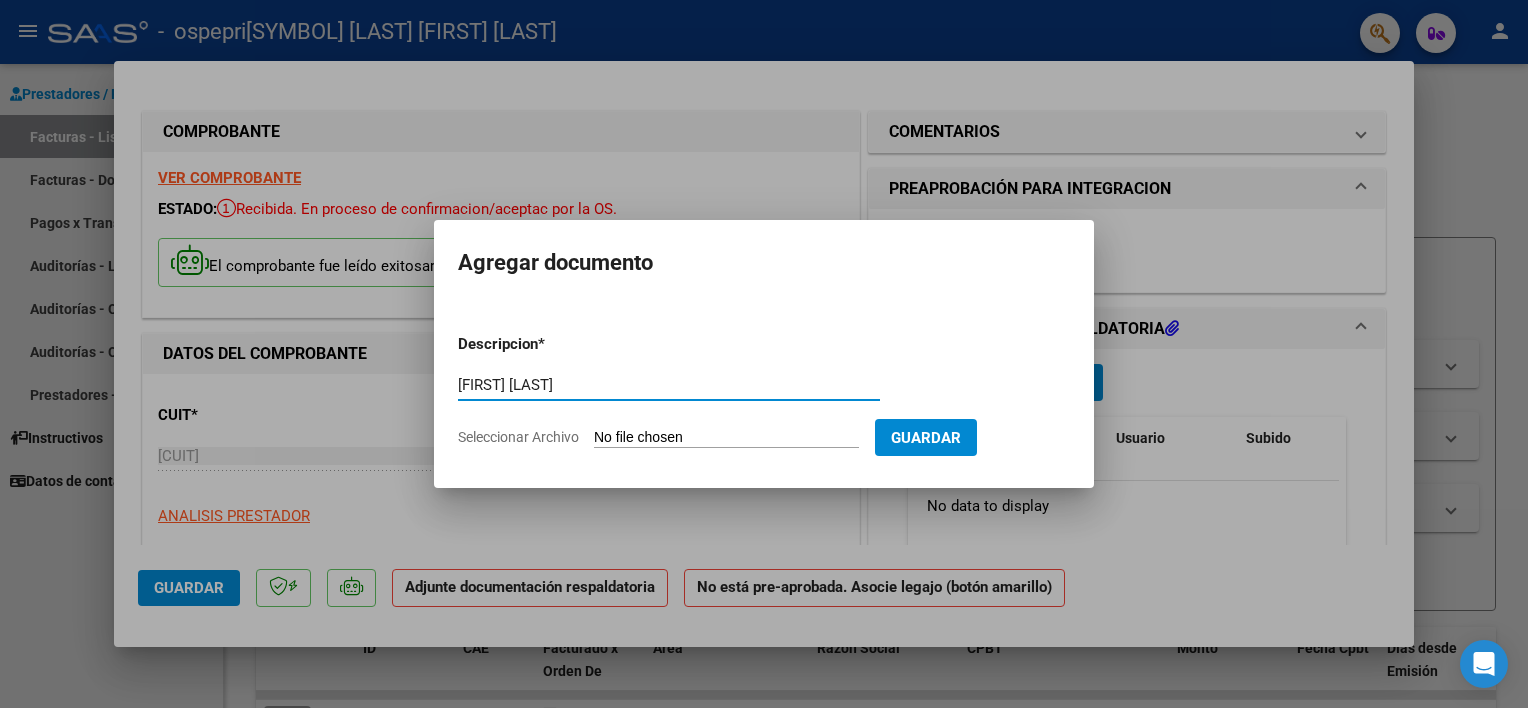 click on "Seleccionar Archivo" at bounding box center (726, 438) 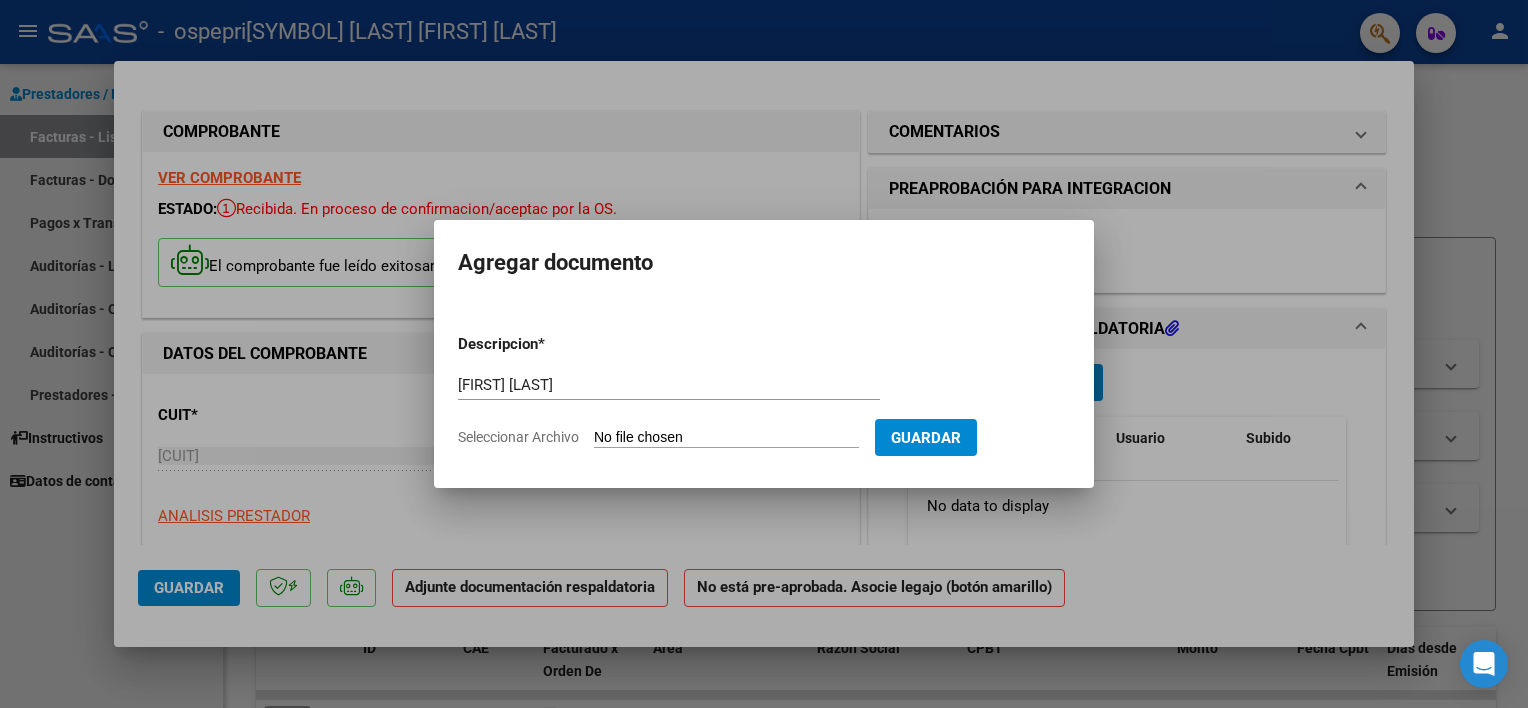 type on "C:\fakepath\CamScanner 03-08-2025 20.29.pdf" 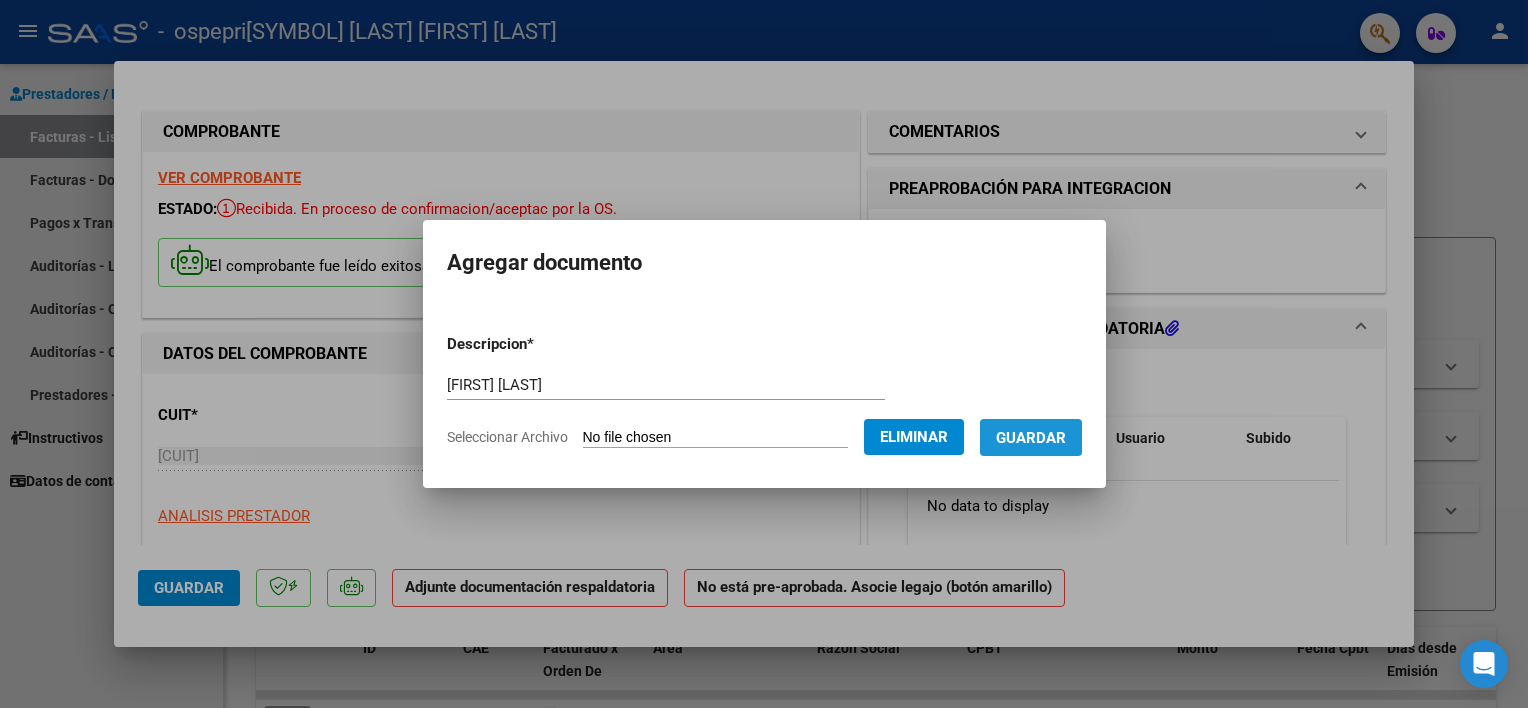 click on "Guardar" at bounding box center [1031, 438] 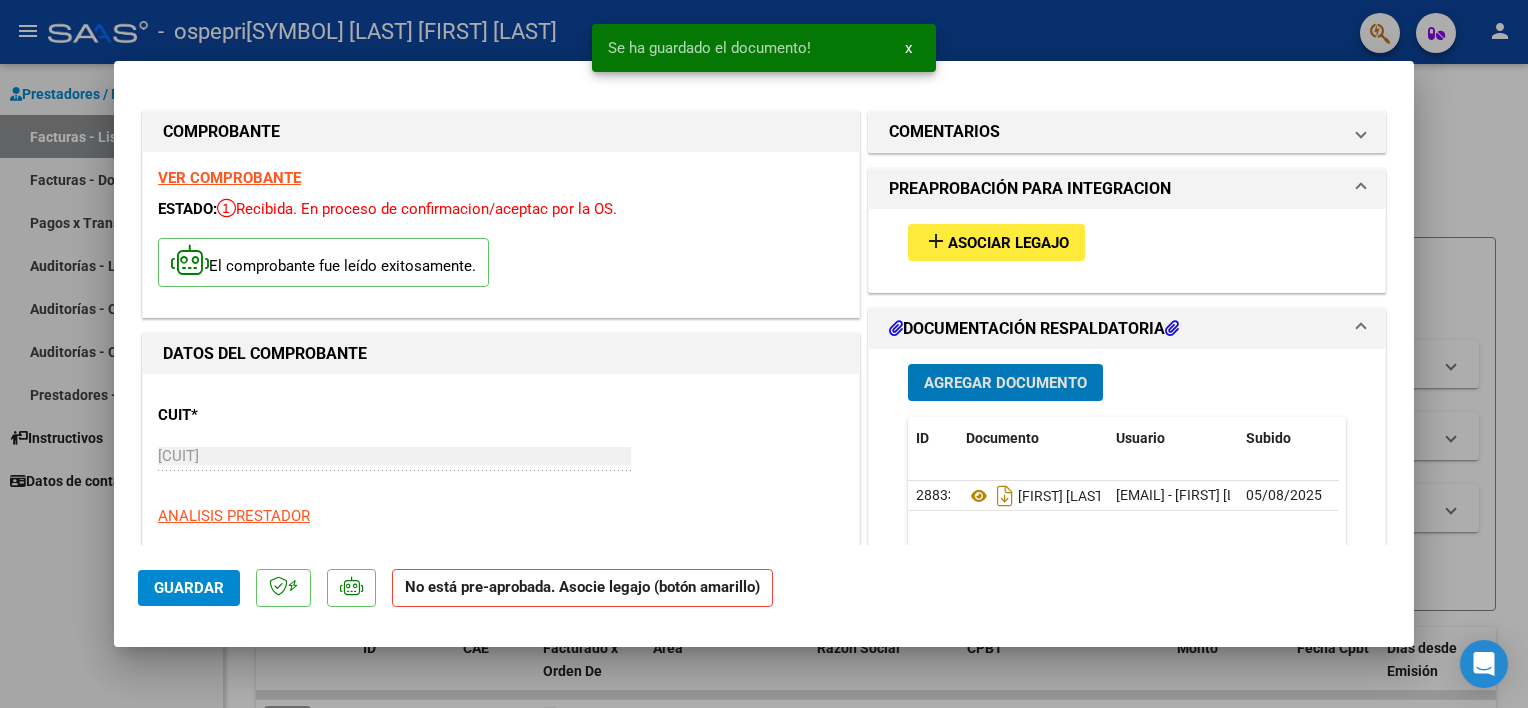 type 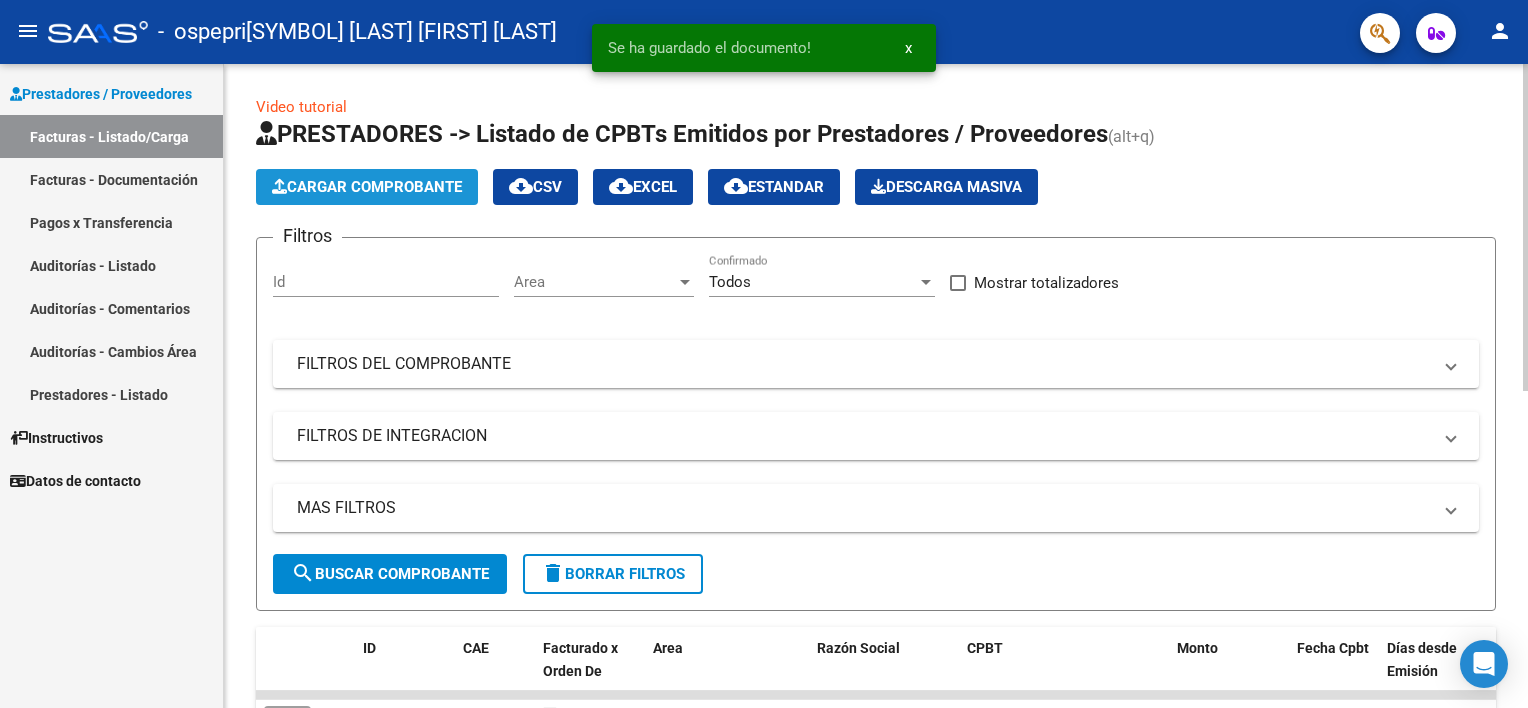 click on "Cargar Comprobante" 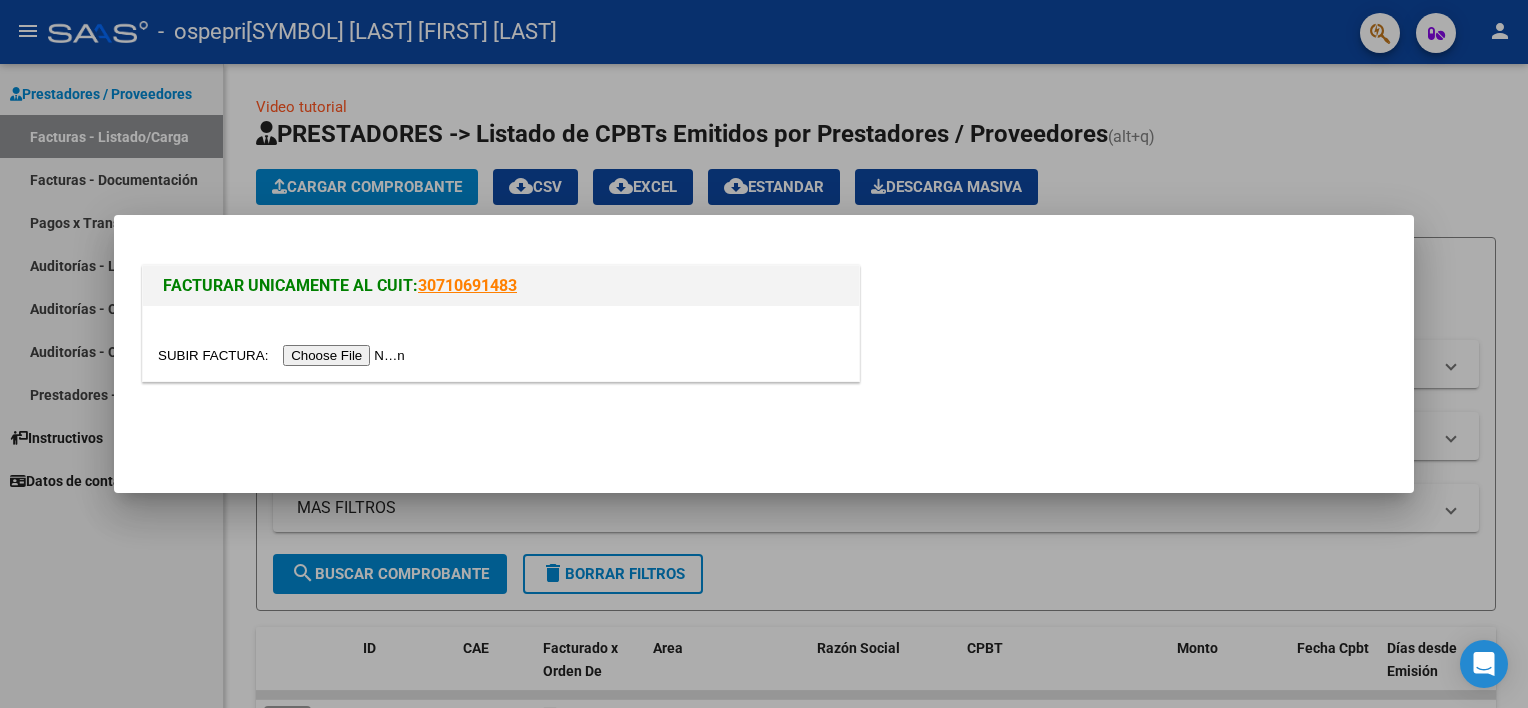 click at bounding box center [284, 355] 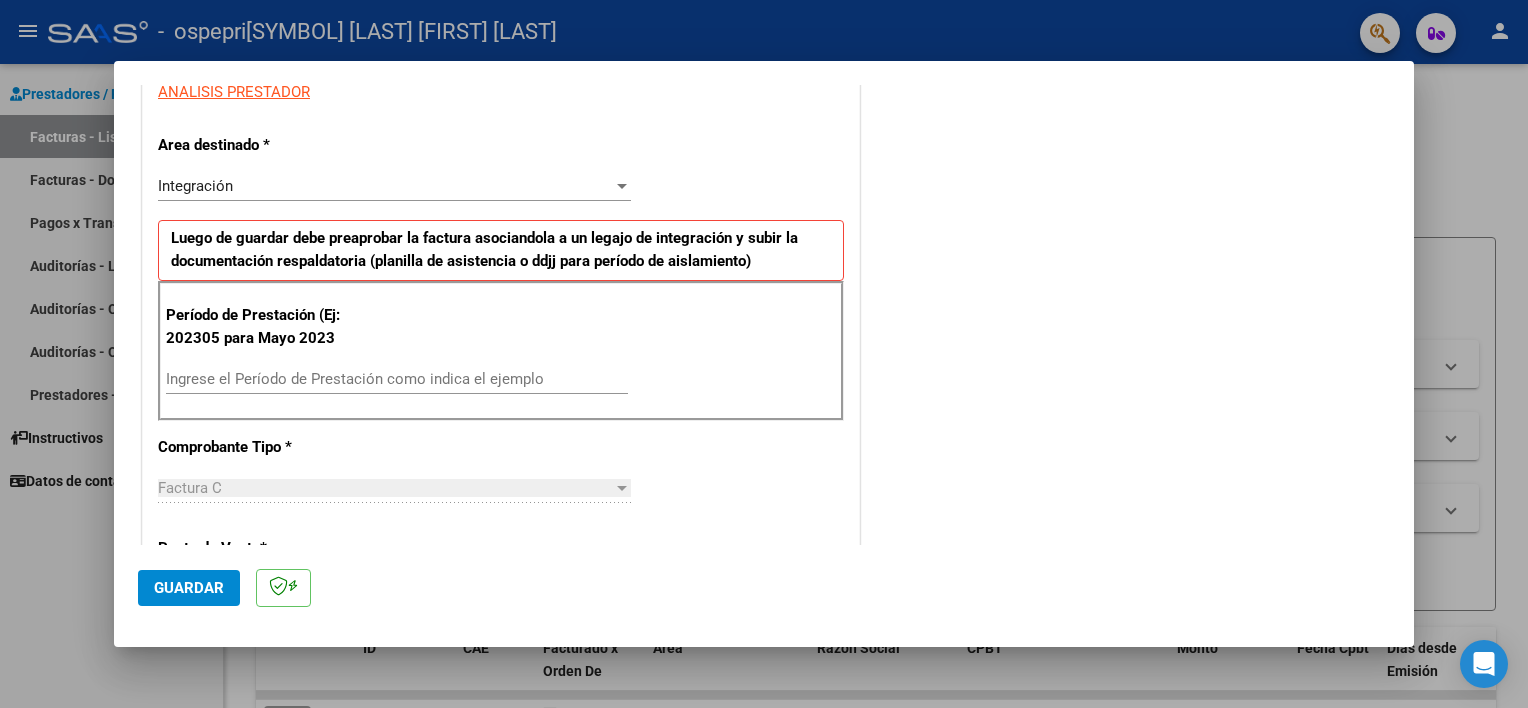 scroll, scrollTop: 392, scrollLeft: 0, axis: vertical 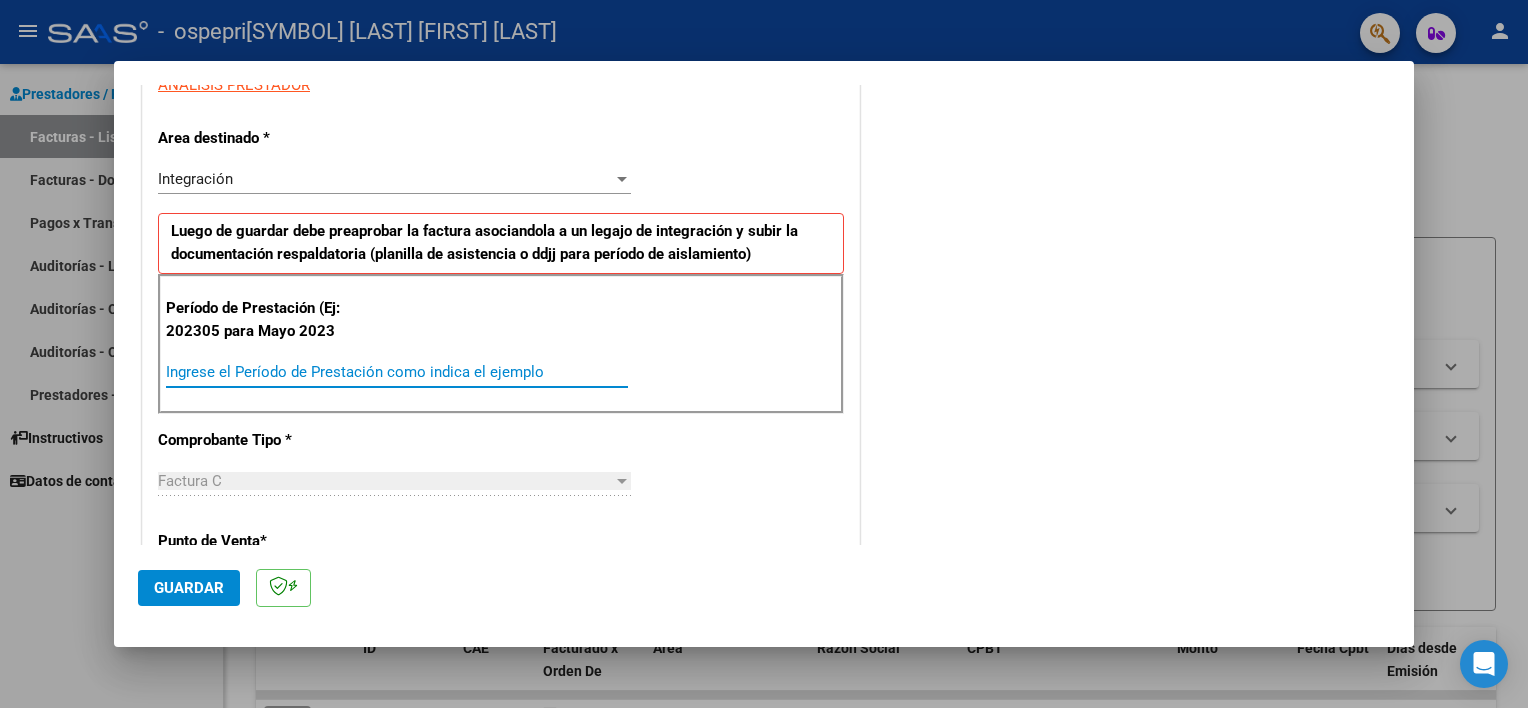click on "Ingrese el Período de Prestación como indica el ejemplo" at bounding box center (397, 372) 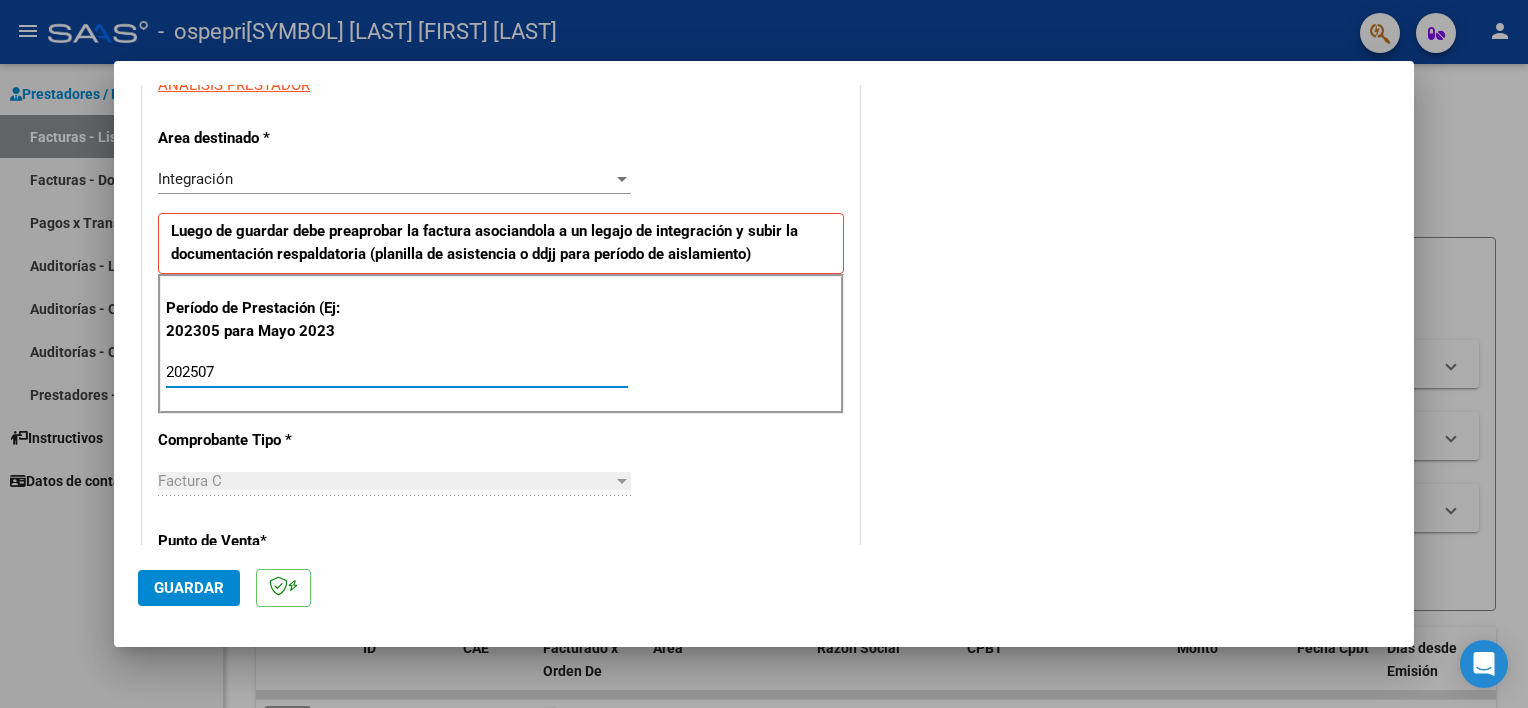 type on "202507" 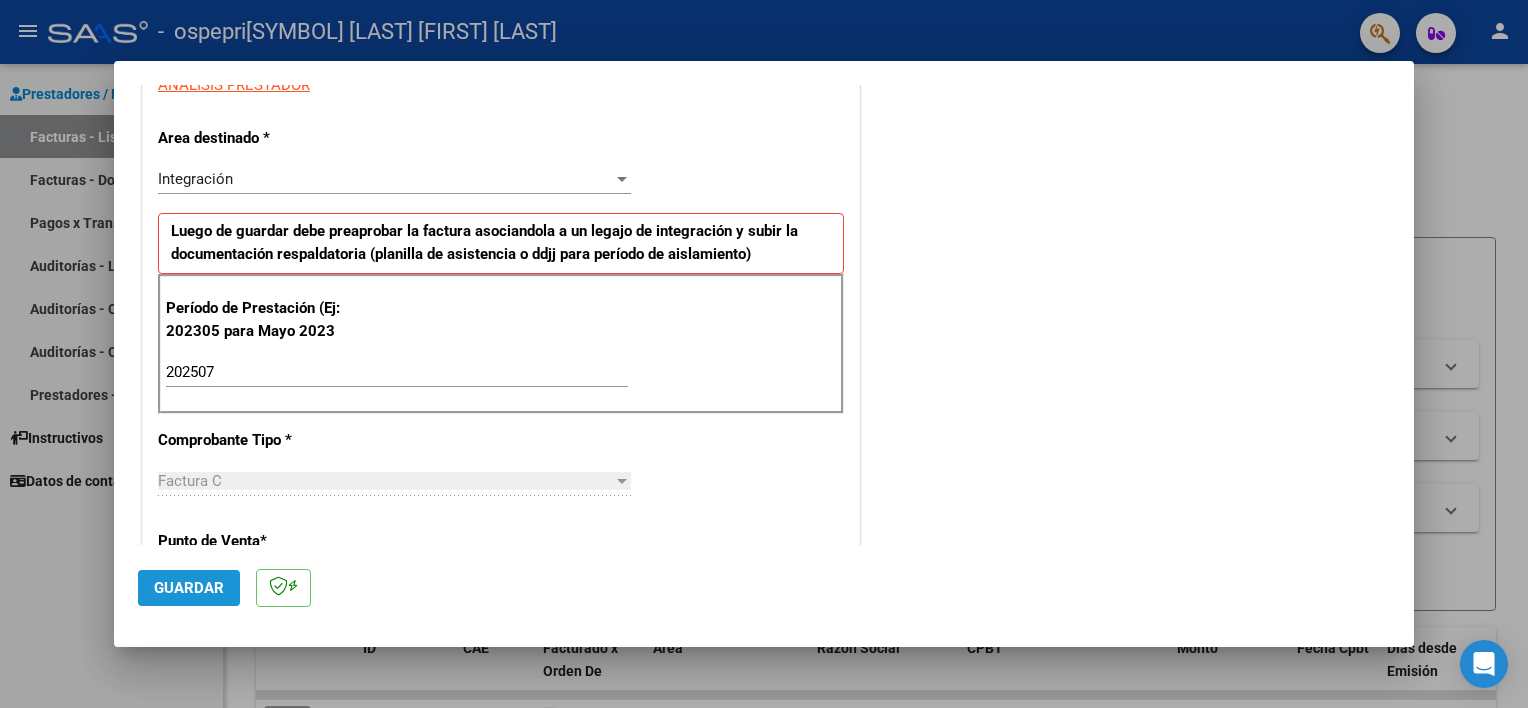 click on "Guardar" 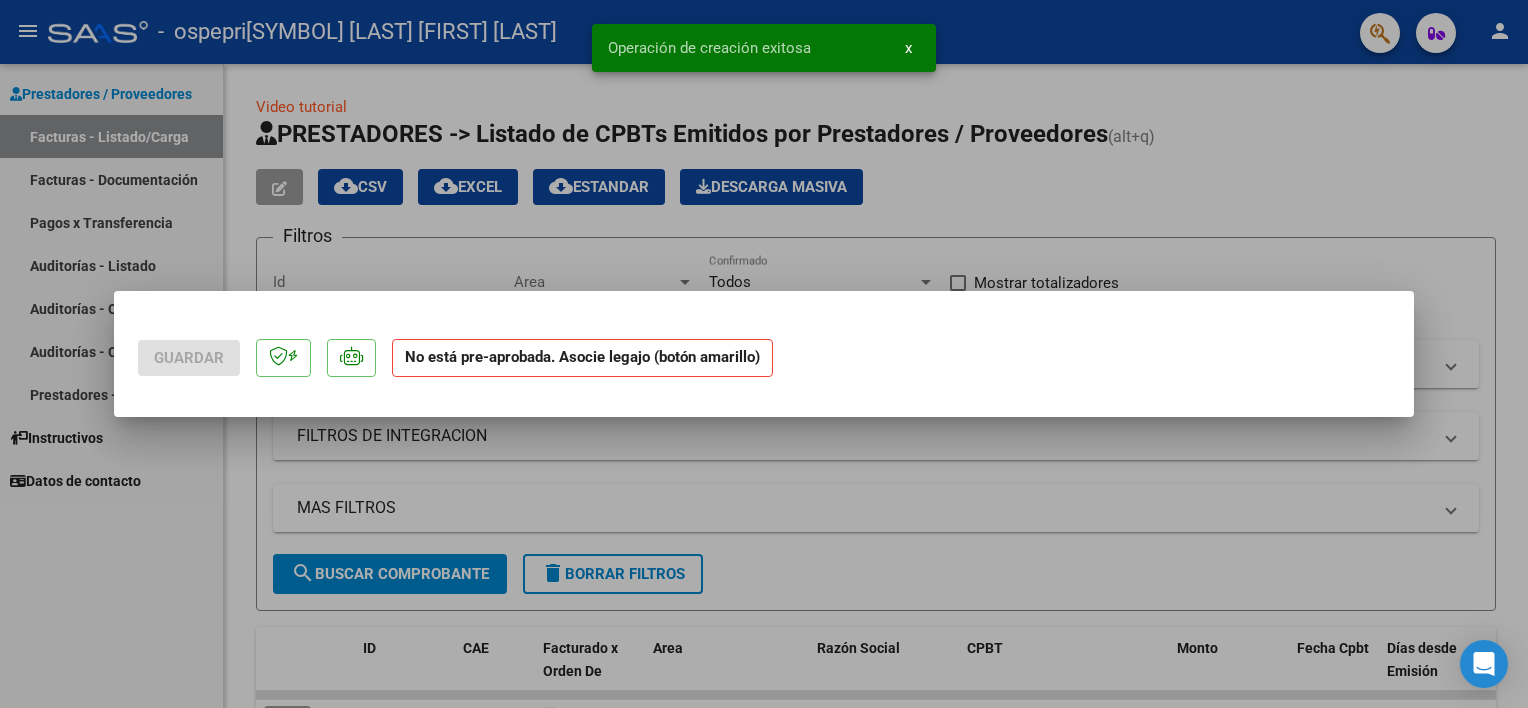 scroll, scrollTop: 0, scrollLeft: 0, axis: both 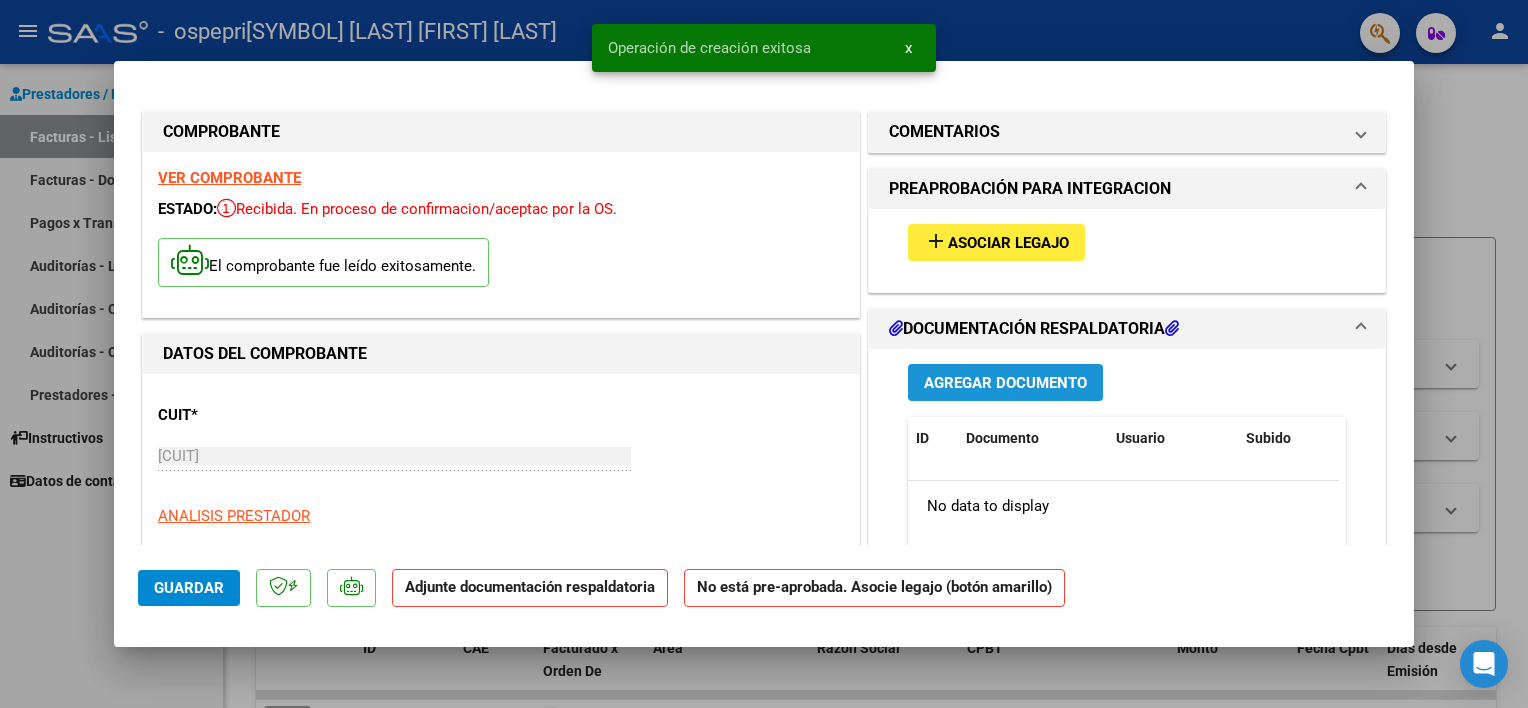 click on "Agregar Documento" at bounding box center [1005, 382] 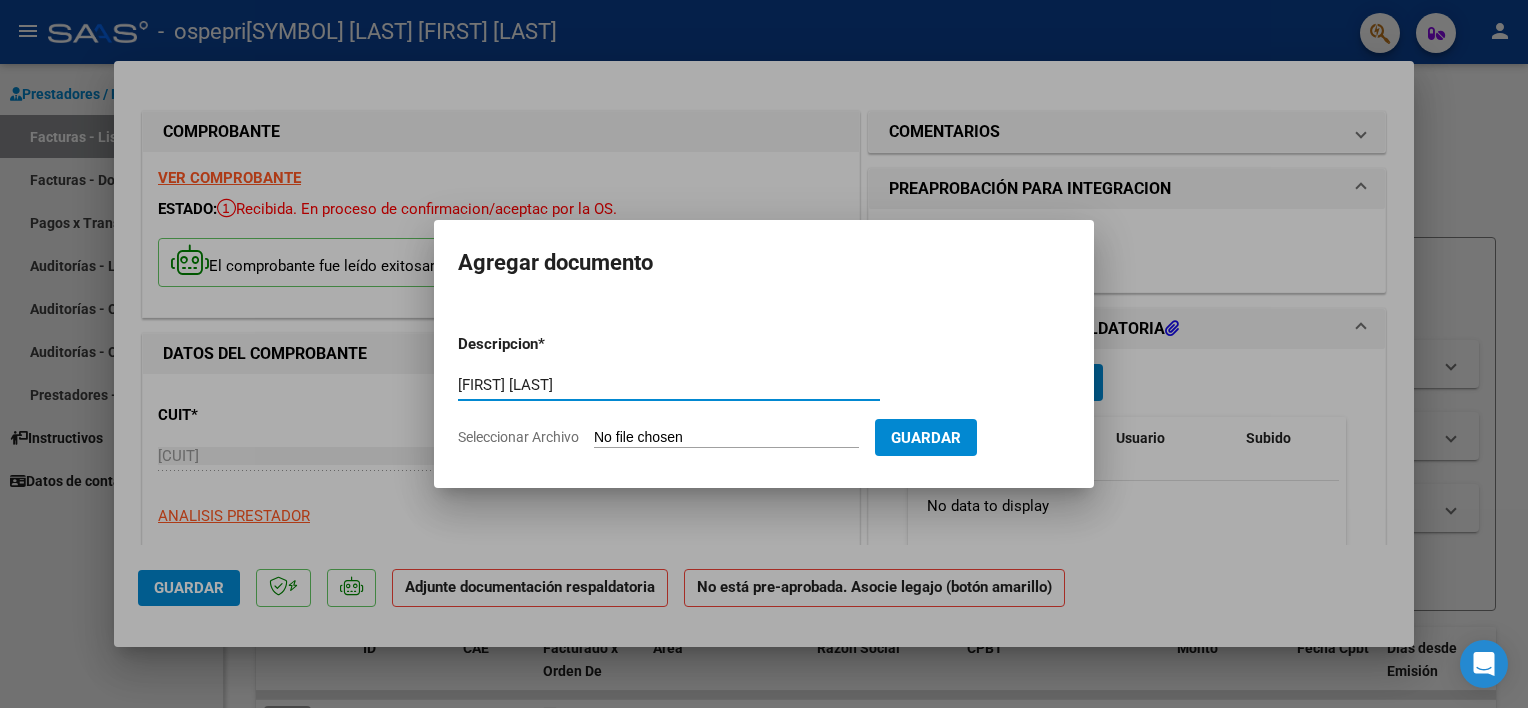 type on "[FIRST] [LAST]" 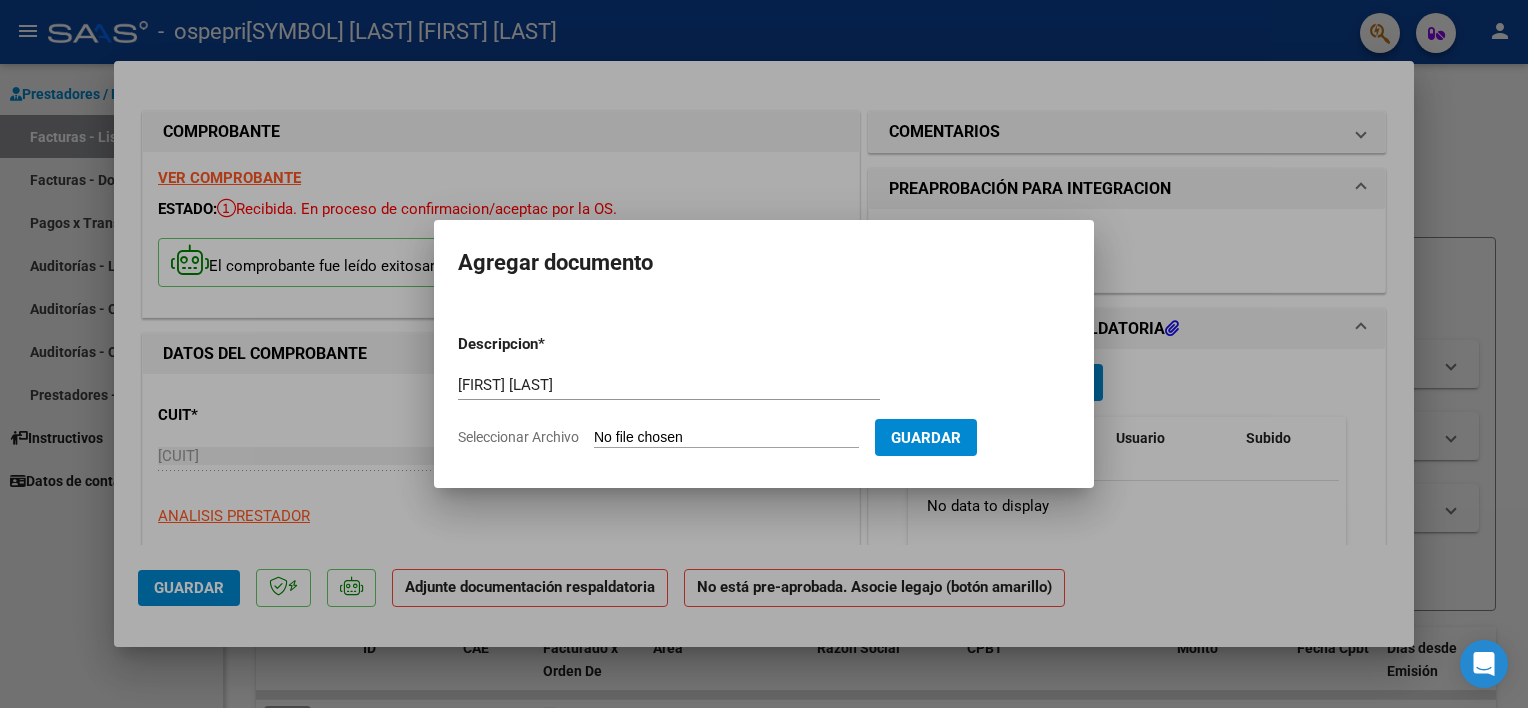 click on "Seleccionar Archivo" at bounding box center (726, 438) 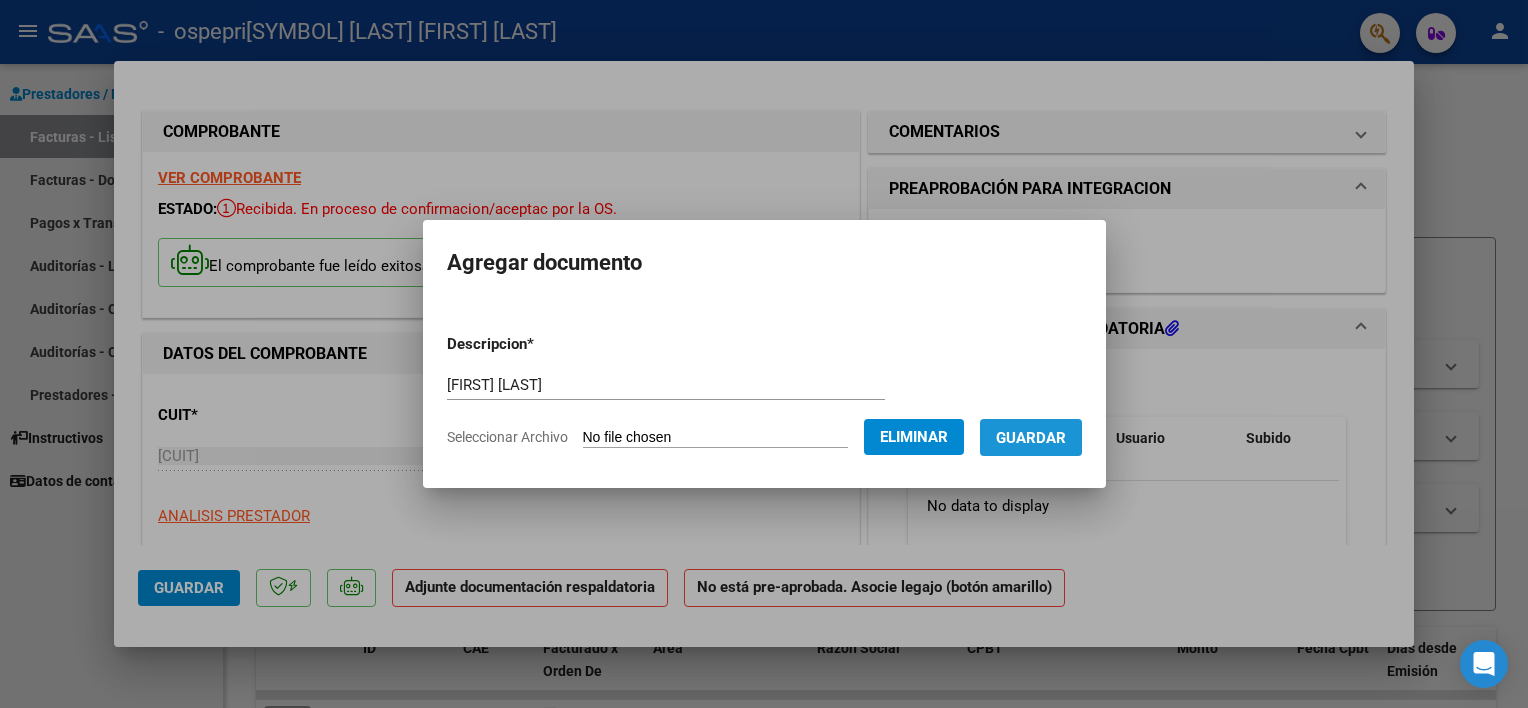 click on "Guardar" at bounding box center (1031, 438) 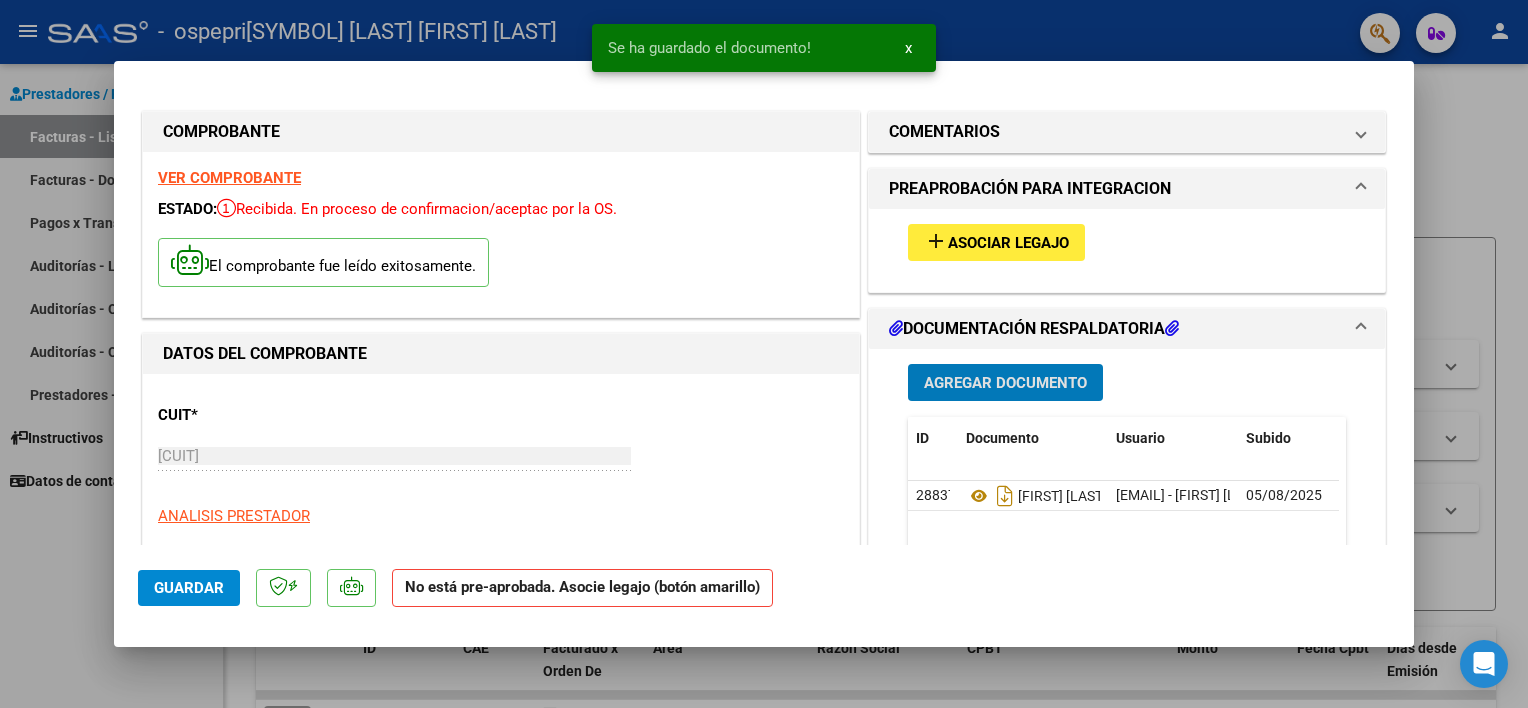 type 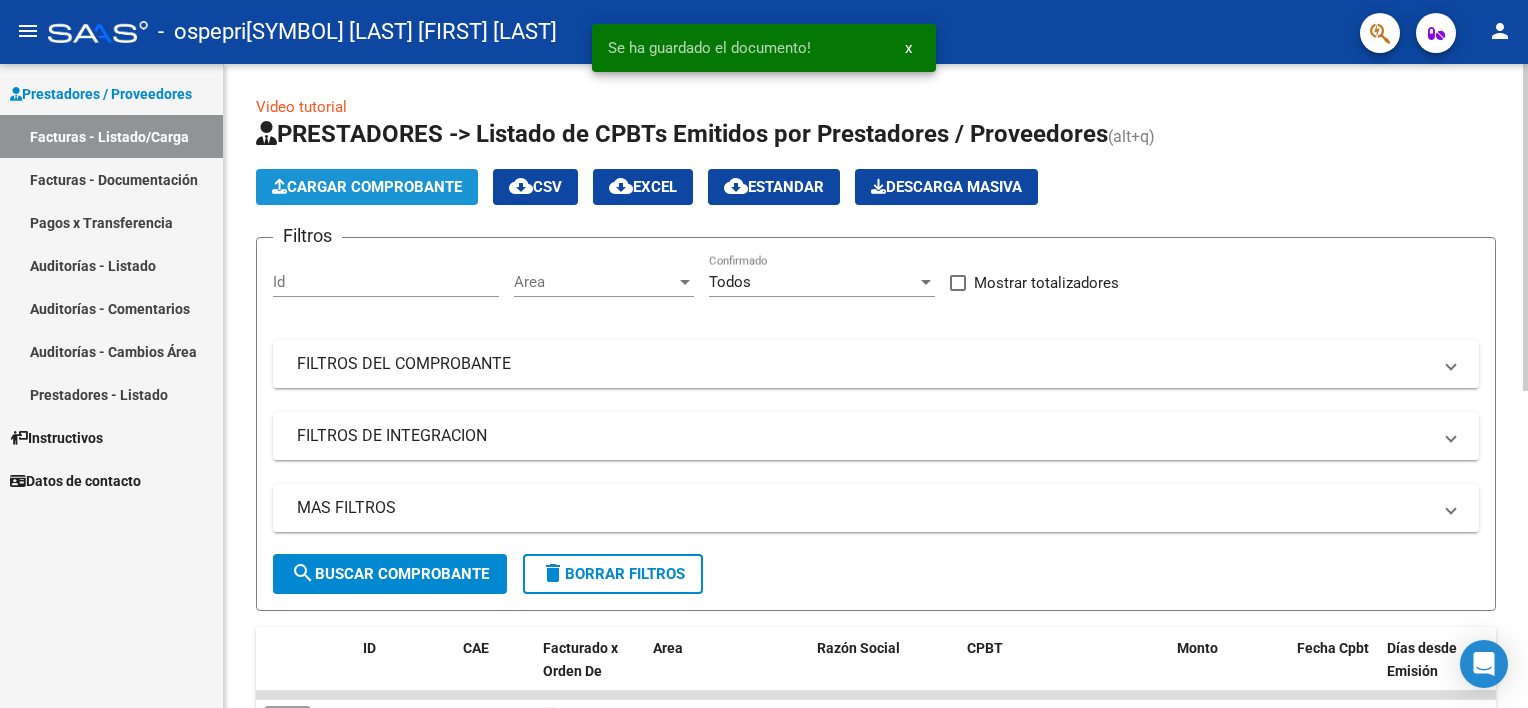click on "Cargar Comprobante" 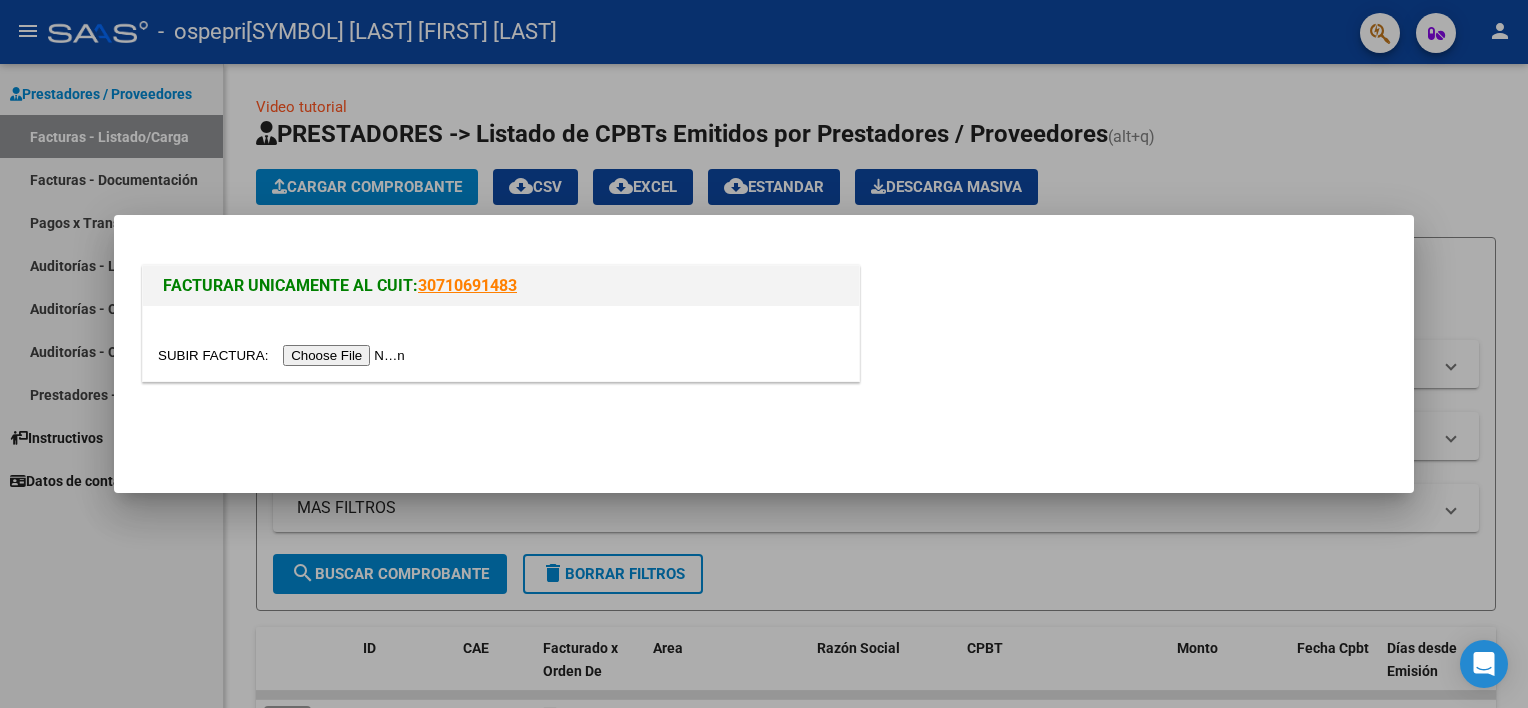 click at bounding box center [284, 355] 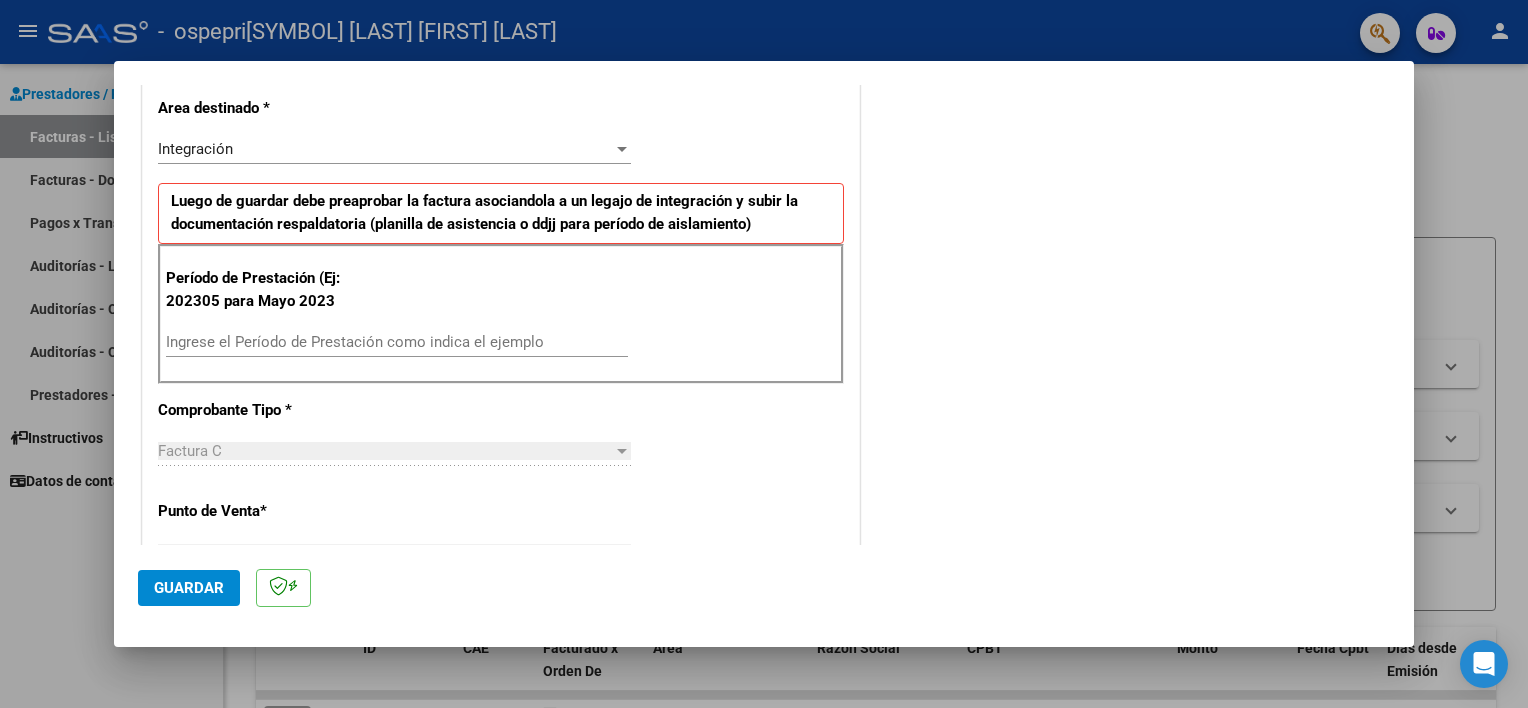 scroll, scrollTop: 425, scrollLeft: 0, axis: vertical 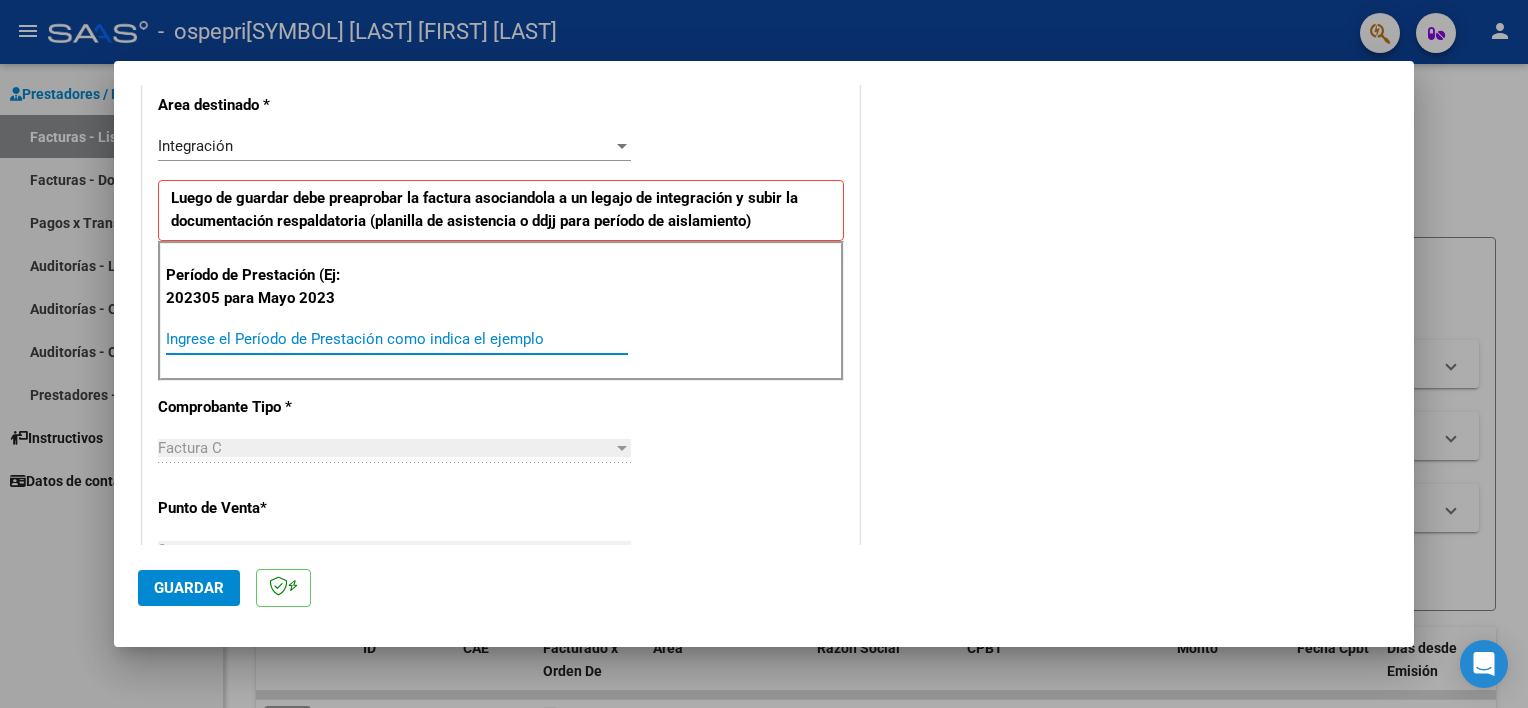 click on "Ingrese el Período de Prestación como indica el ejemplo" at bounding box center (397, 339) 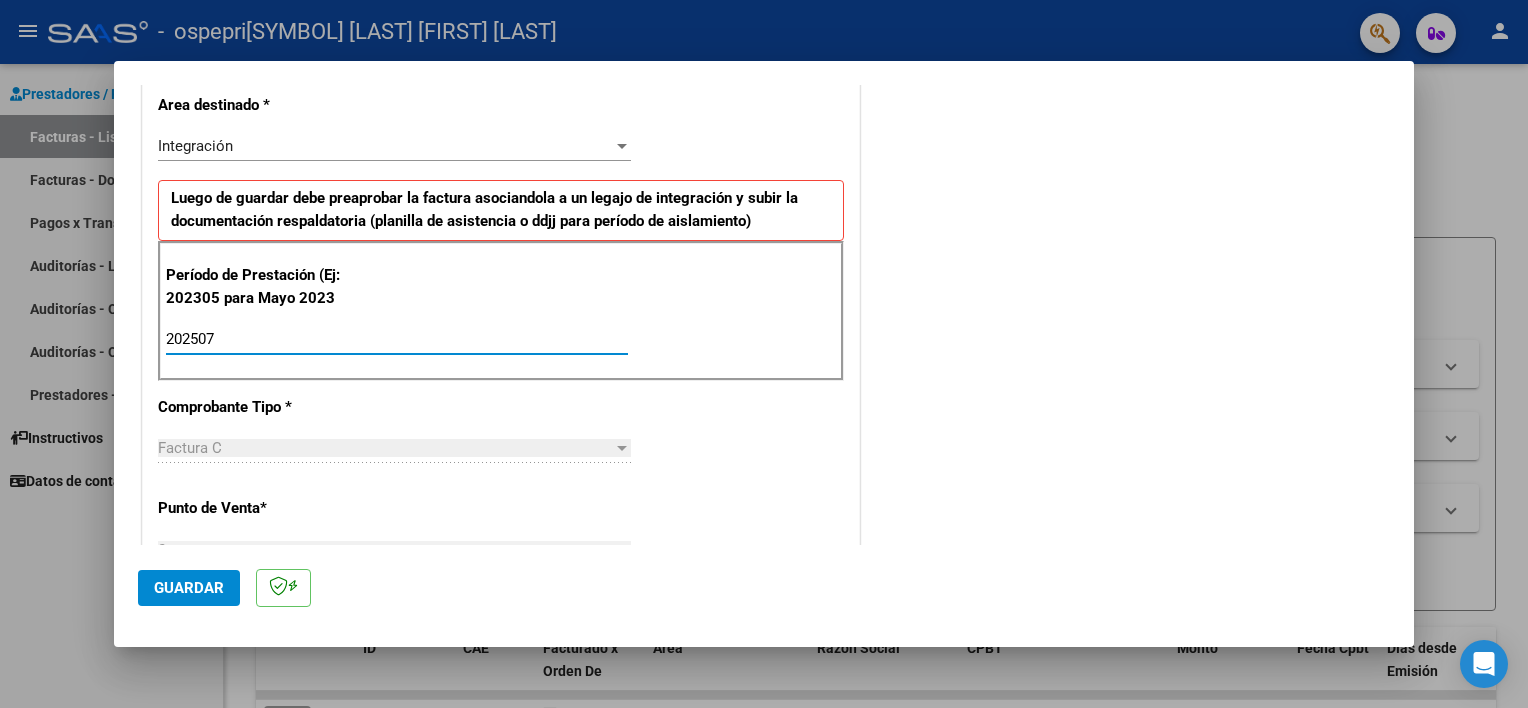 type on "202507" 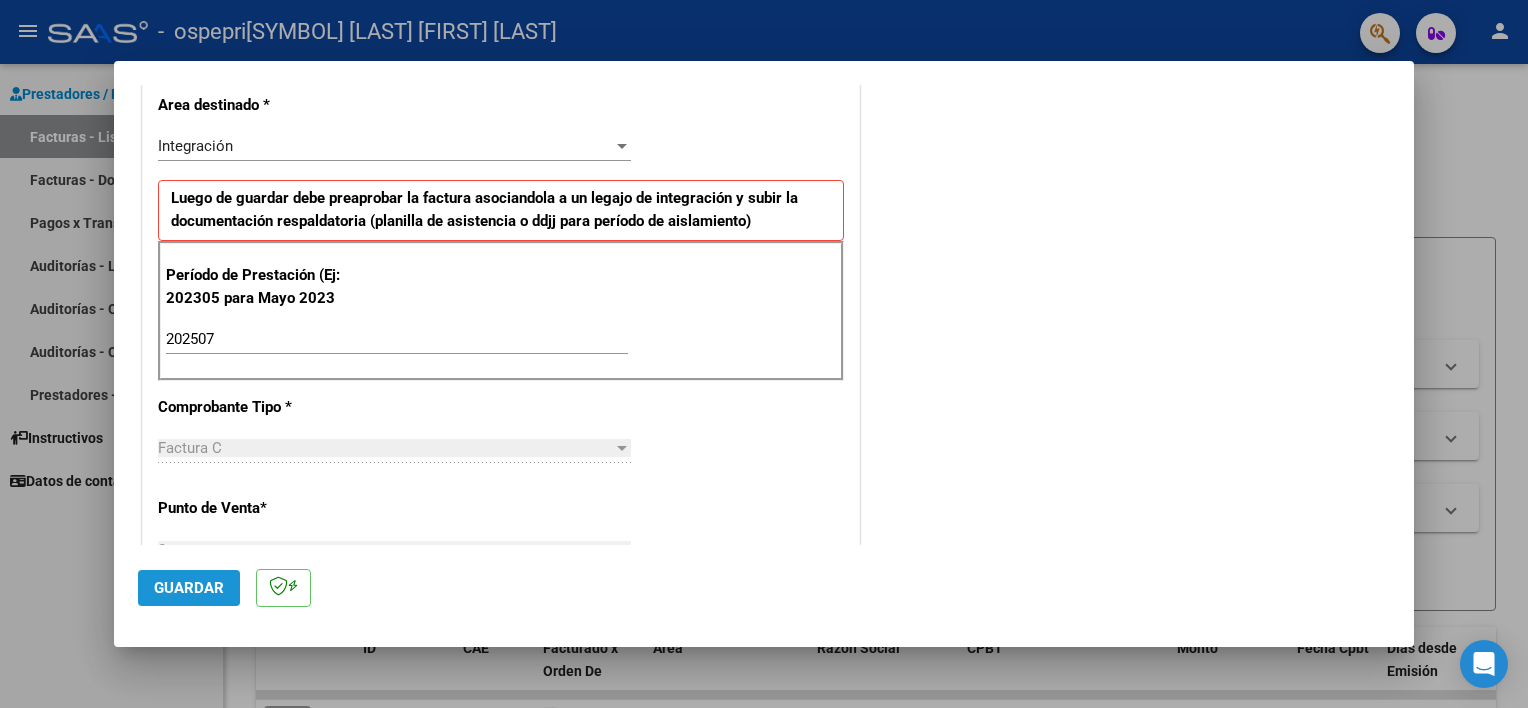 click on "Guardar" 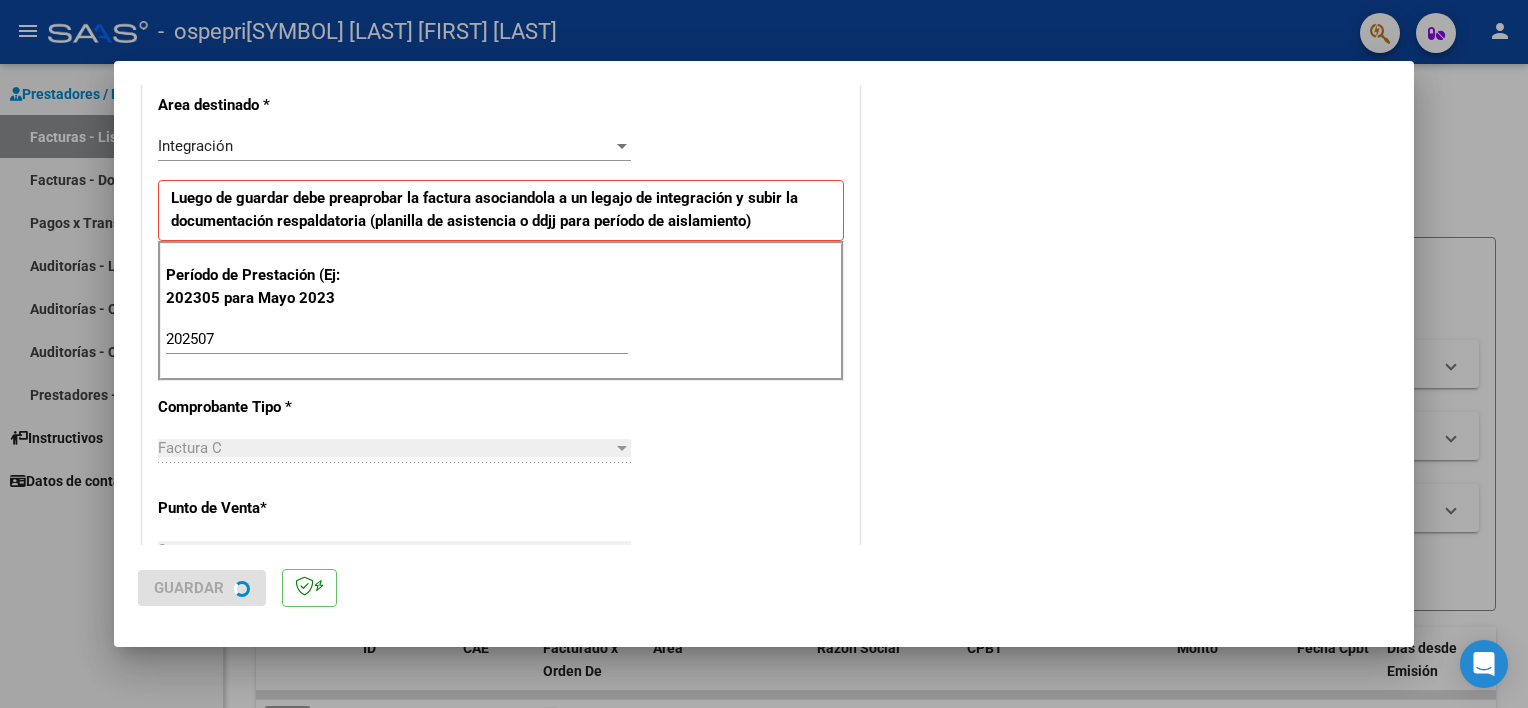 scroll, scrollTop: 0, scrollLeft: 0, axis: both 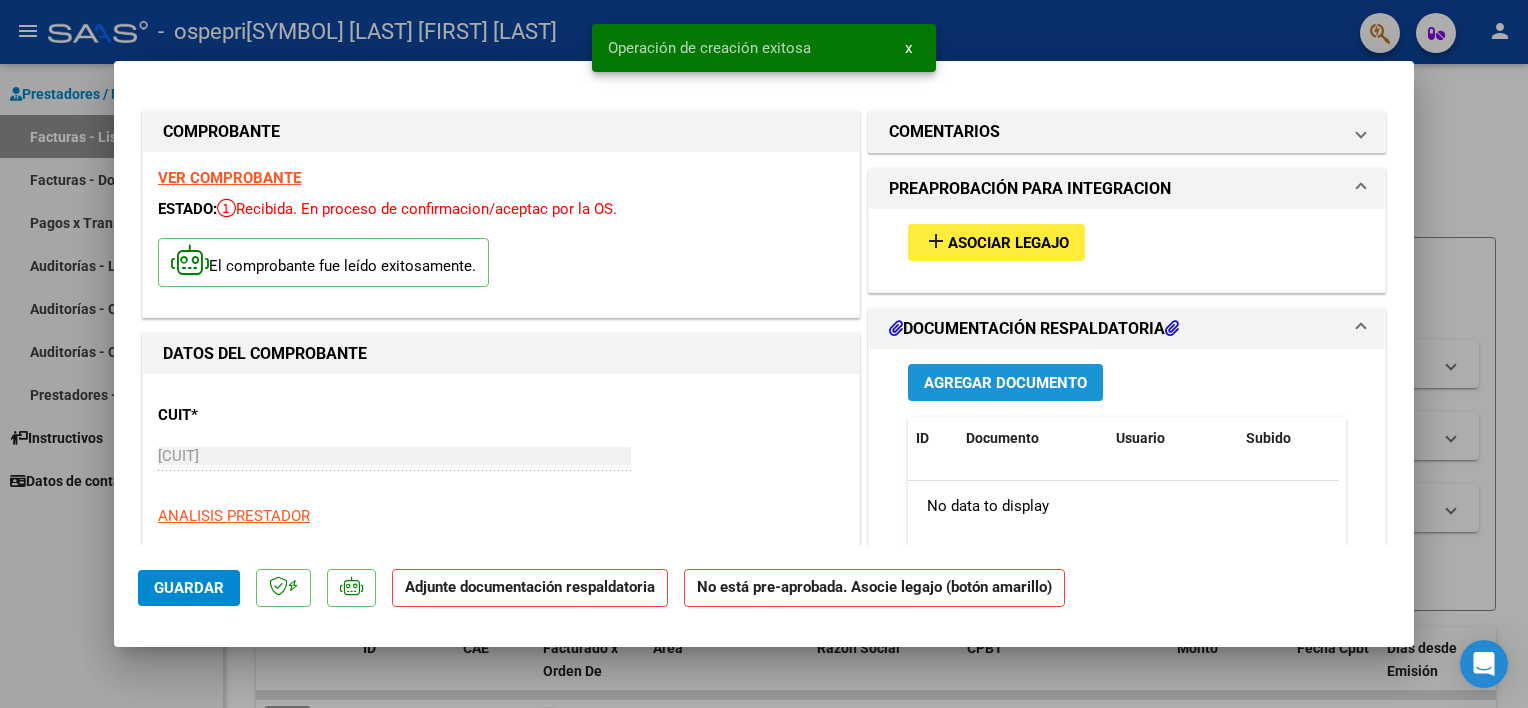 click on "Agregar Documento" at bounding box center [1005, 383] 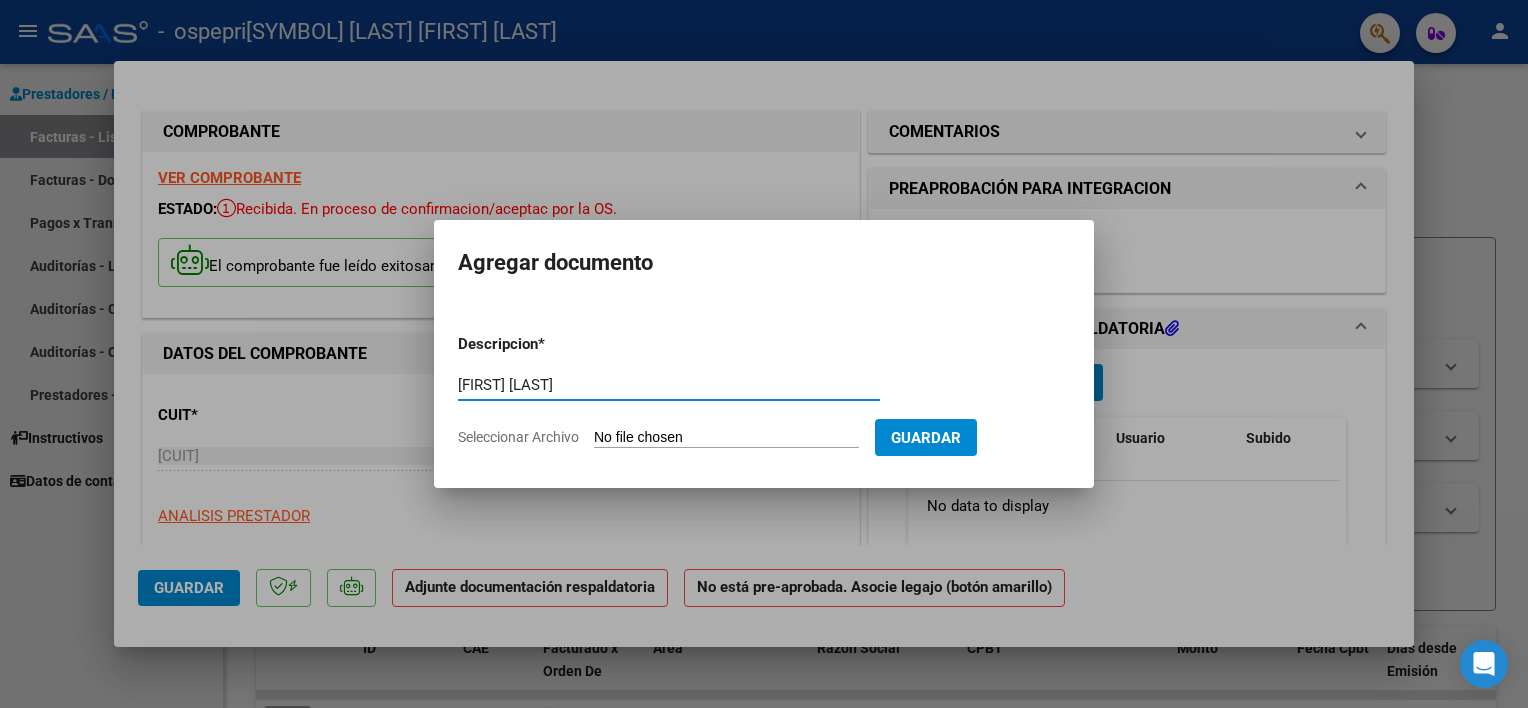 type on "[FIRST] [LAST]" 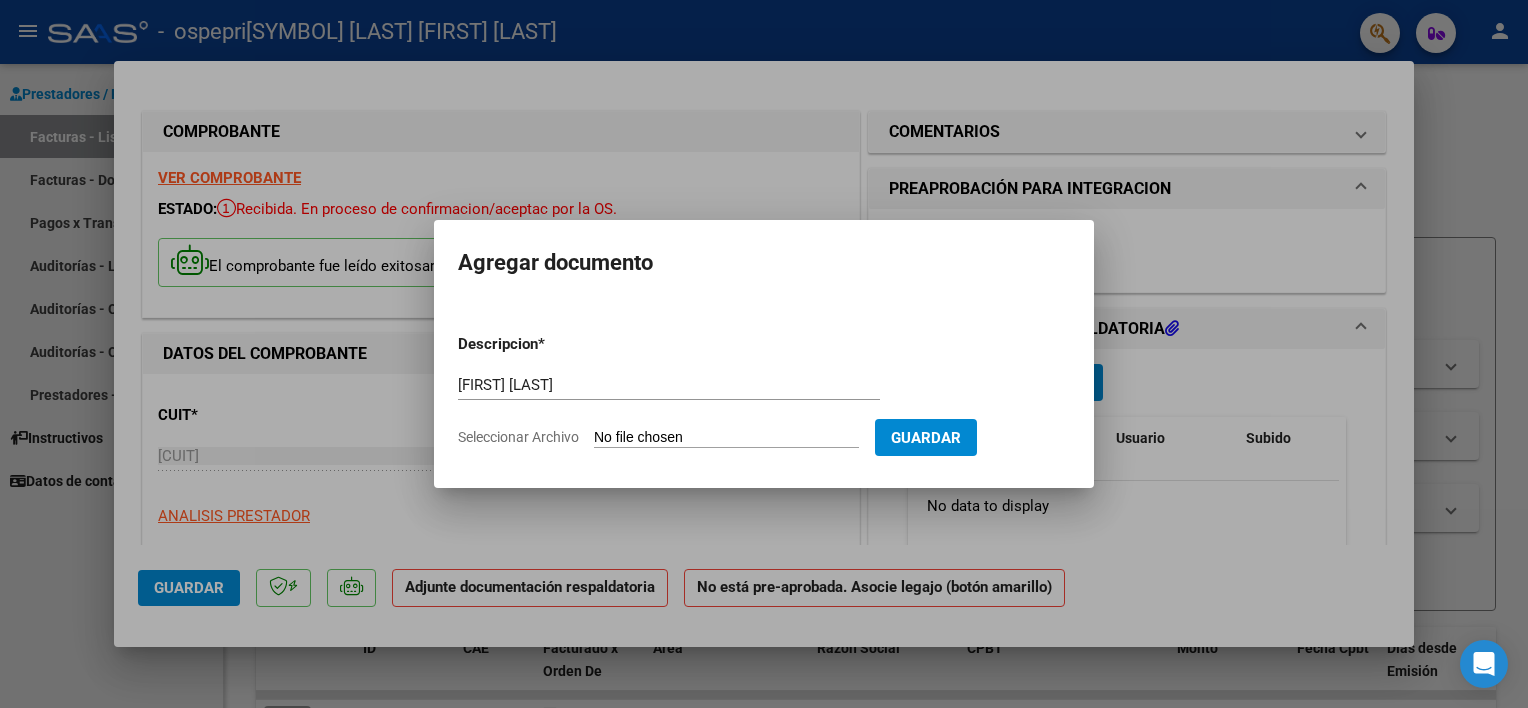click on "Seleccionar Archivo" at bounding box center [726, 438] 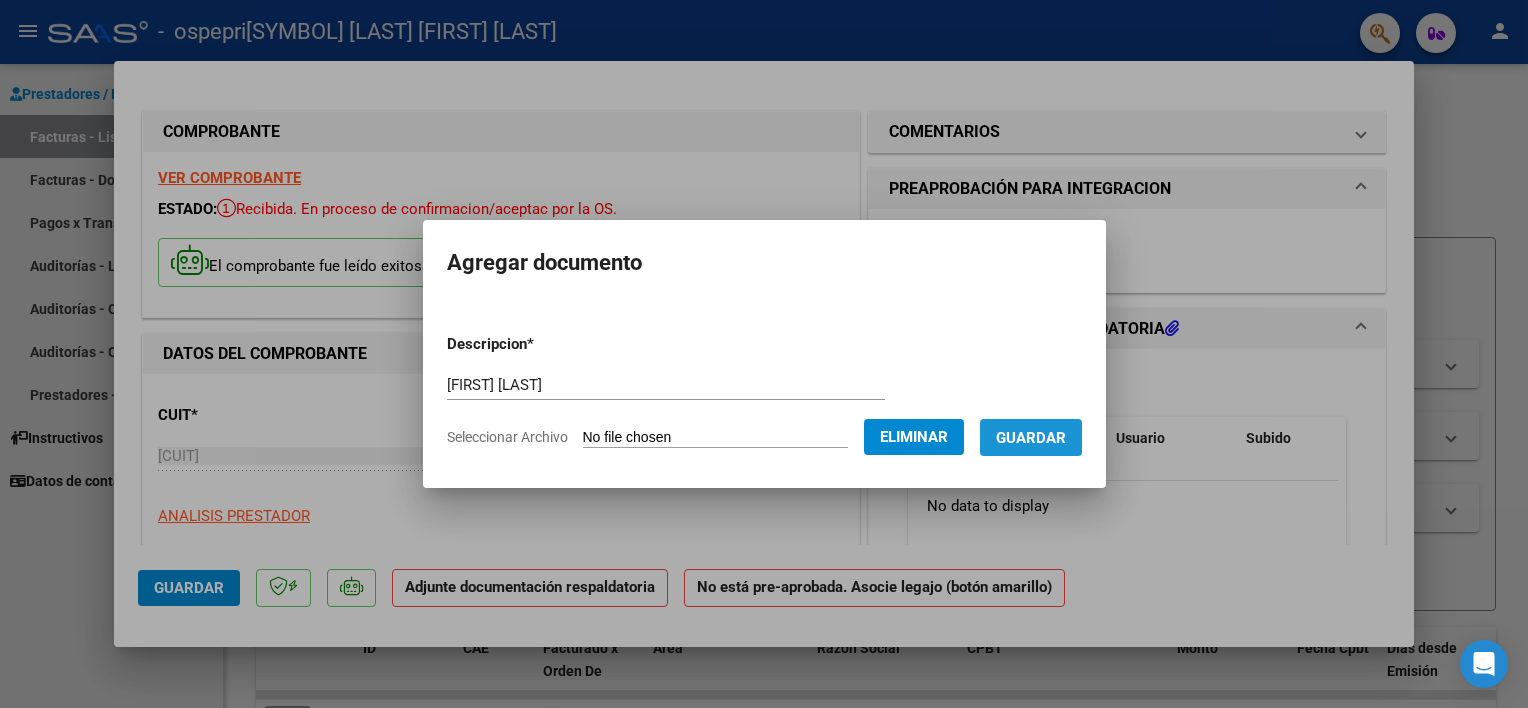 click on "Guardar" at bounding box center (1031, 438) 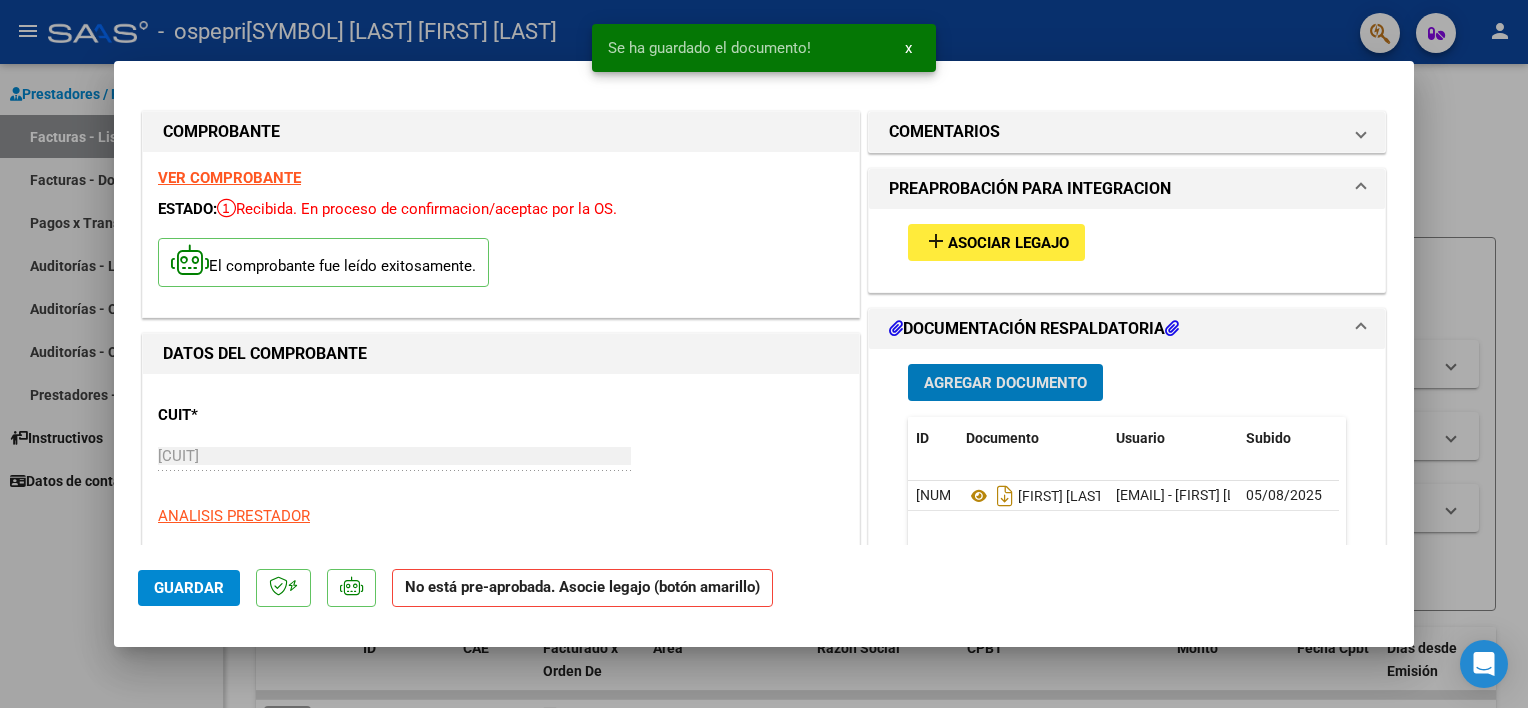 type 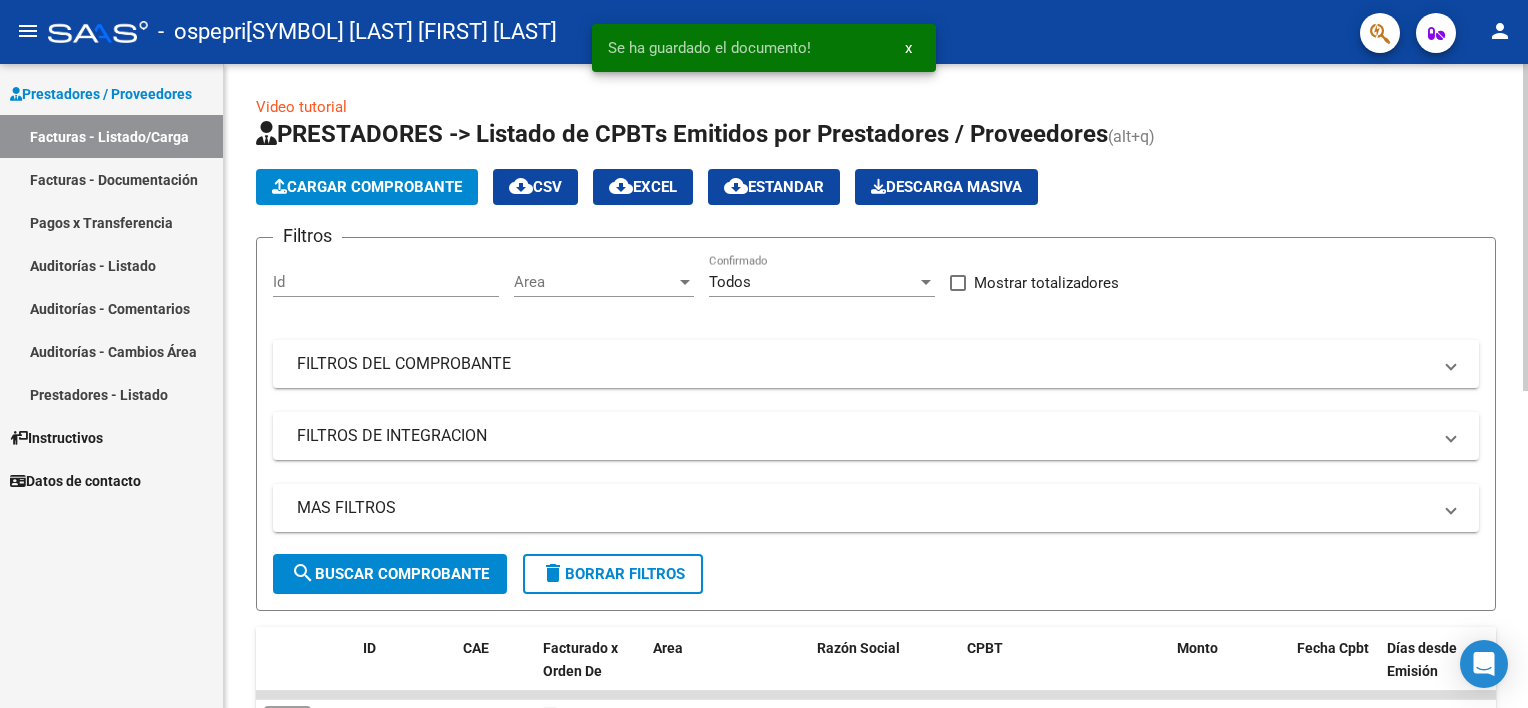 click on "Cargar Comprobante" 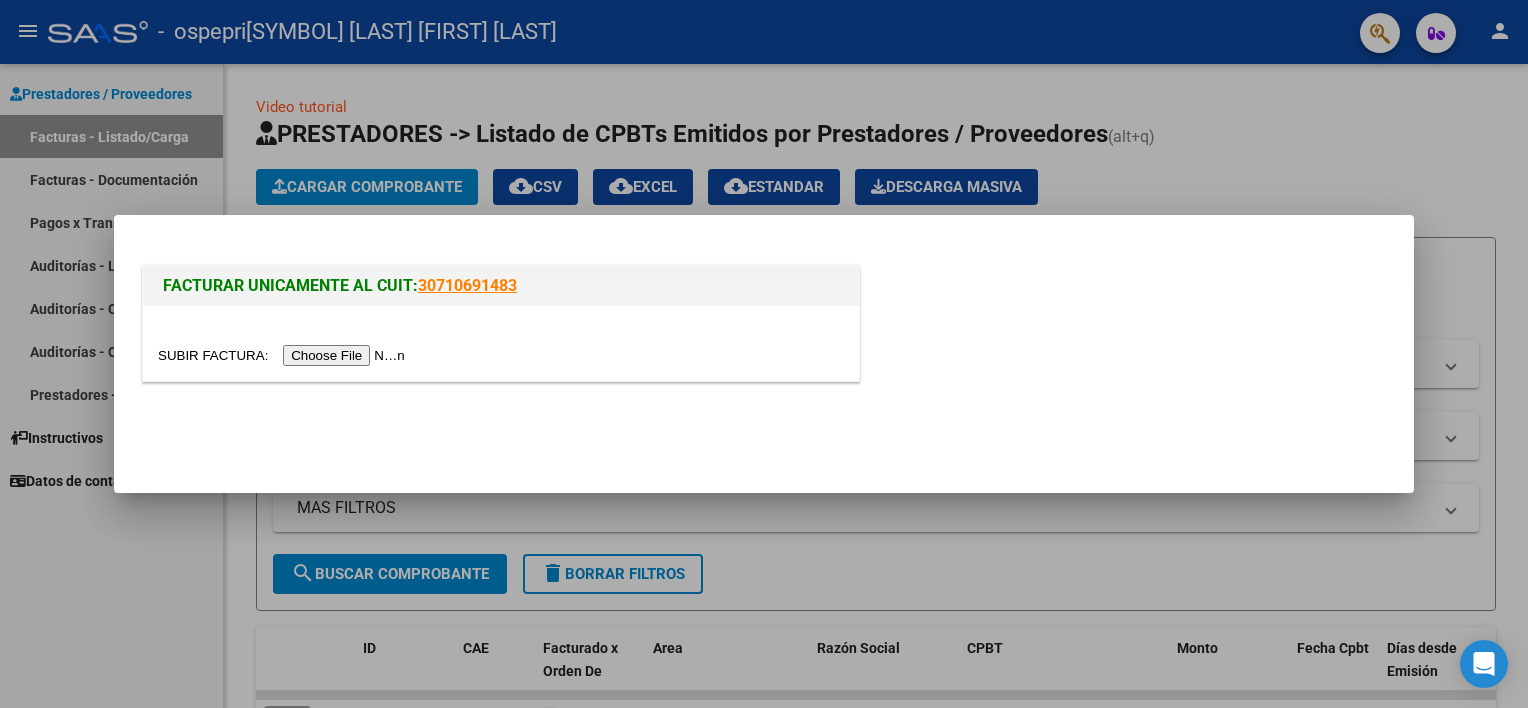 click at bounding box center [284, 355] 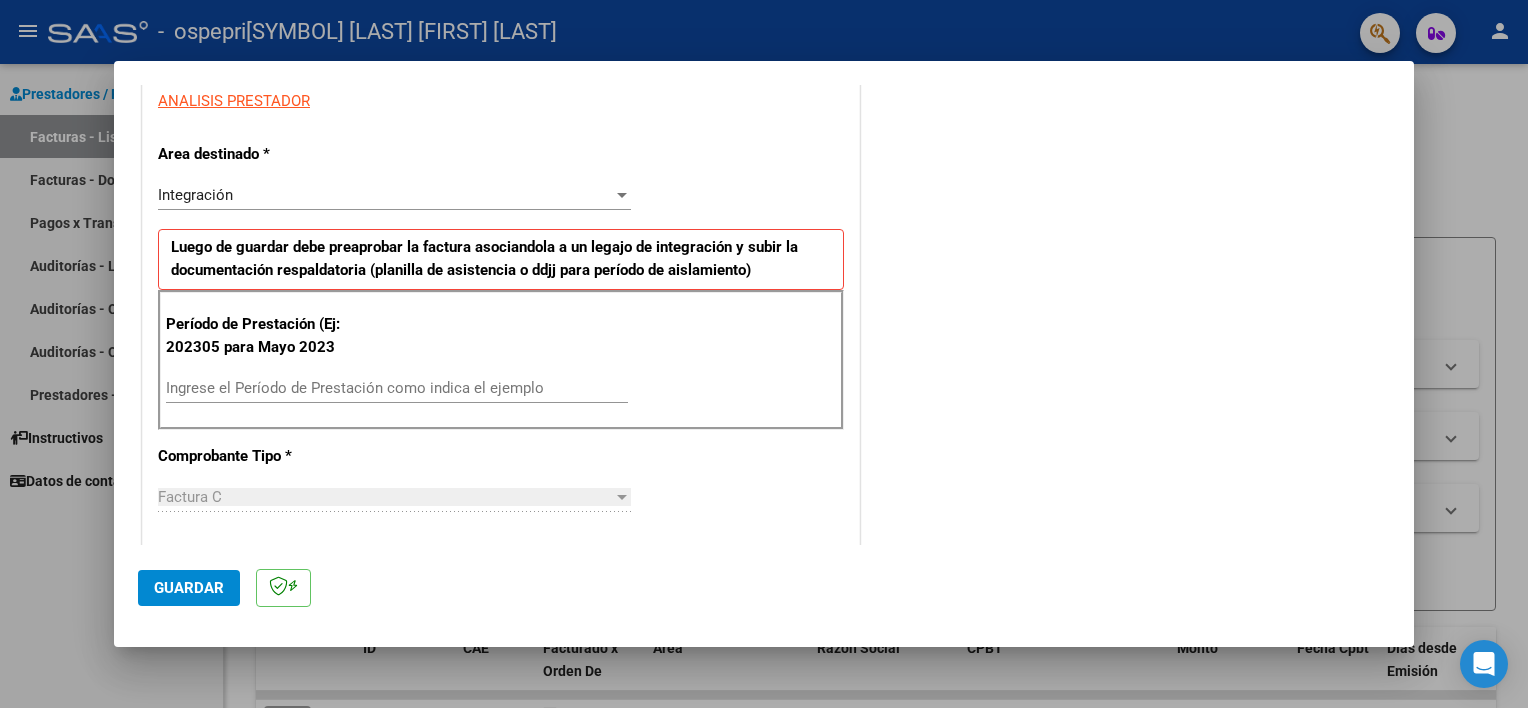 scroll, scrollTop: 396, scrollLeft: 0, axis: vertical 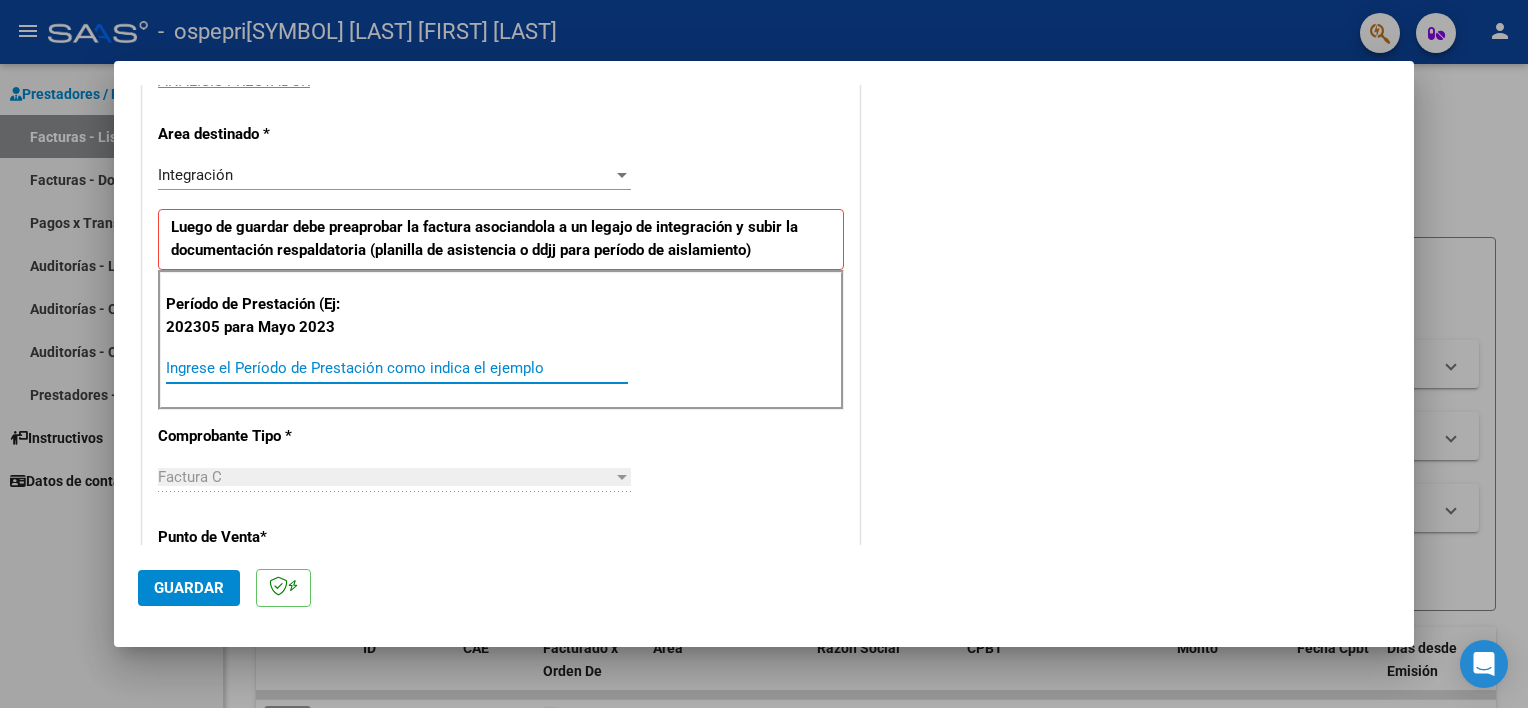 click on "Ingrese el Período de Prestación como indica el ejemplo" at bounding box center [397, 368] 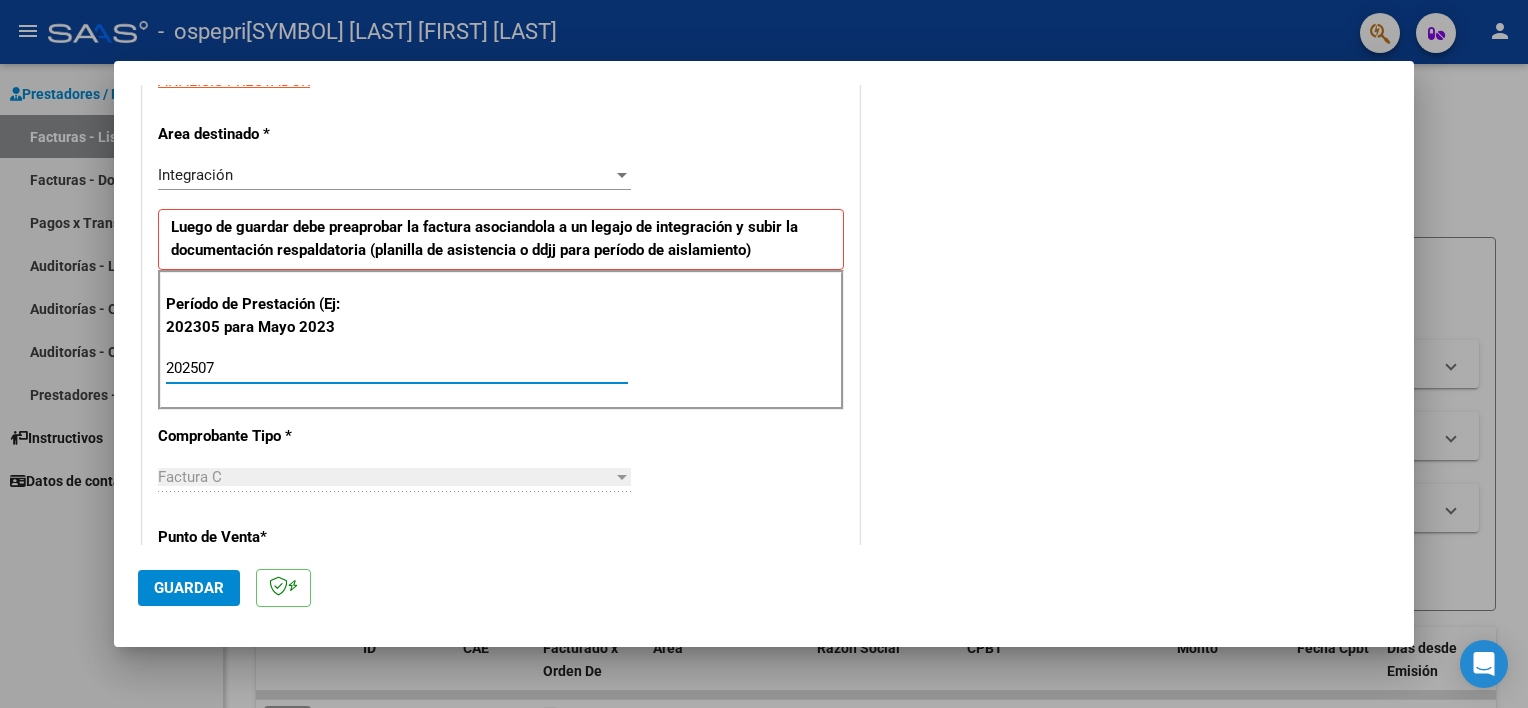 type on "202507" 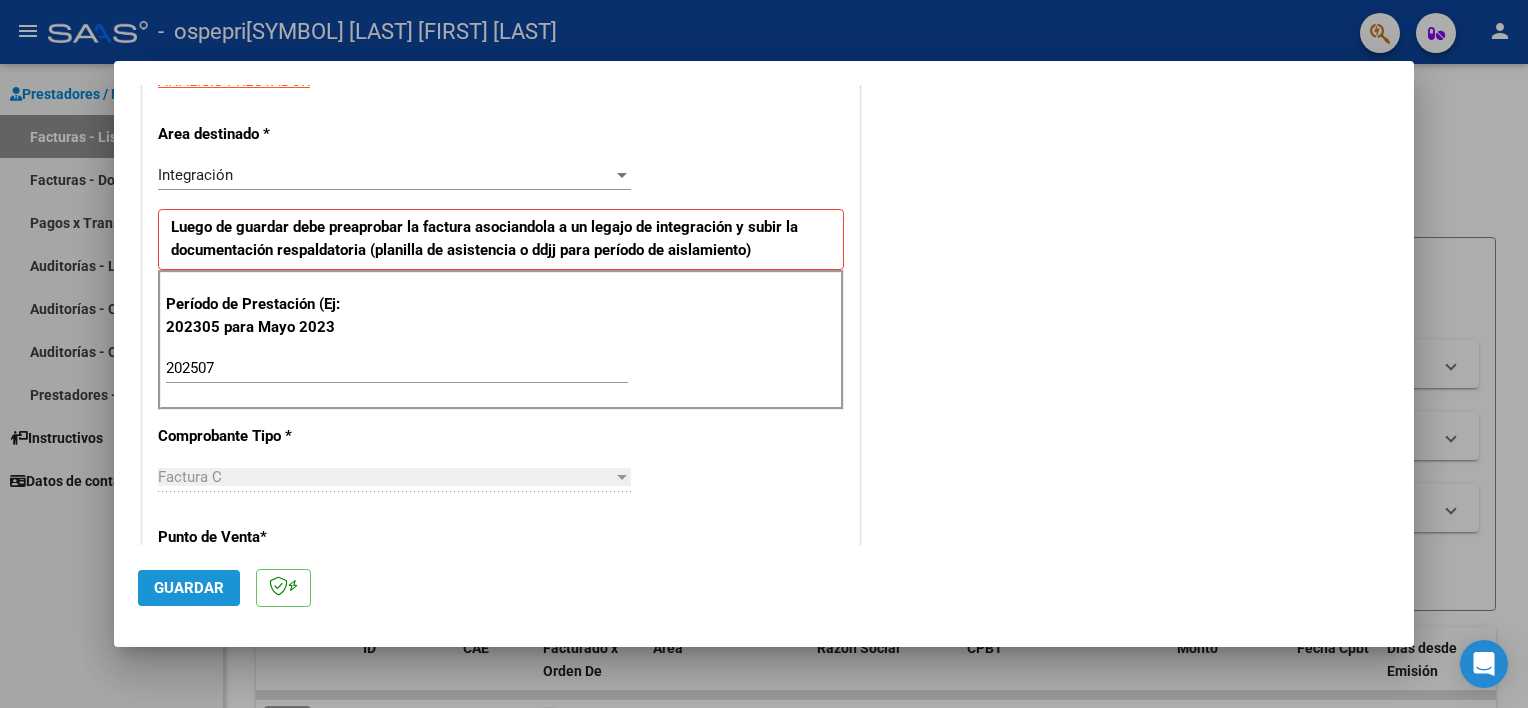 click on "Guardar" 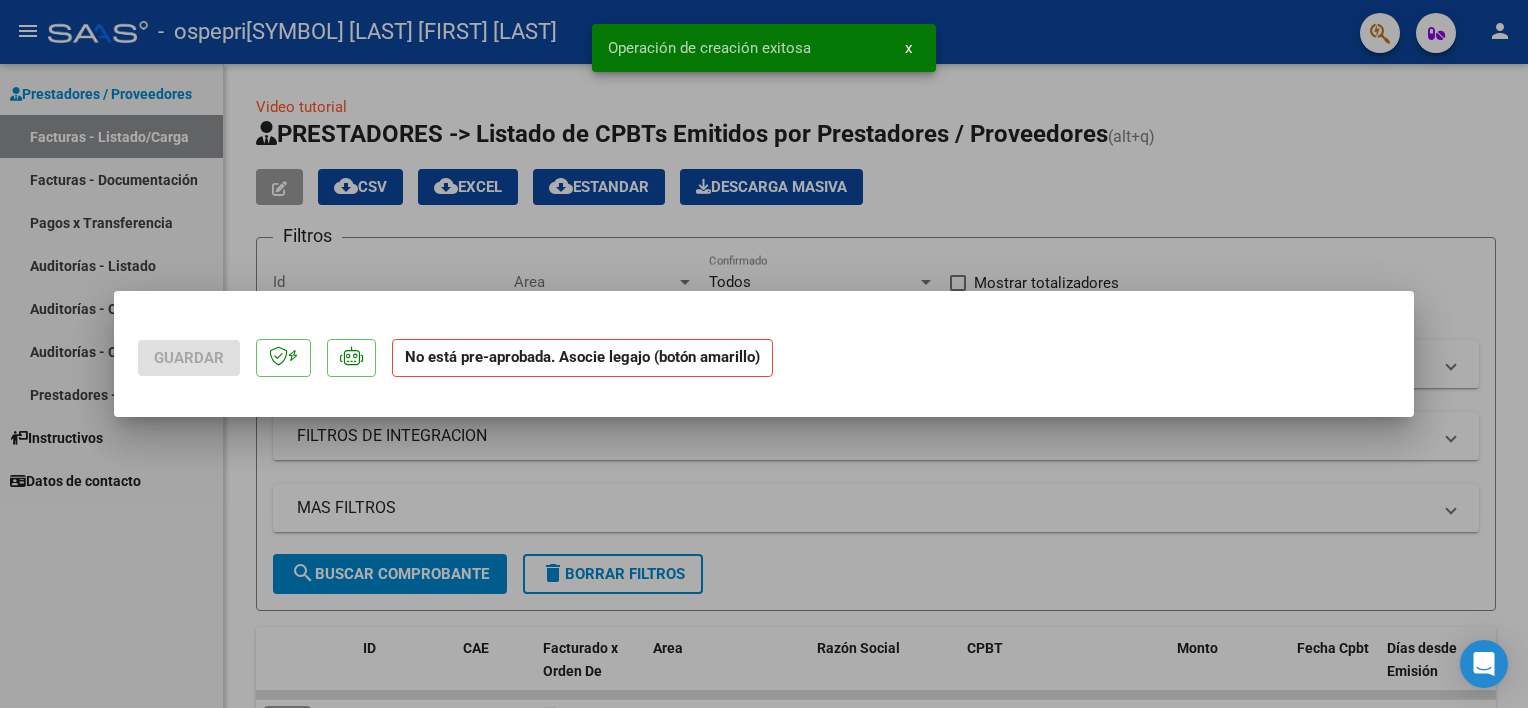 scroll, scrollTop: 0, scrollLeft: 0, axis: both 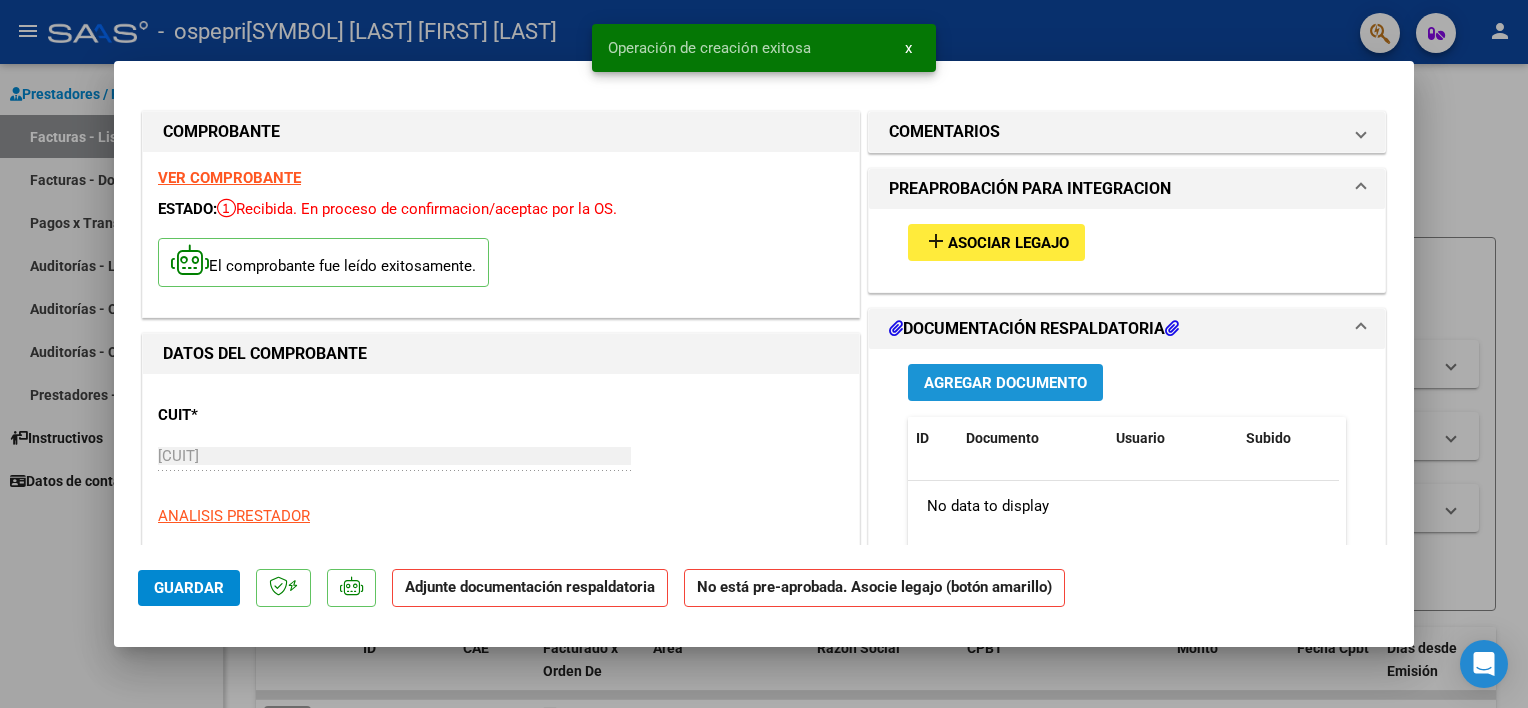 click on "Agregar Documento" at bounding box center (1005, 383) 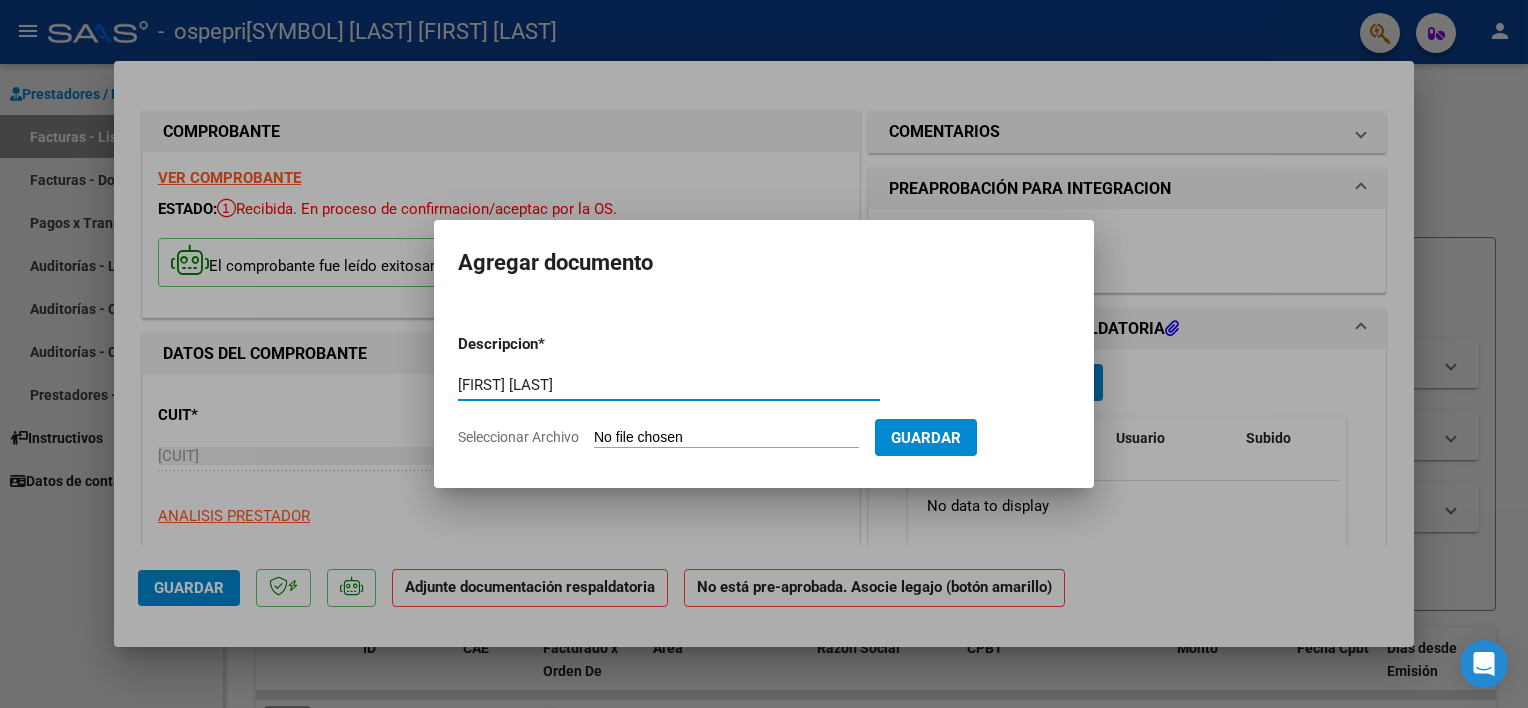 type on "[FIRST] [LAST]" 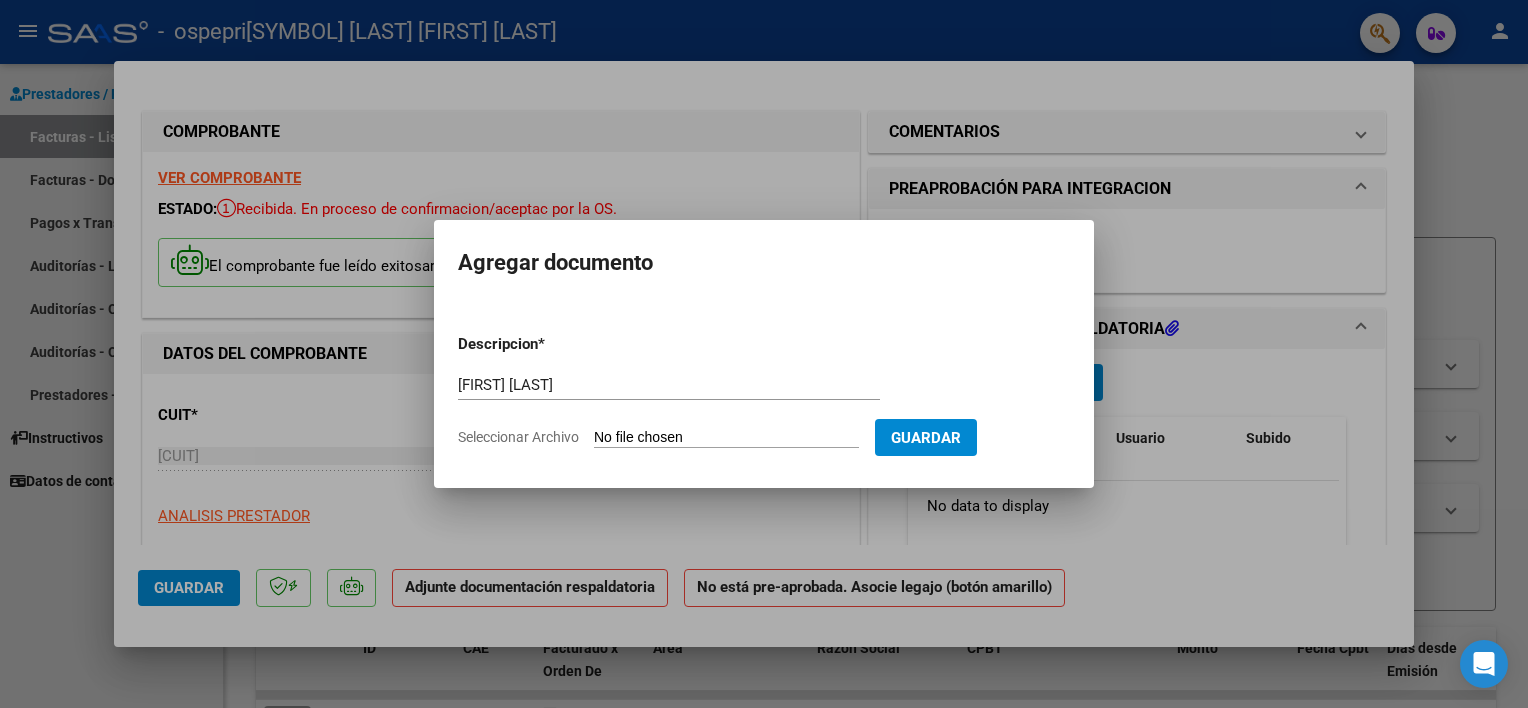 click on "Seleccionar Archivo" at bounding box center (726, 438) 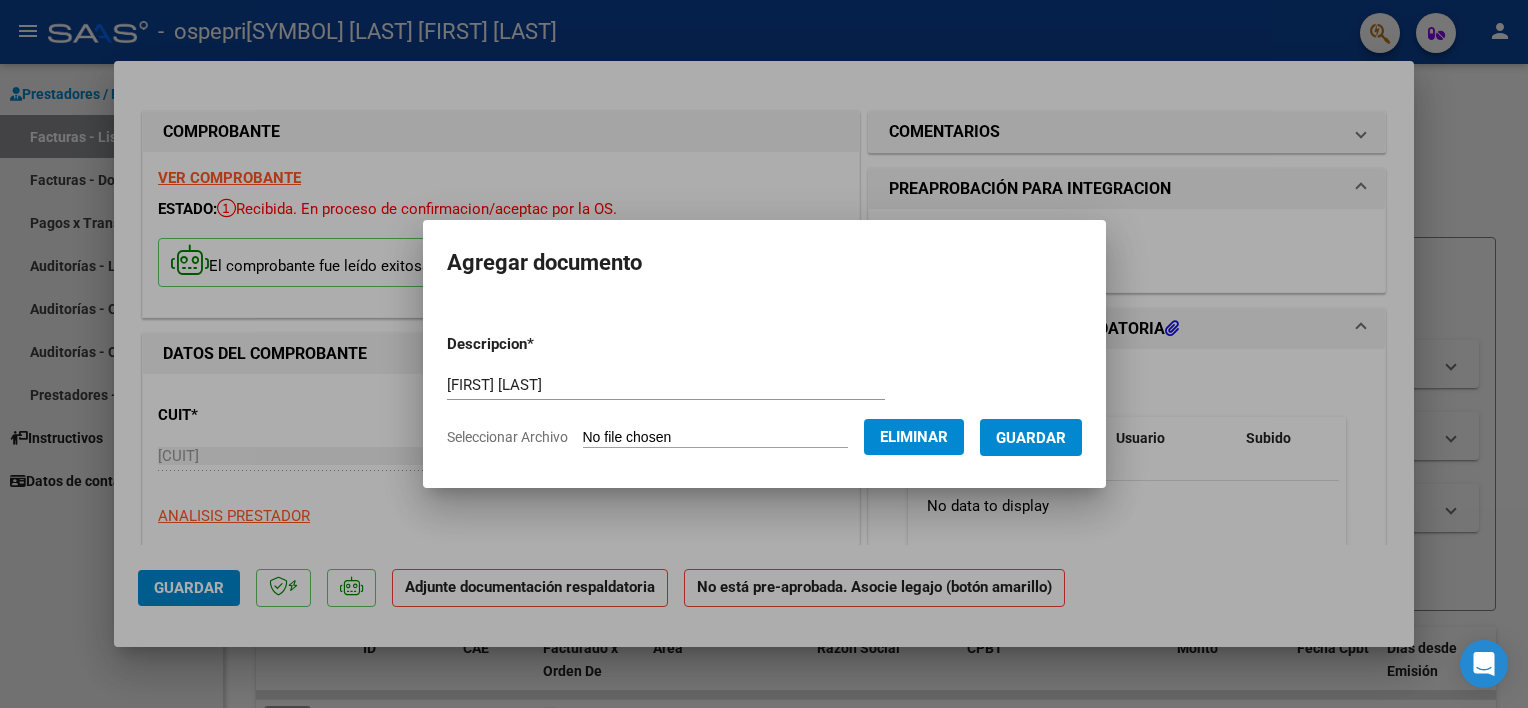 click on "Guardar" at bounding box center (1031, 438) 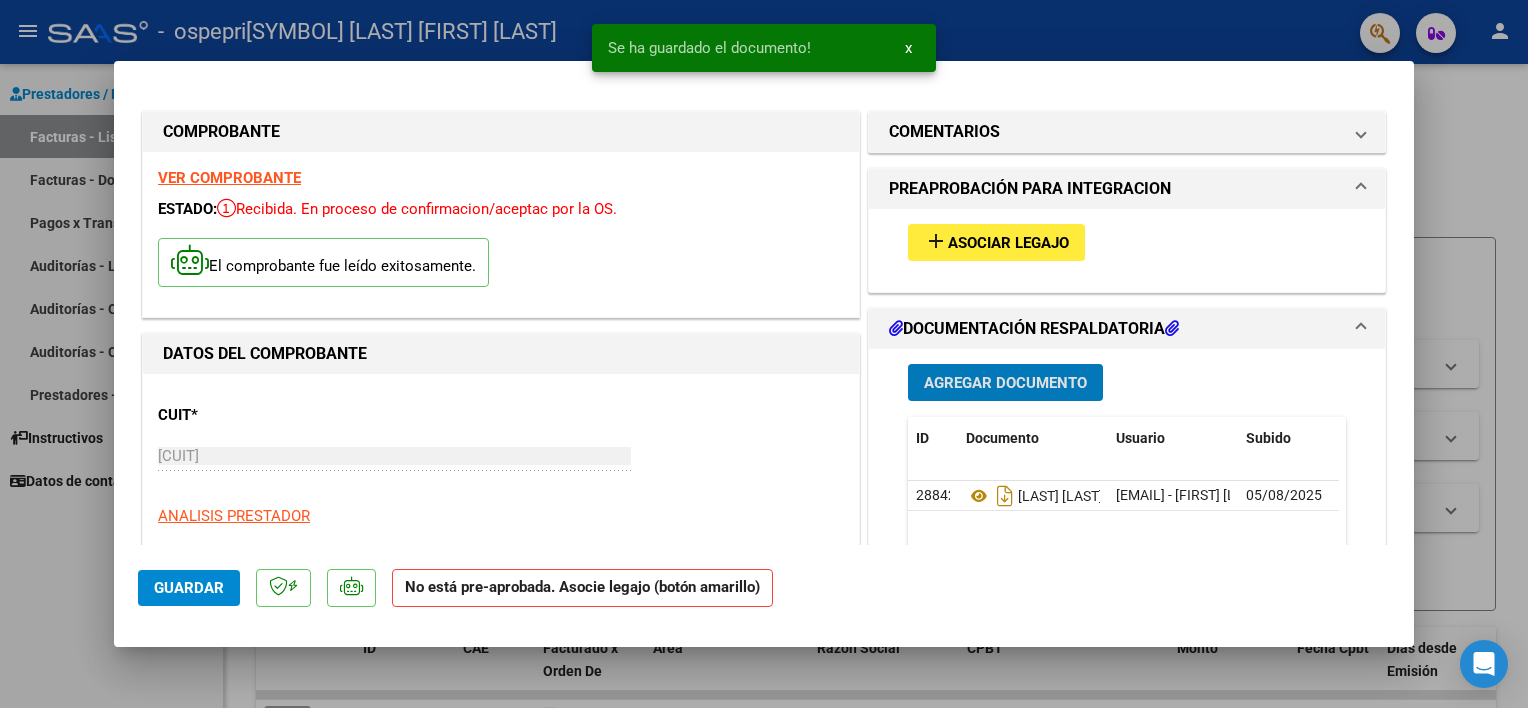 type 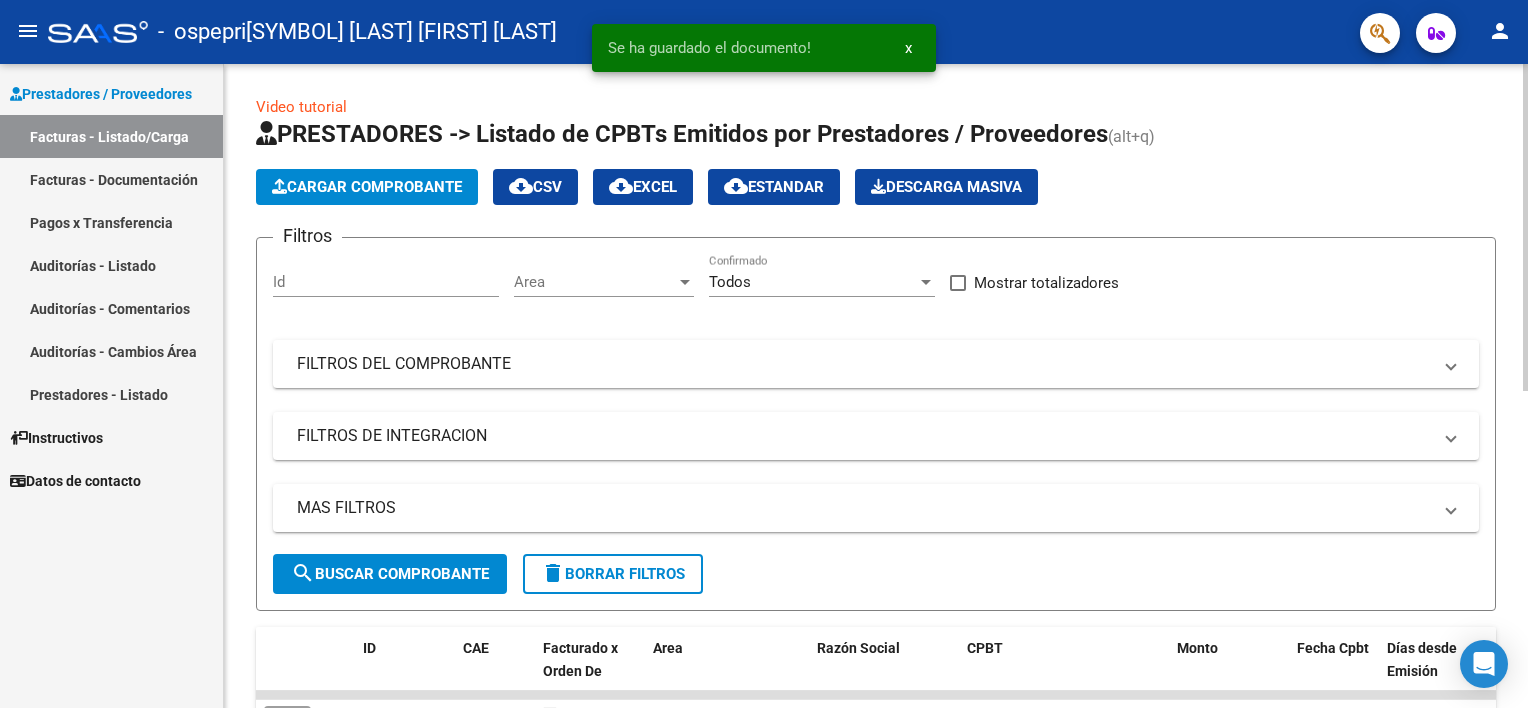click on "Cargar Comprobante" 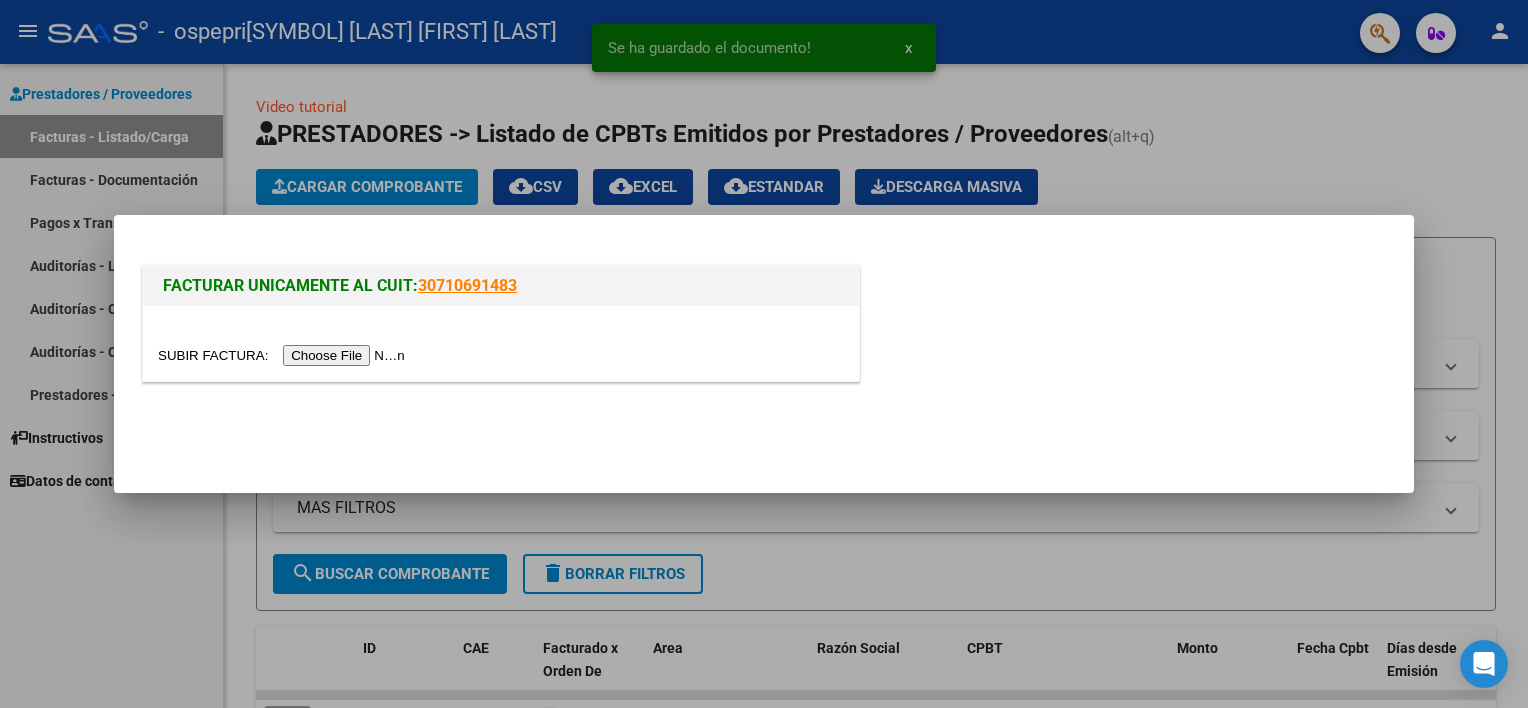 click at bounding box center [284, 355] 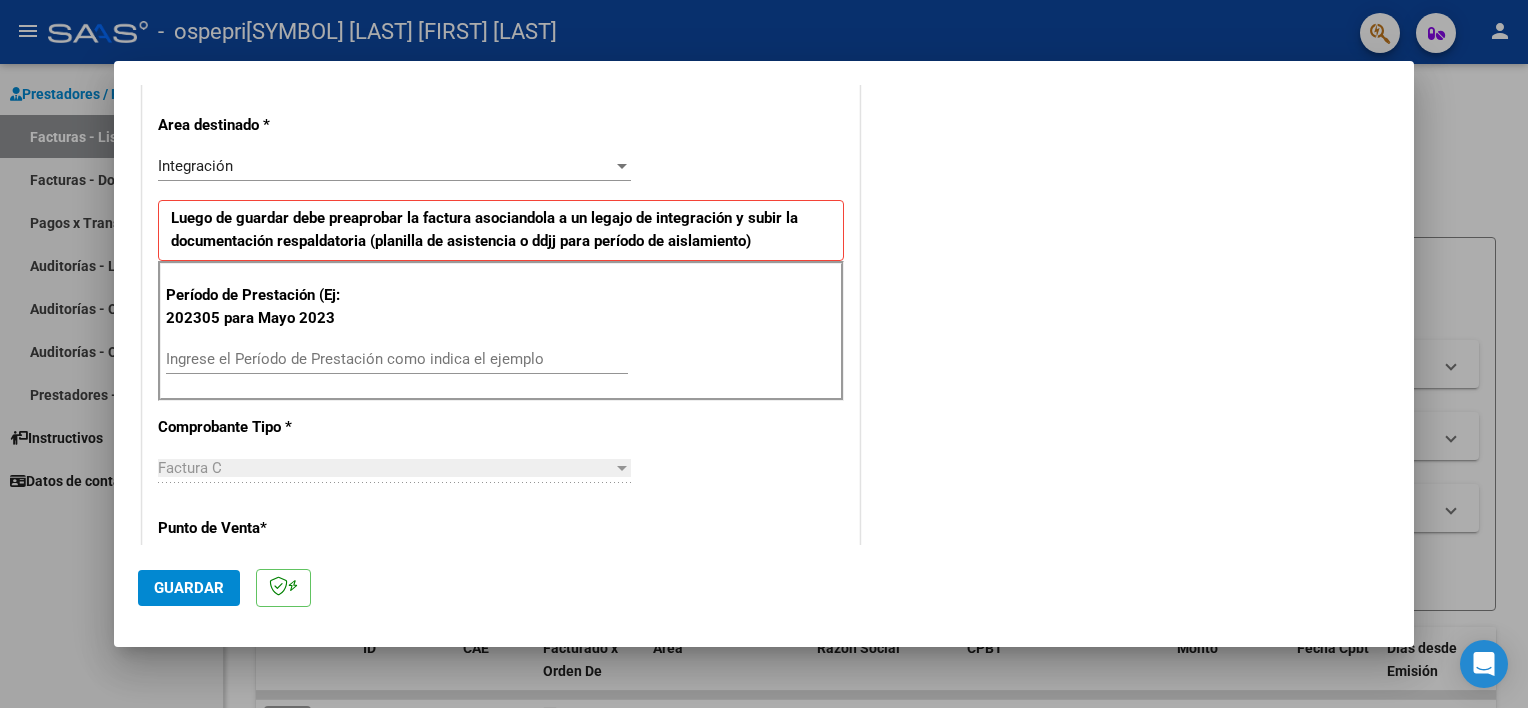 scroll, scrollTop: 408, scrollLeft: 0, axis: vertical 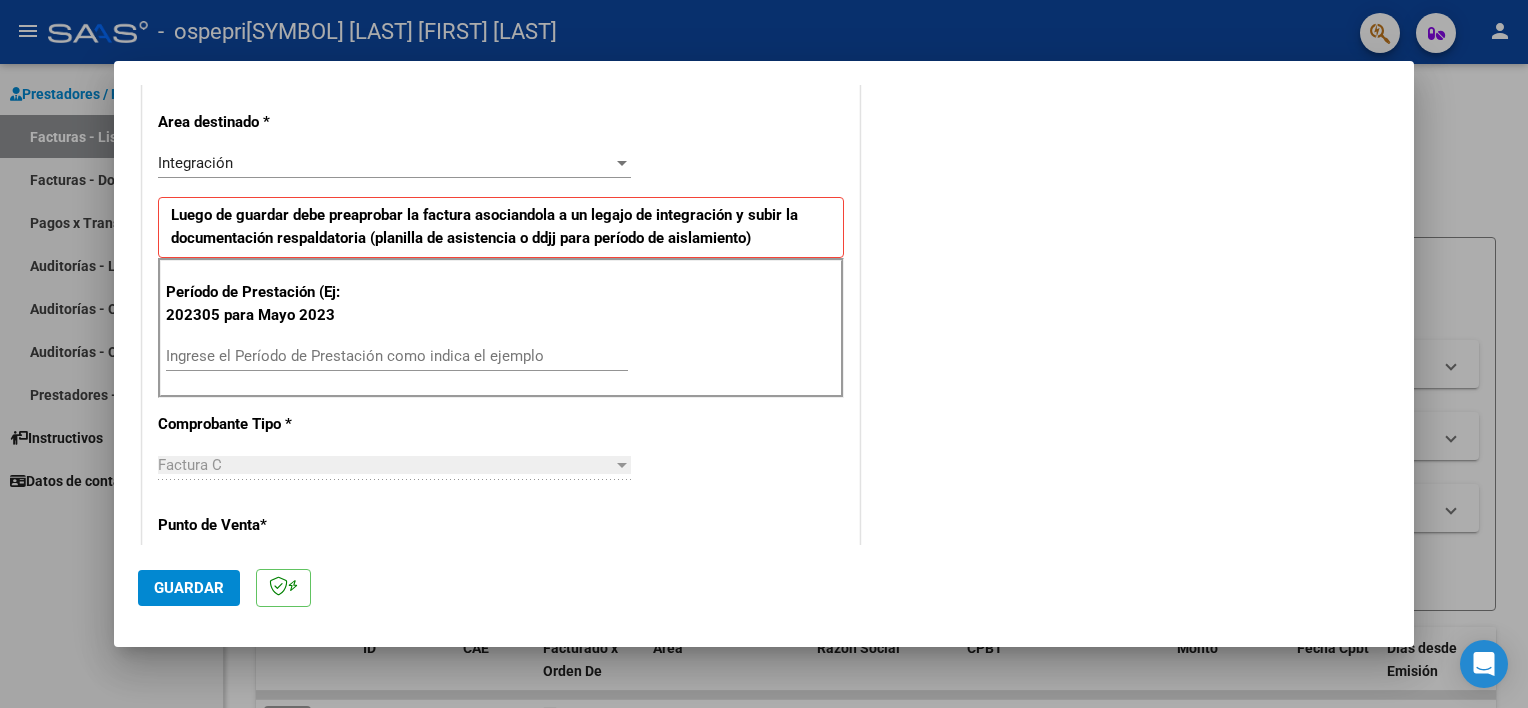 click on "Ingrese el Período de Prestación como indica el ejemplo" at bounding box center (397, 356) 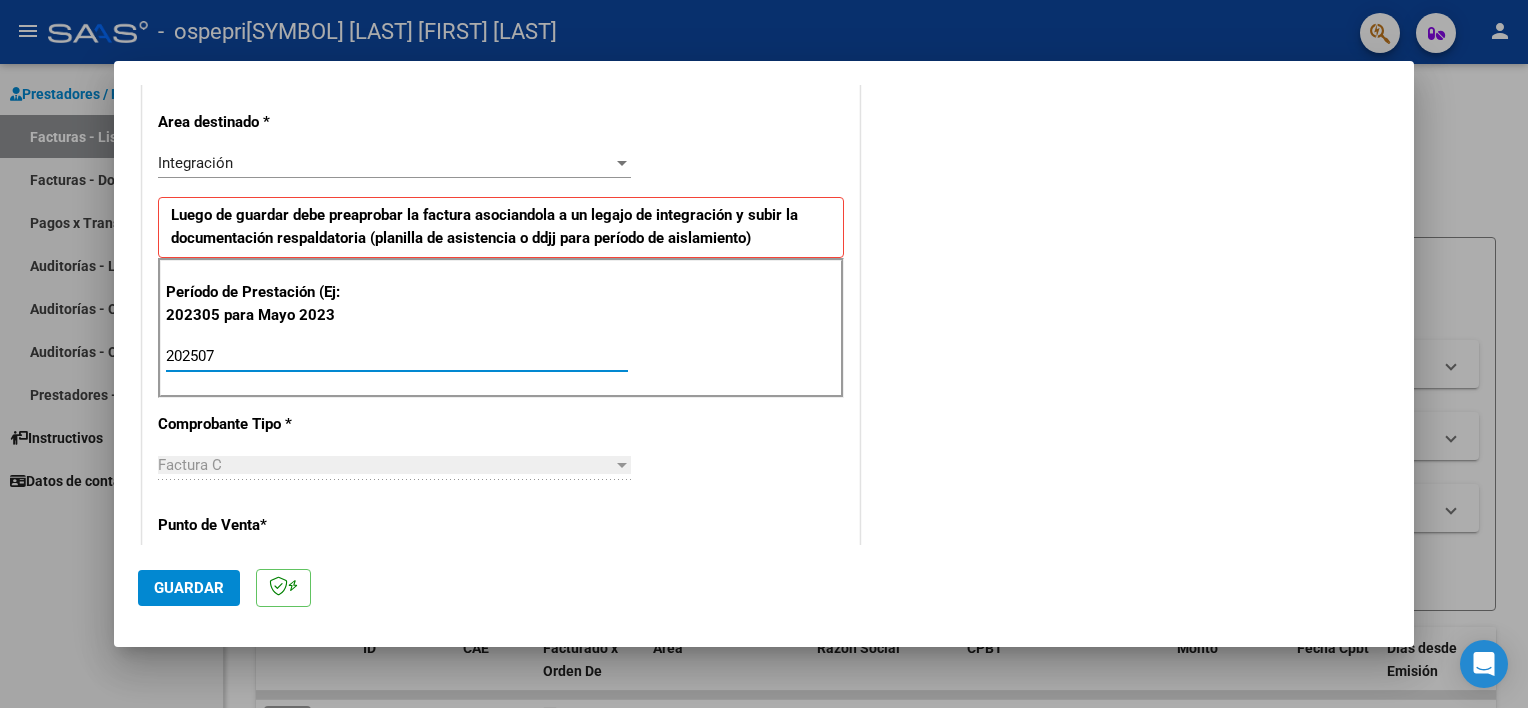 type on "202507" 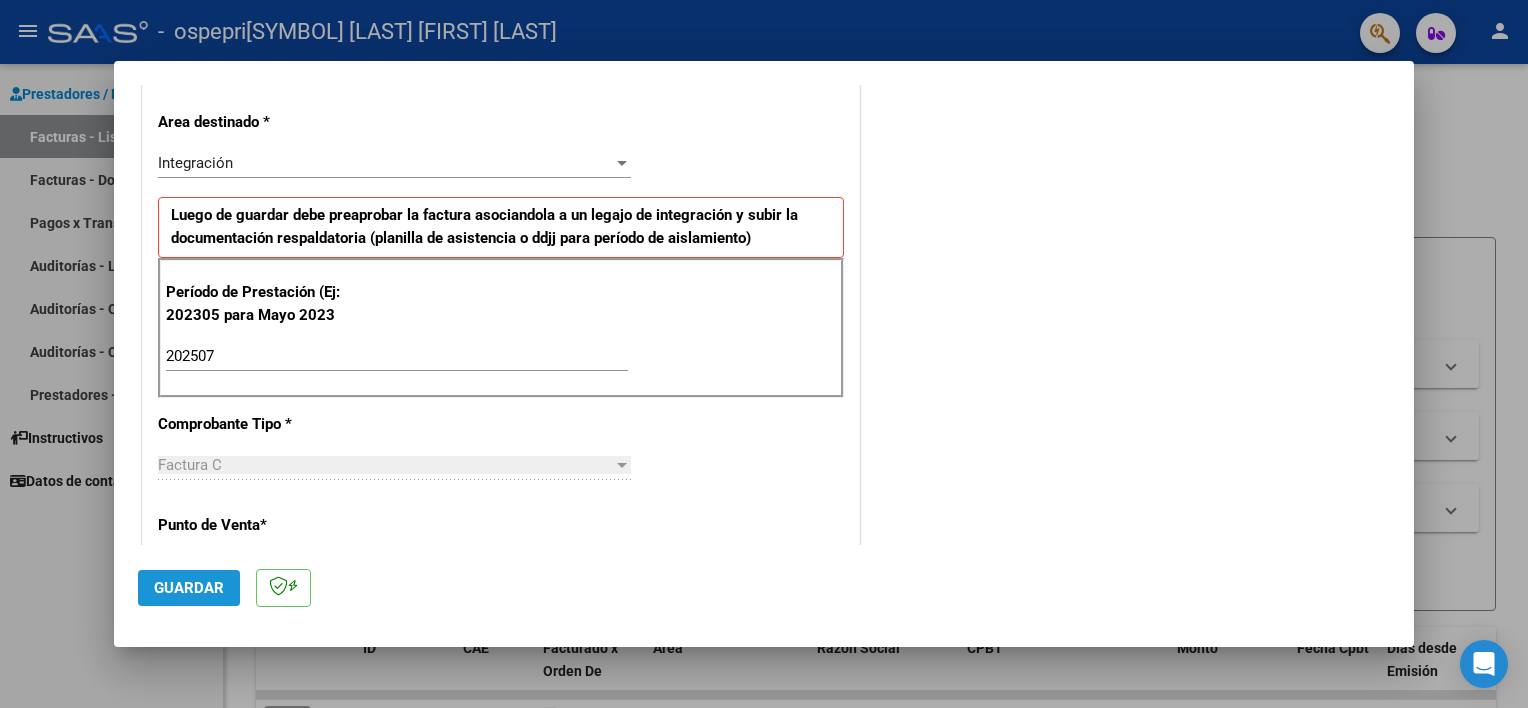 click on "Guardar" 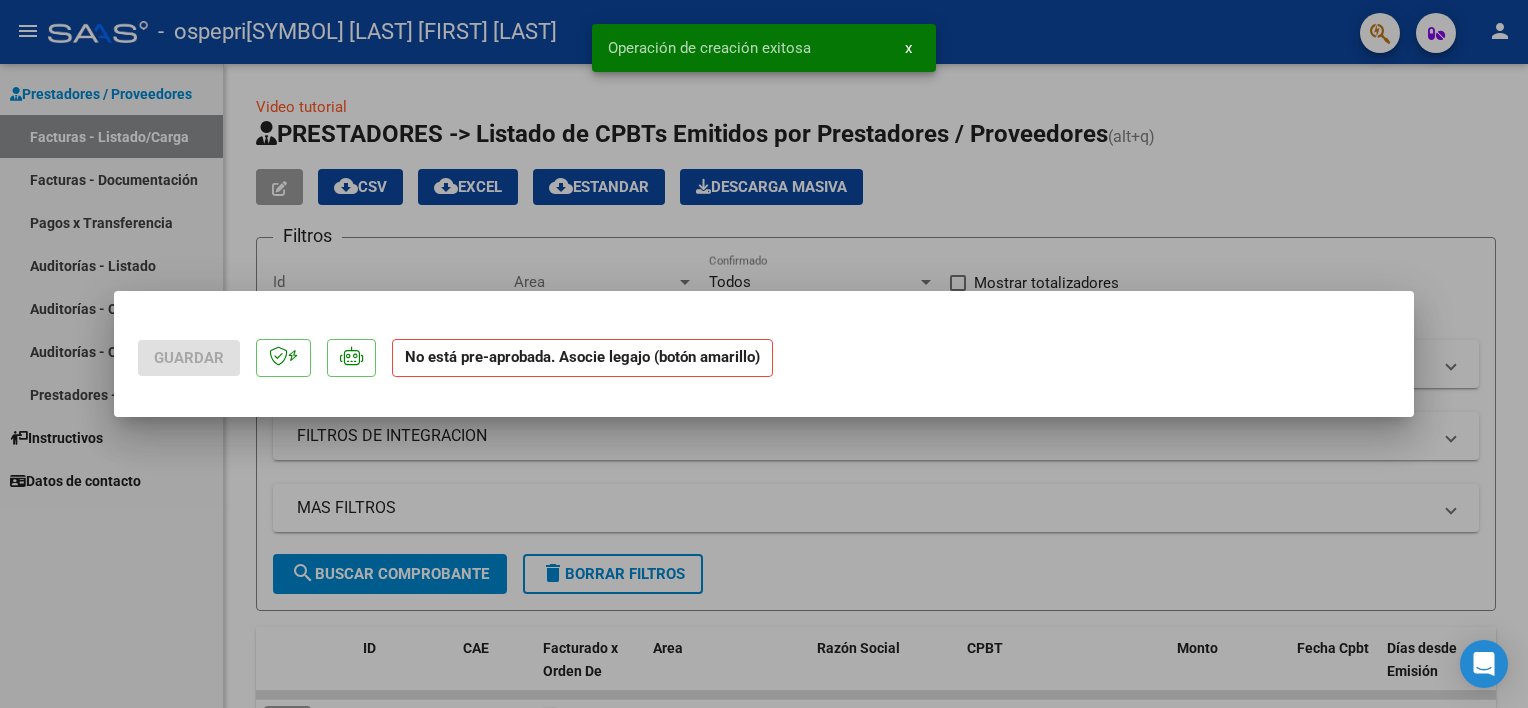 scroll, scrollTop: 0, scrollLeft: 0, axis: both 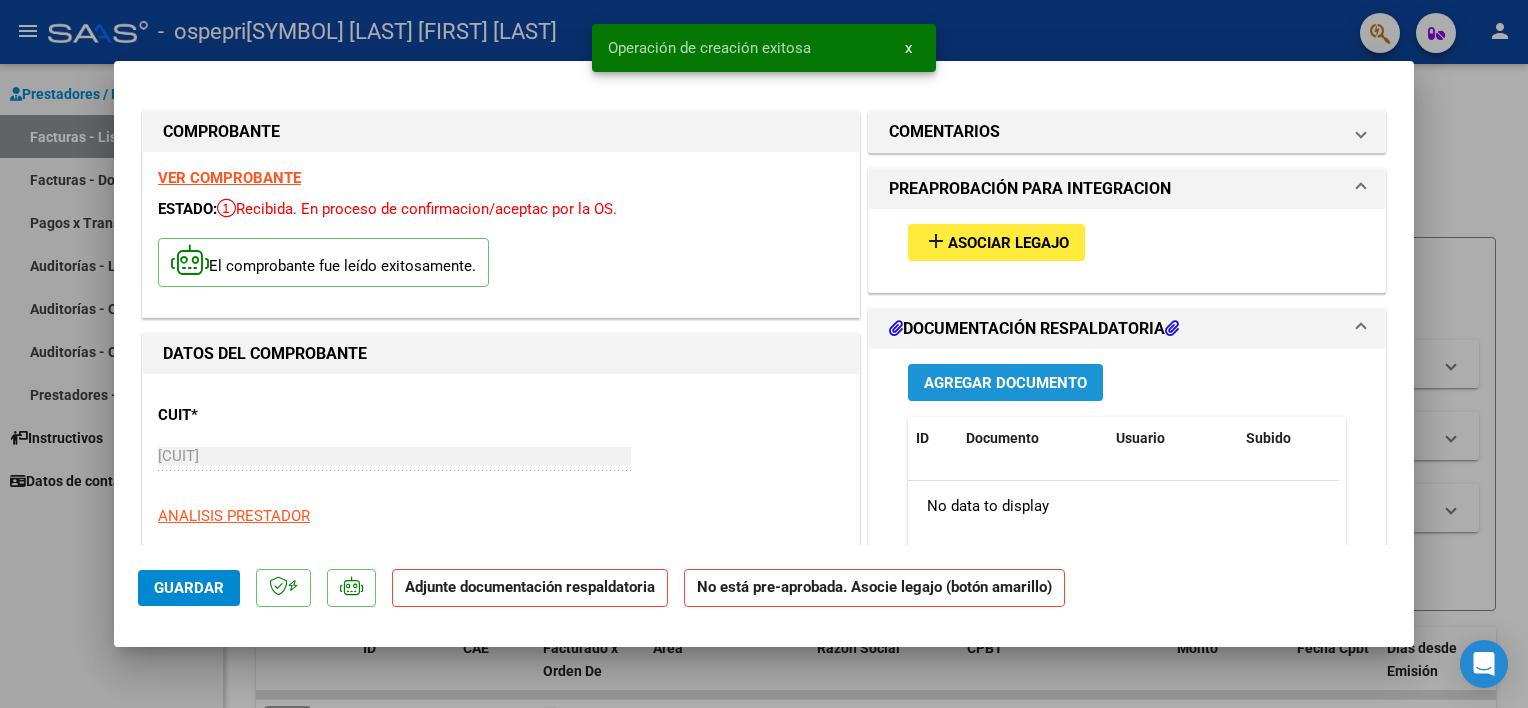 click on "Agregar Documento" at bounding box center [1005, 382] 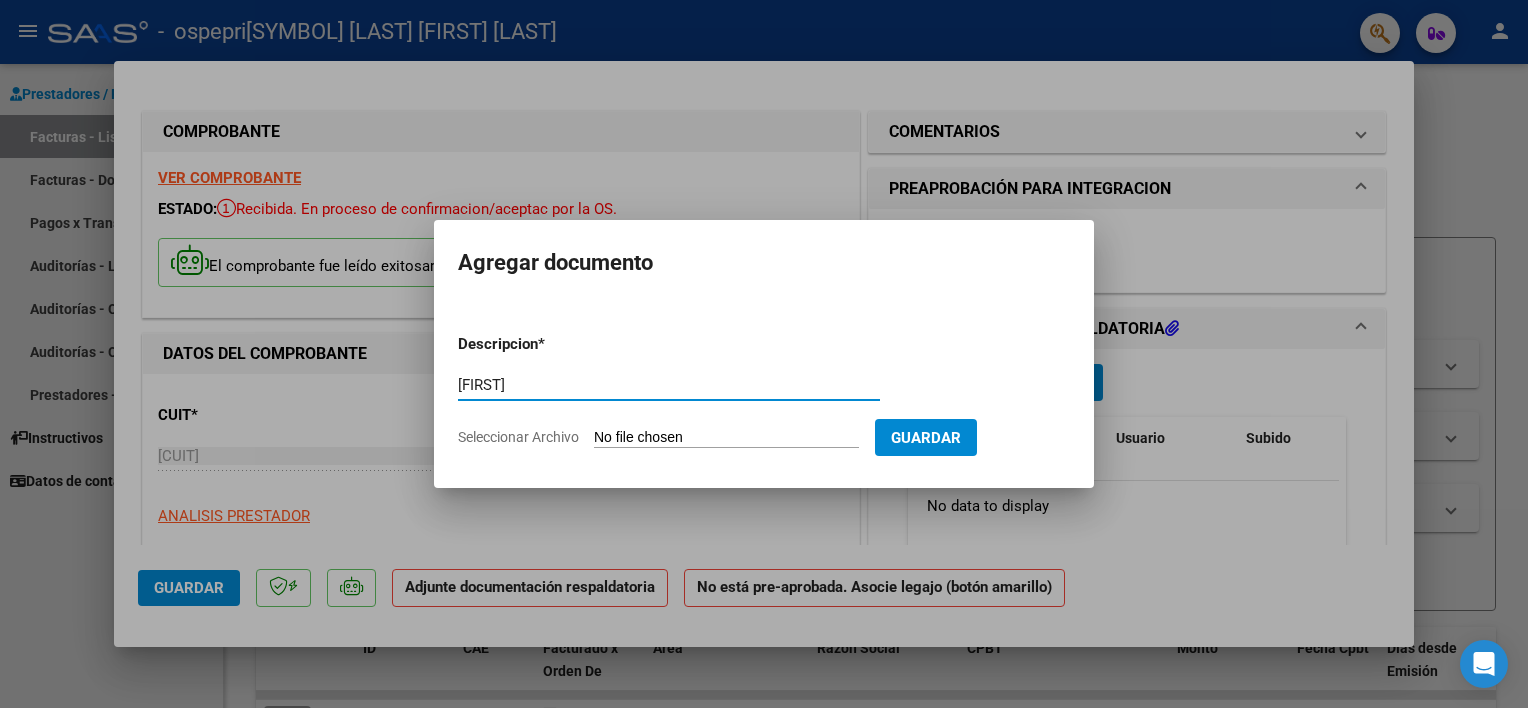 type on "[FIRST] [LAST]" 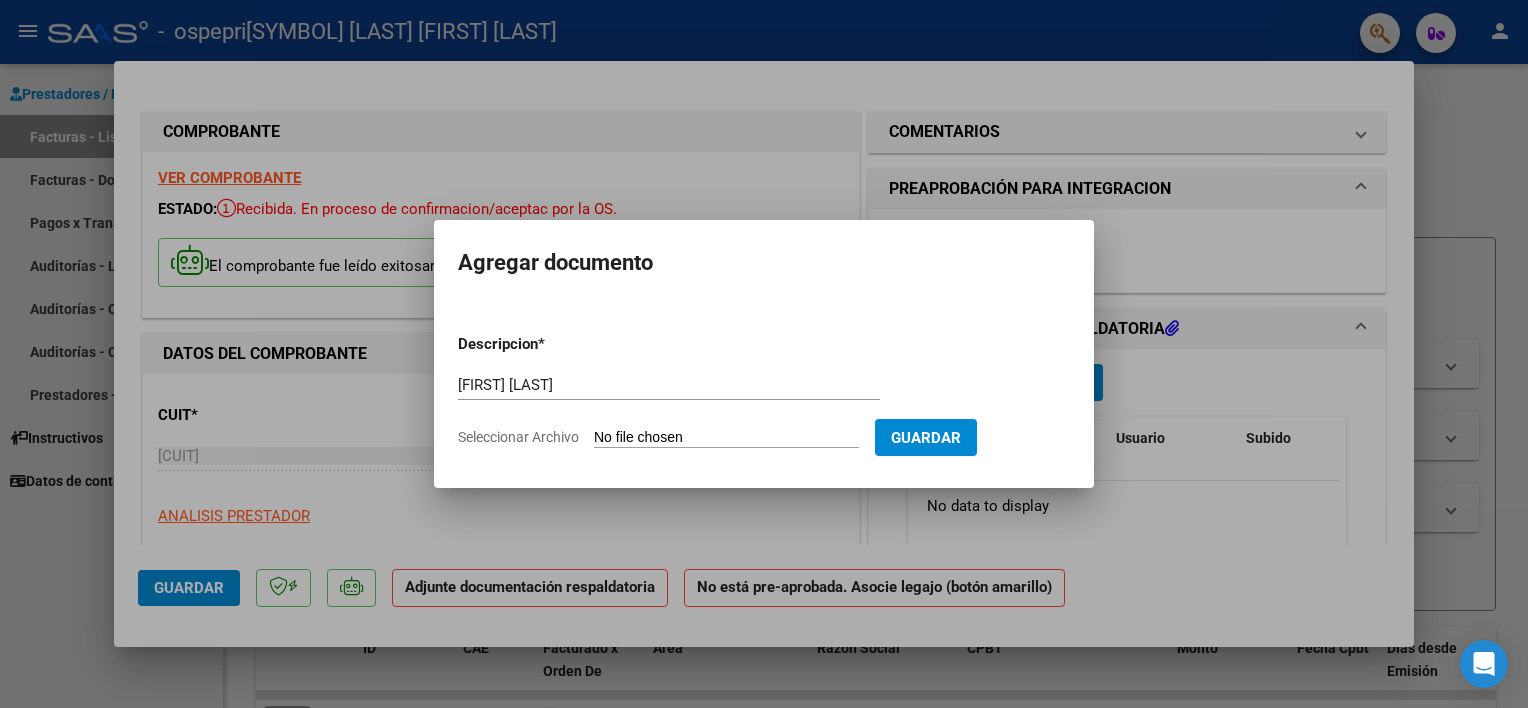 click on "Seleccionar Archivo" at bounding box center (726, 438) 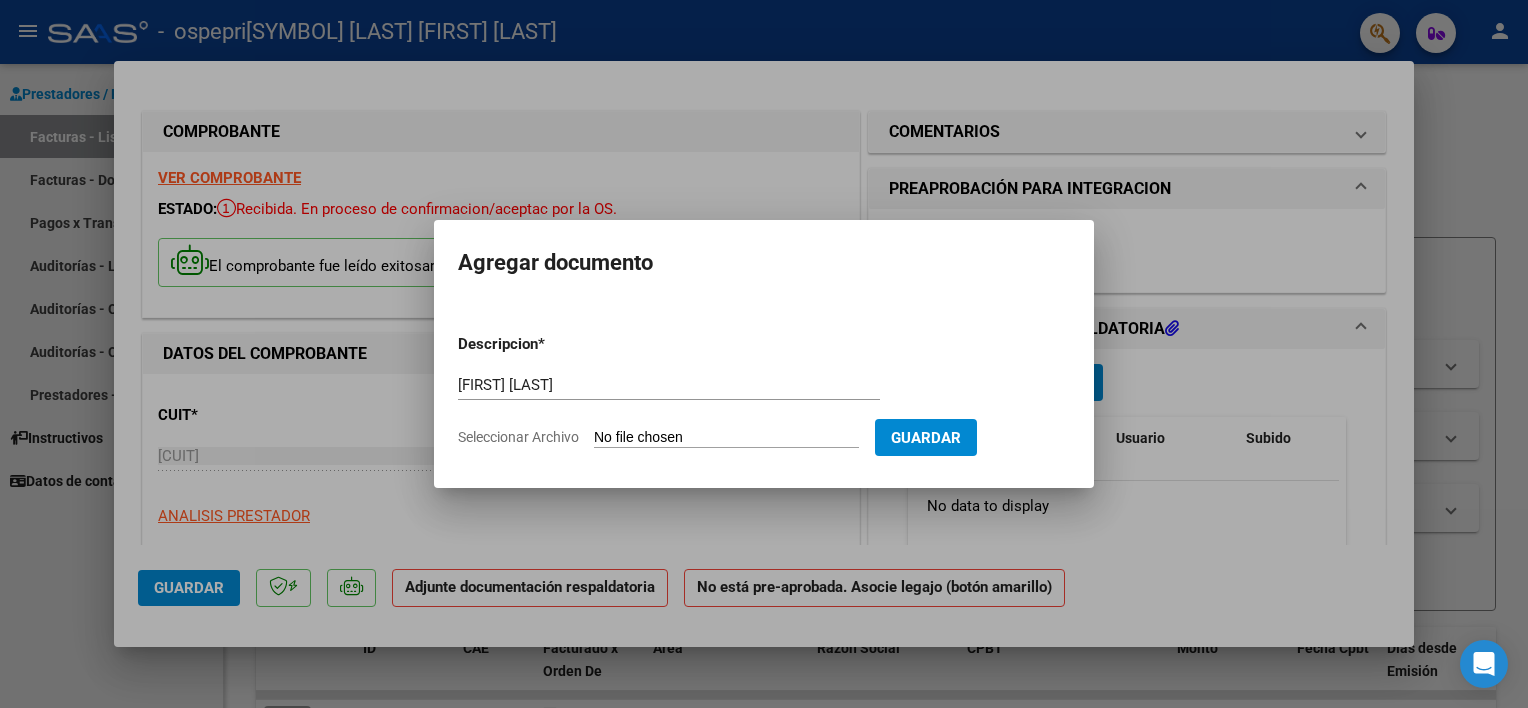 type on "C:\fakepath\[FILENAME]" 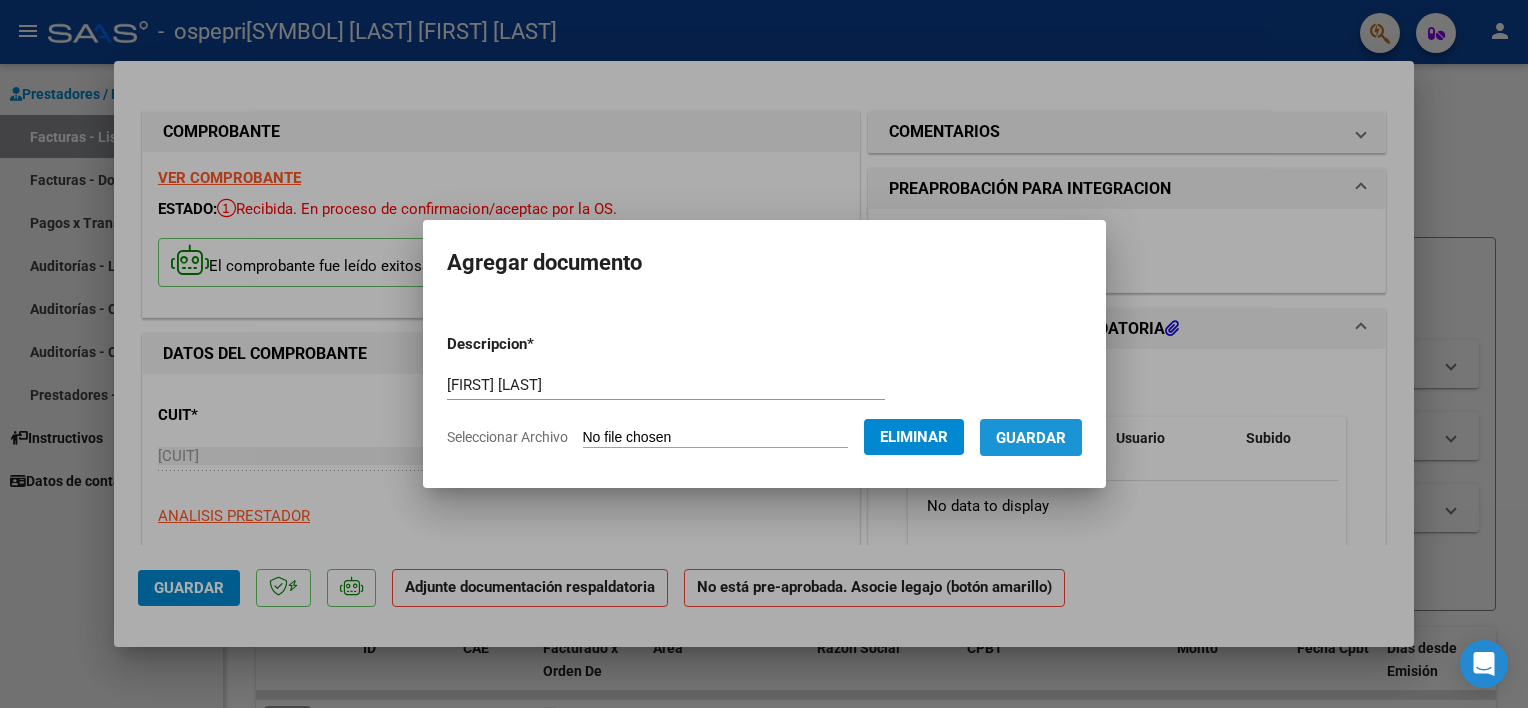 click on "Guardar" at bounding box center [1031, 437] 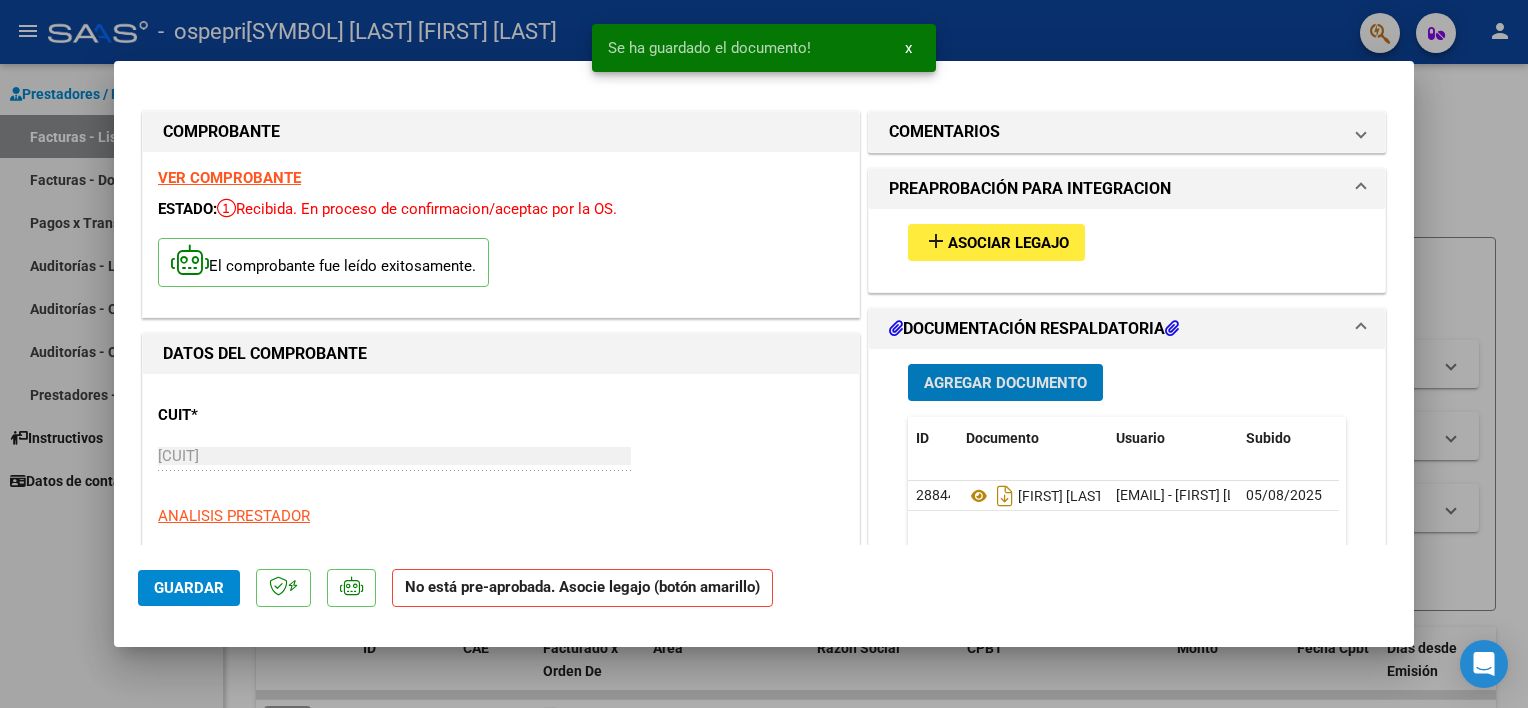 type 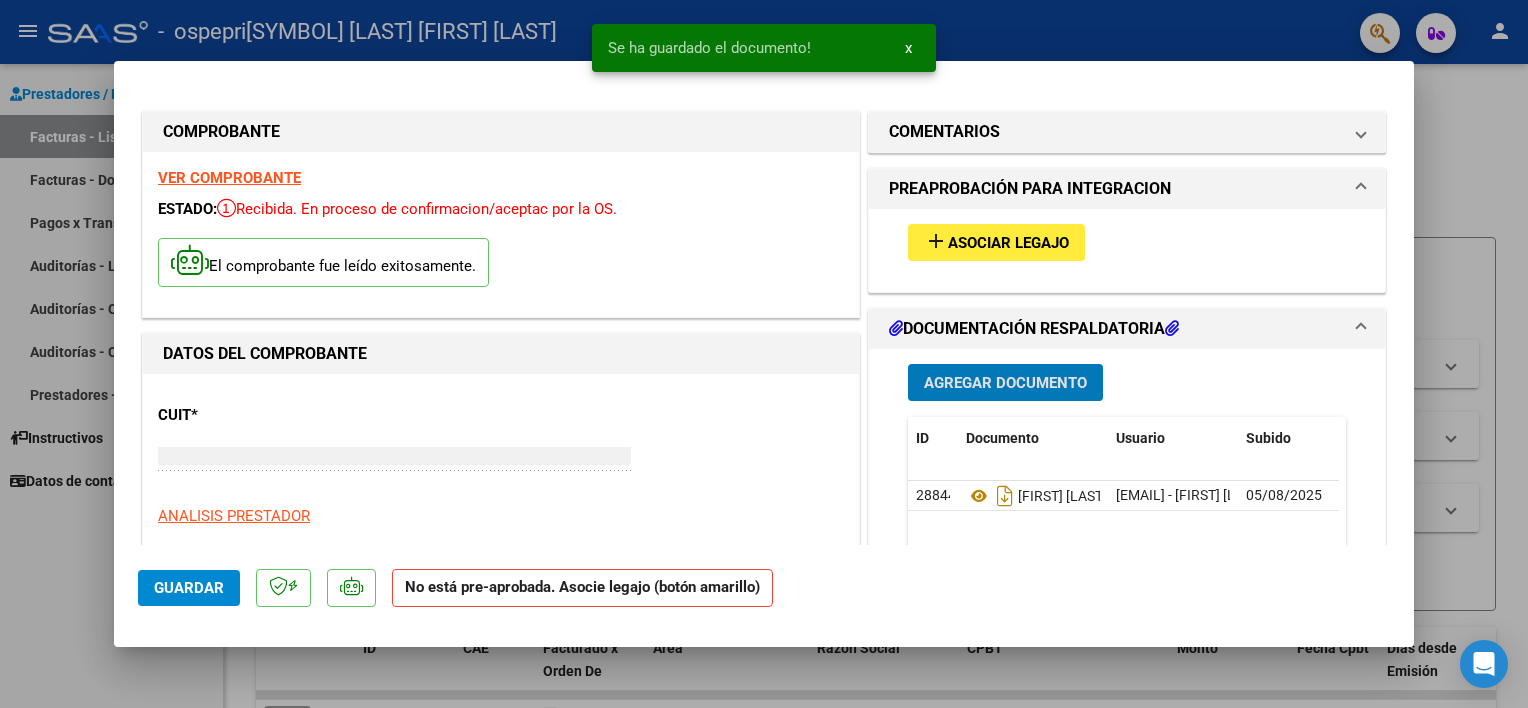 type 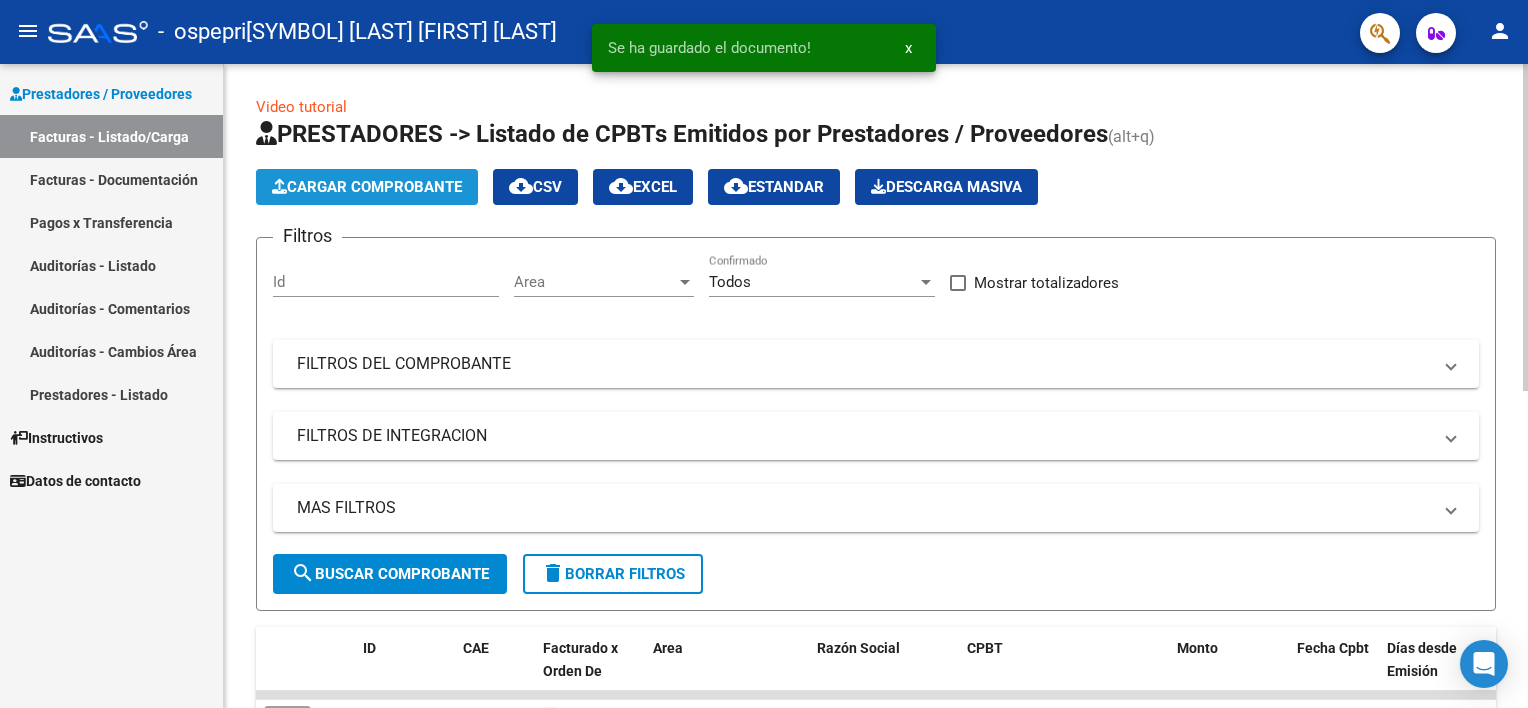 click on "Cargar Comprobante" 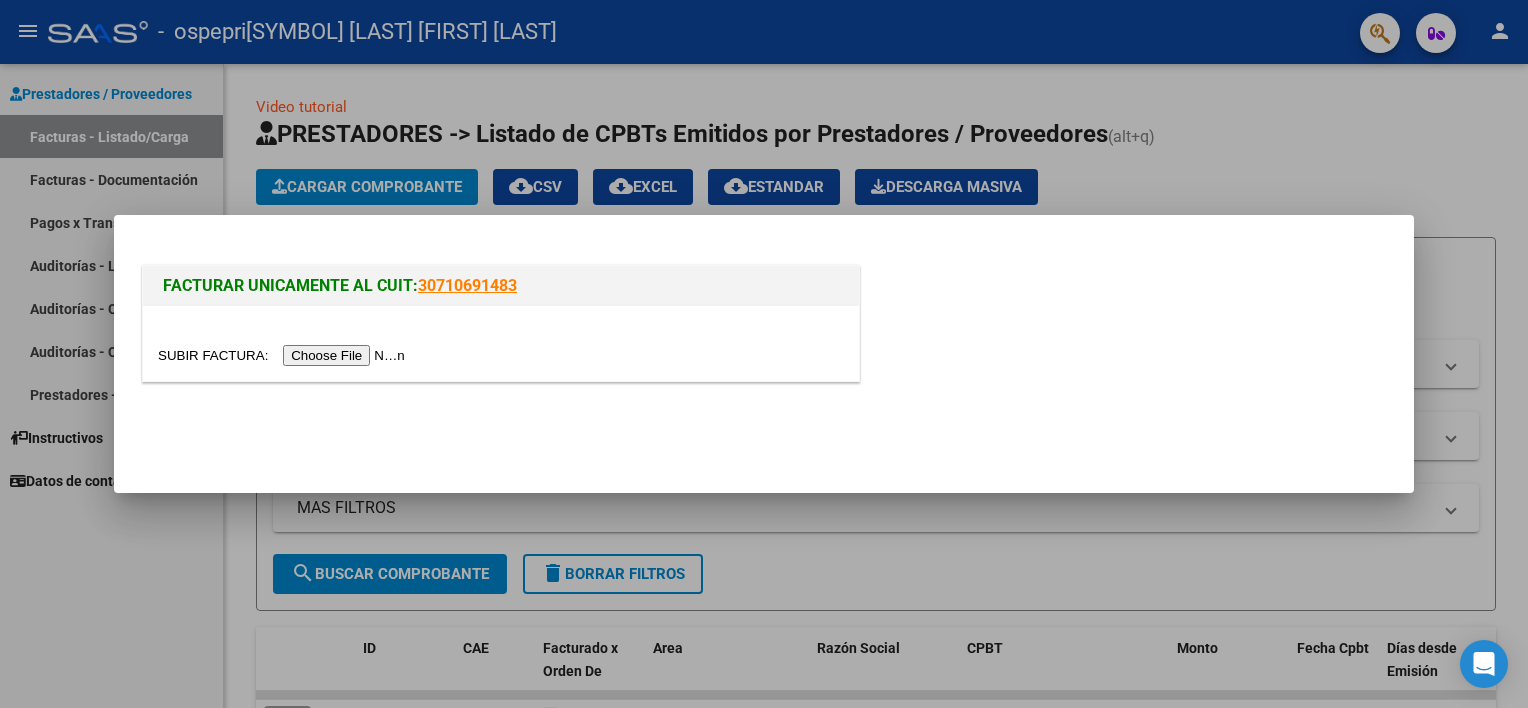 click at bounding box center (284, 355) 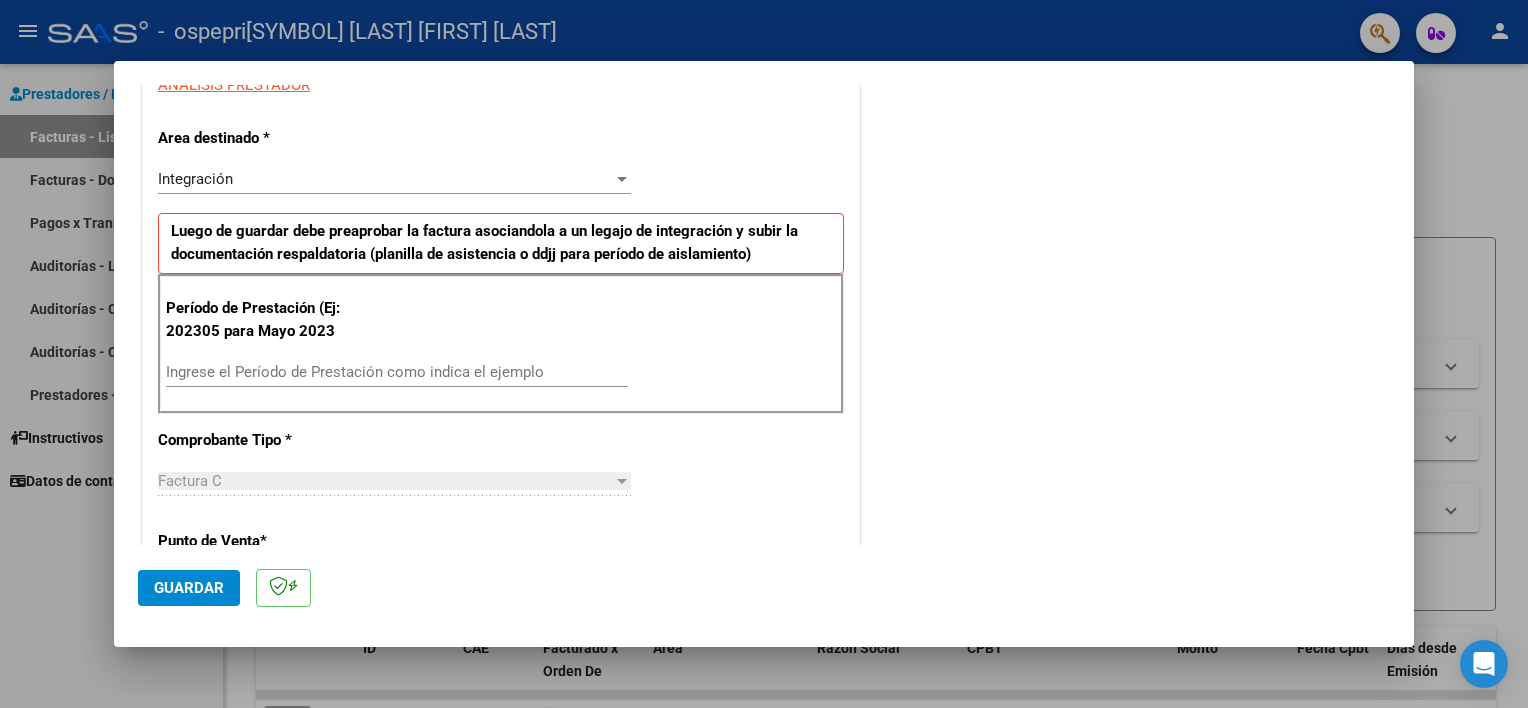 scroll, scrollTop: 448, scrollLeft: 0, axis: vertical 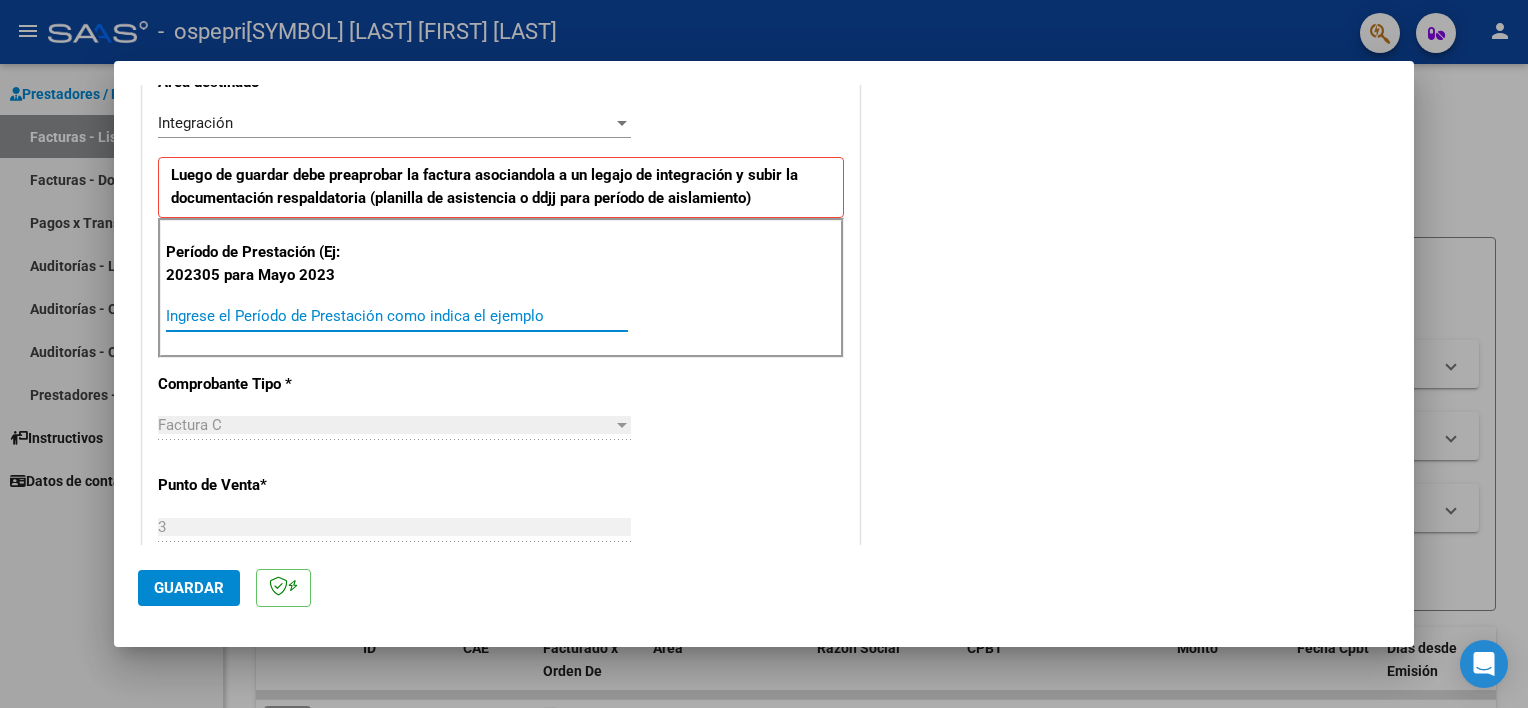 click on "Ingrese el Período de Prestación como indica el ejemplo" at bounding box center [397, 316] 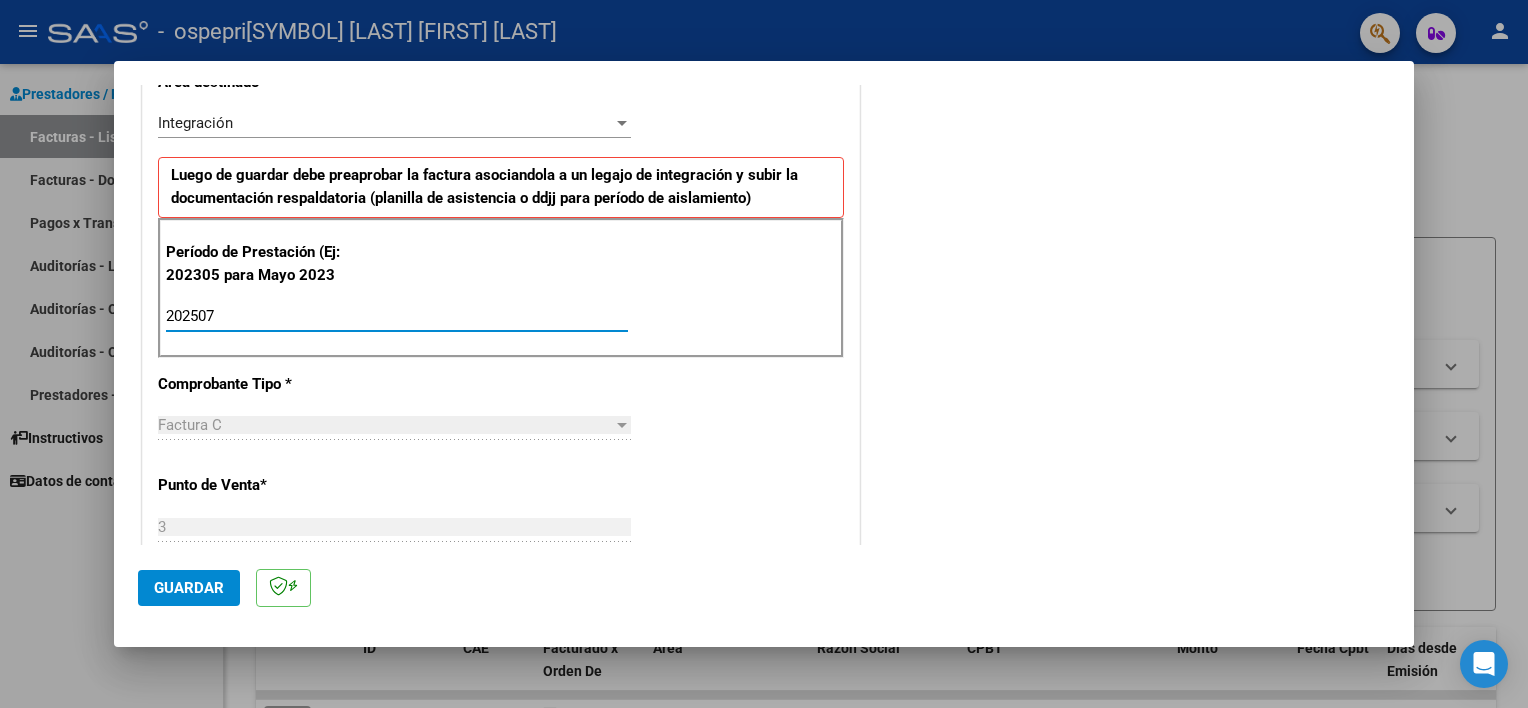 type on "202507" 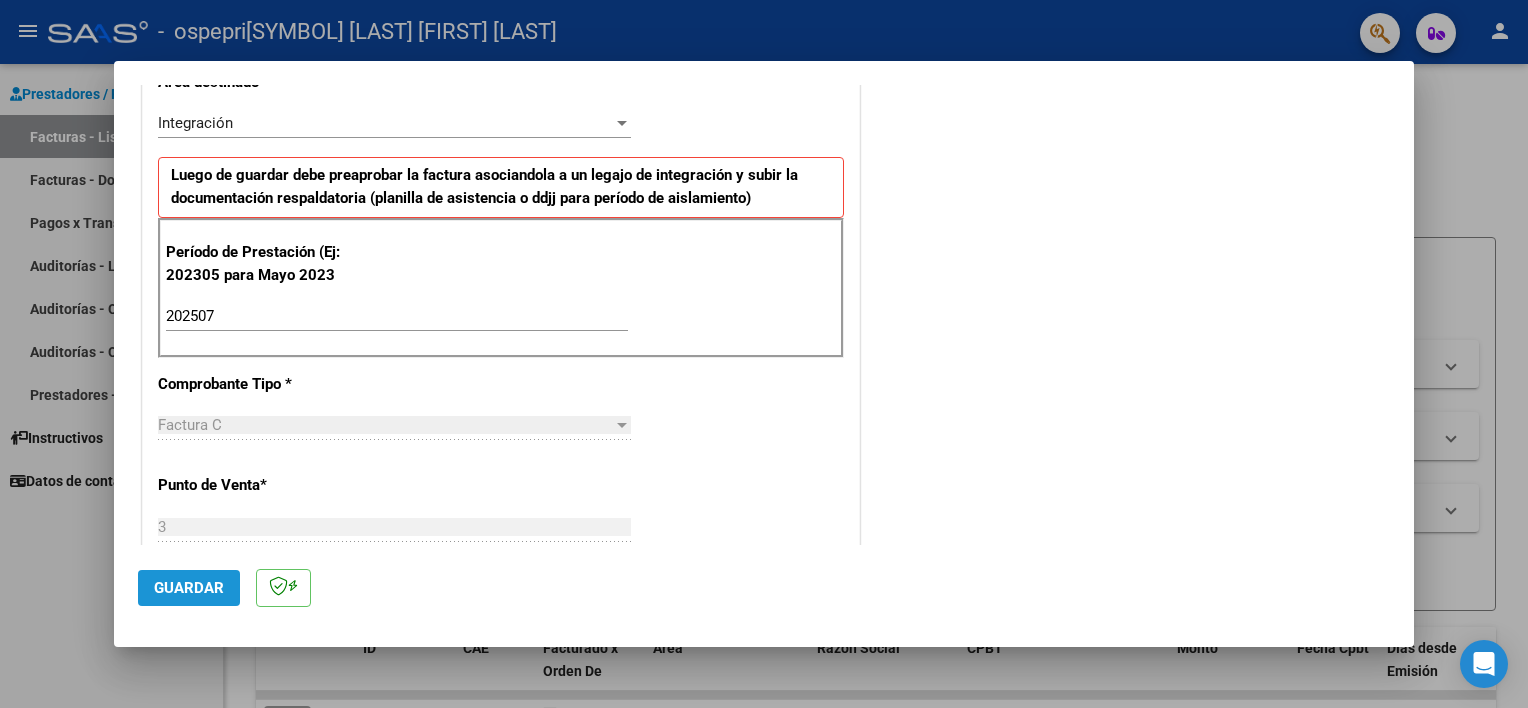 click on "Guardar" 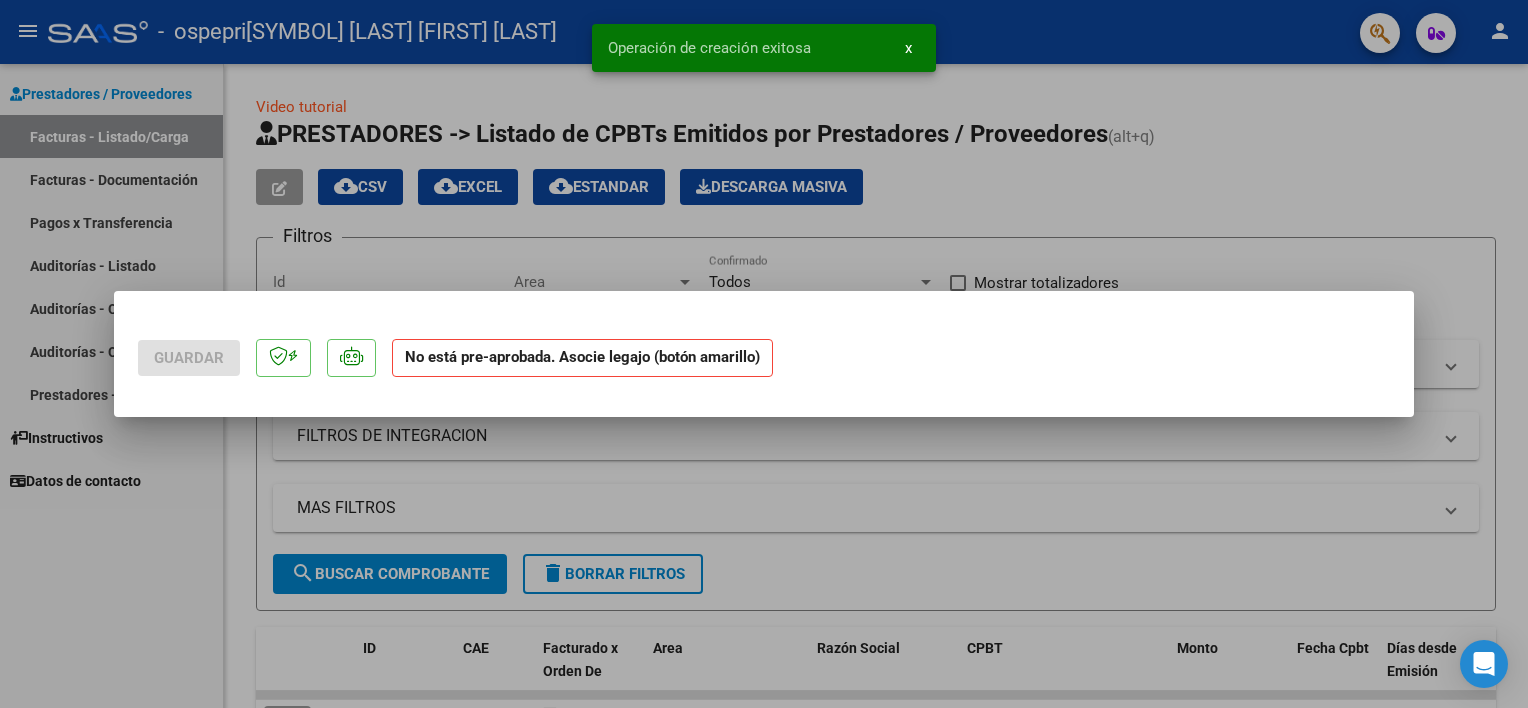 scroll, scrollTop: 0, scrollLeft: 0, axis: both 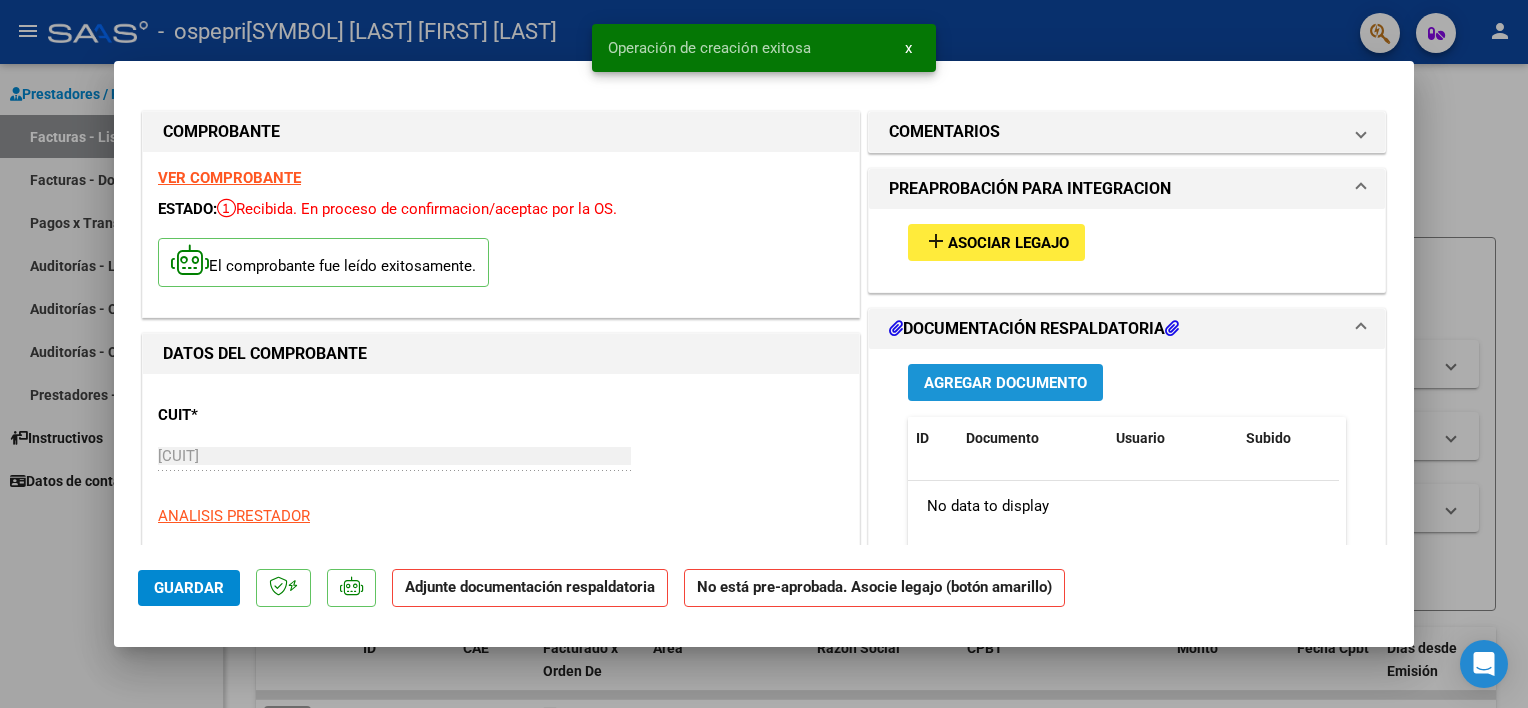 click on "Agregar Documento" at bounding box center [1005, 383] 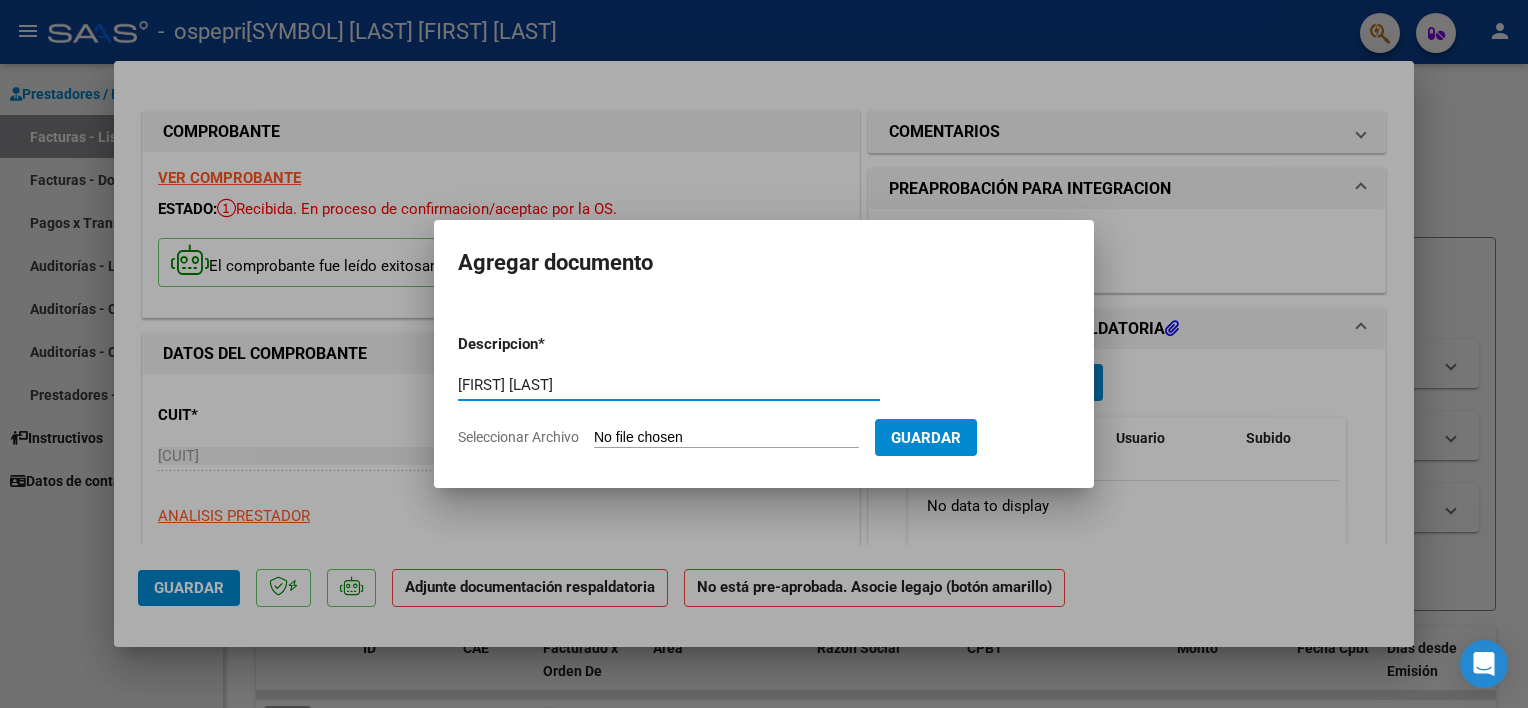 type on "[FIRST] [LAST]" 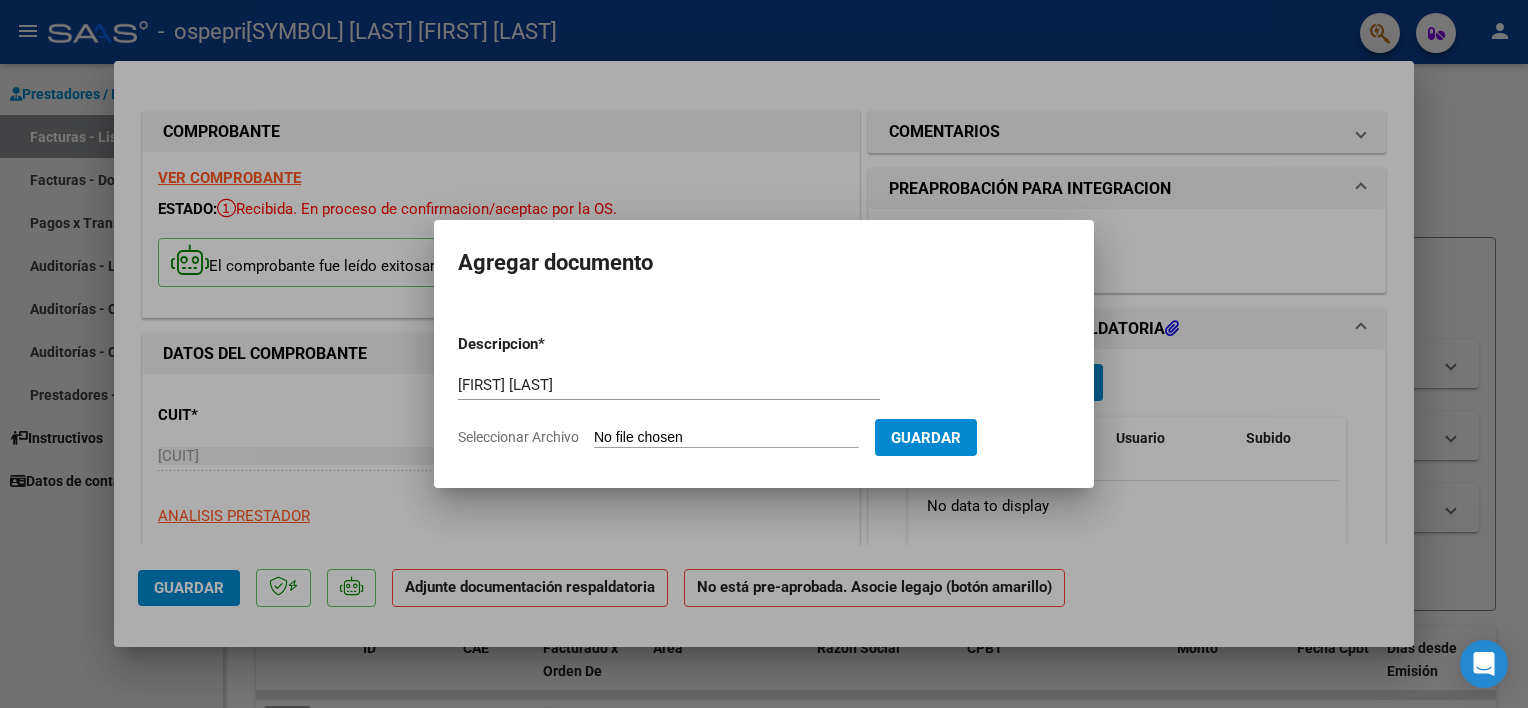 click on "Seleccionar Archivo" at bounding box center [726, 438] 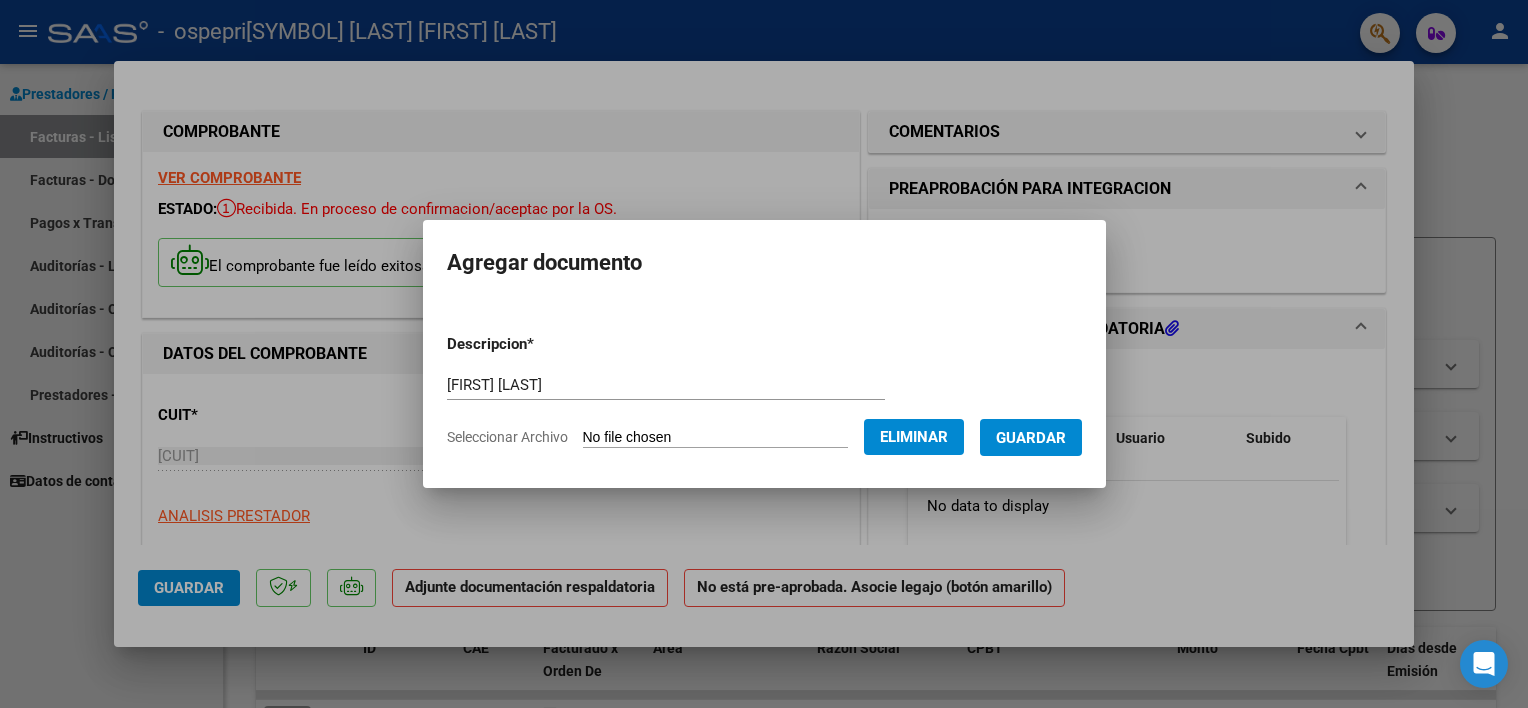 click on "Guardar" at bounding box center (1031, 437) 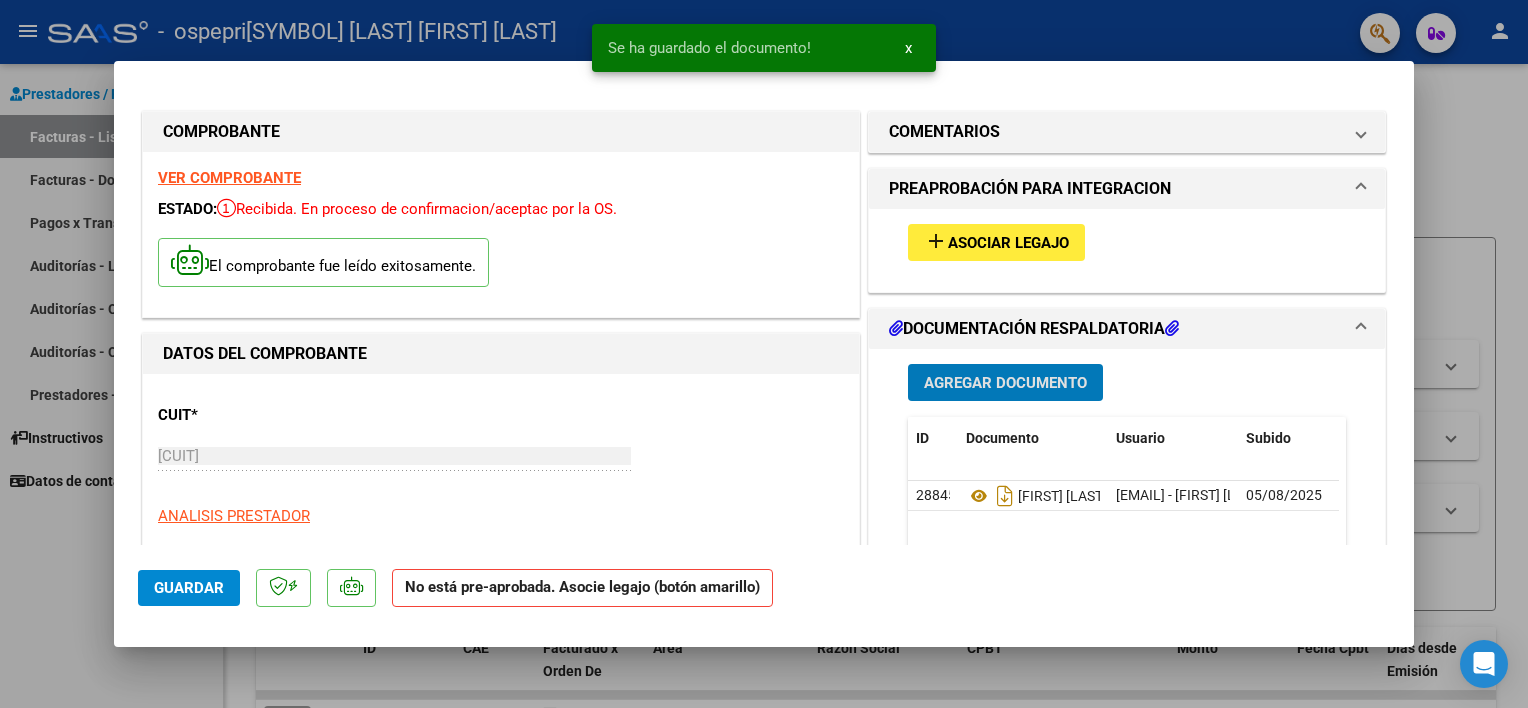 type 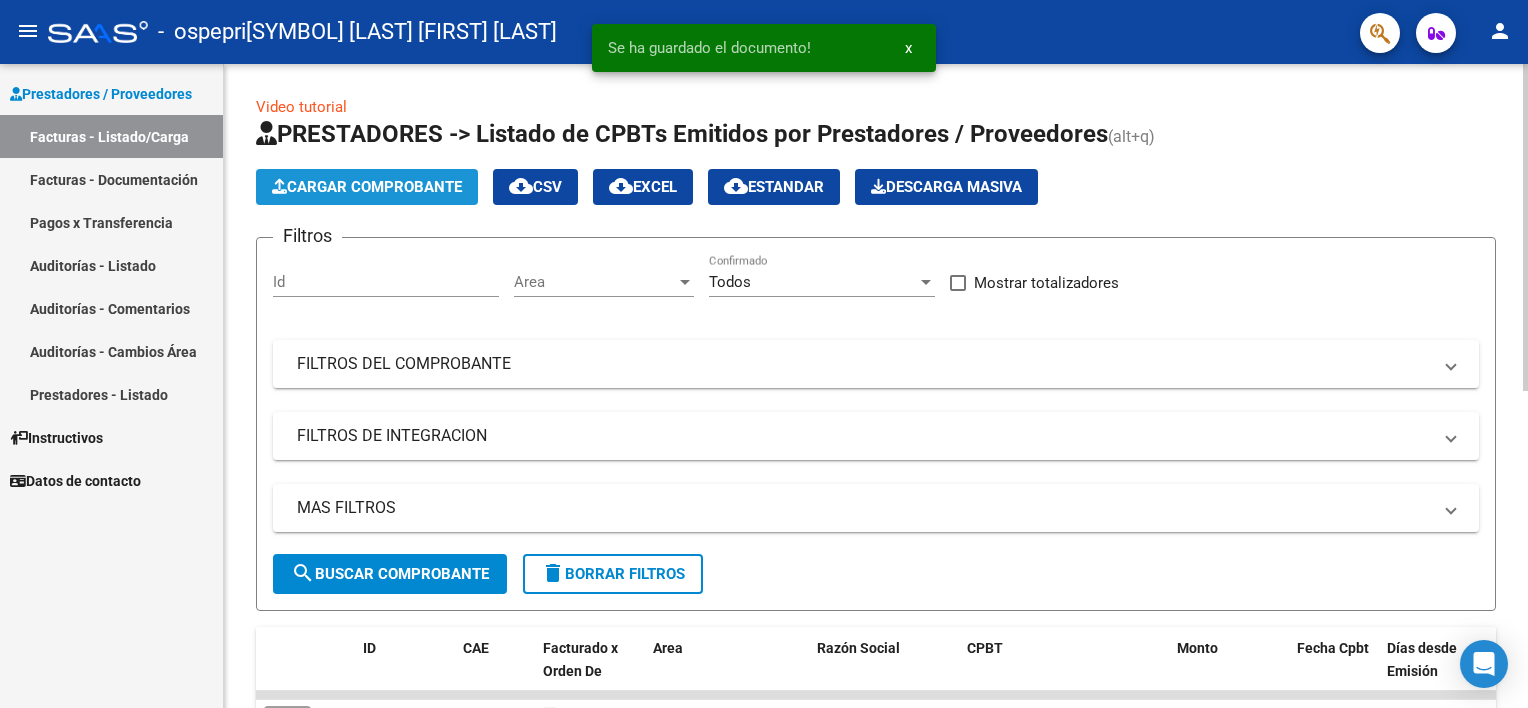 click on "Cargar Comprobante" 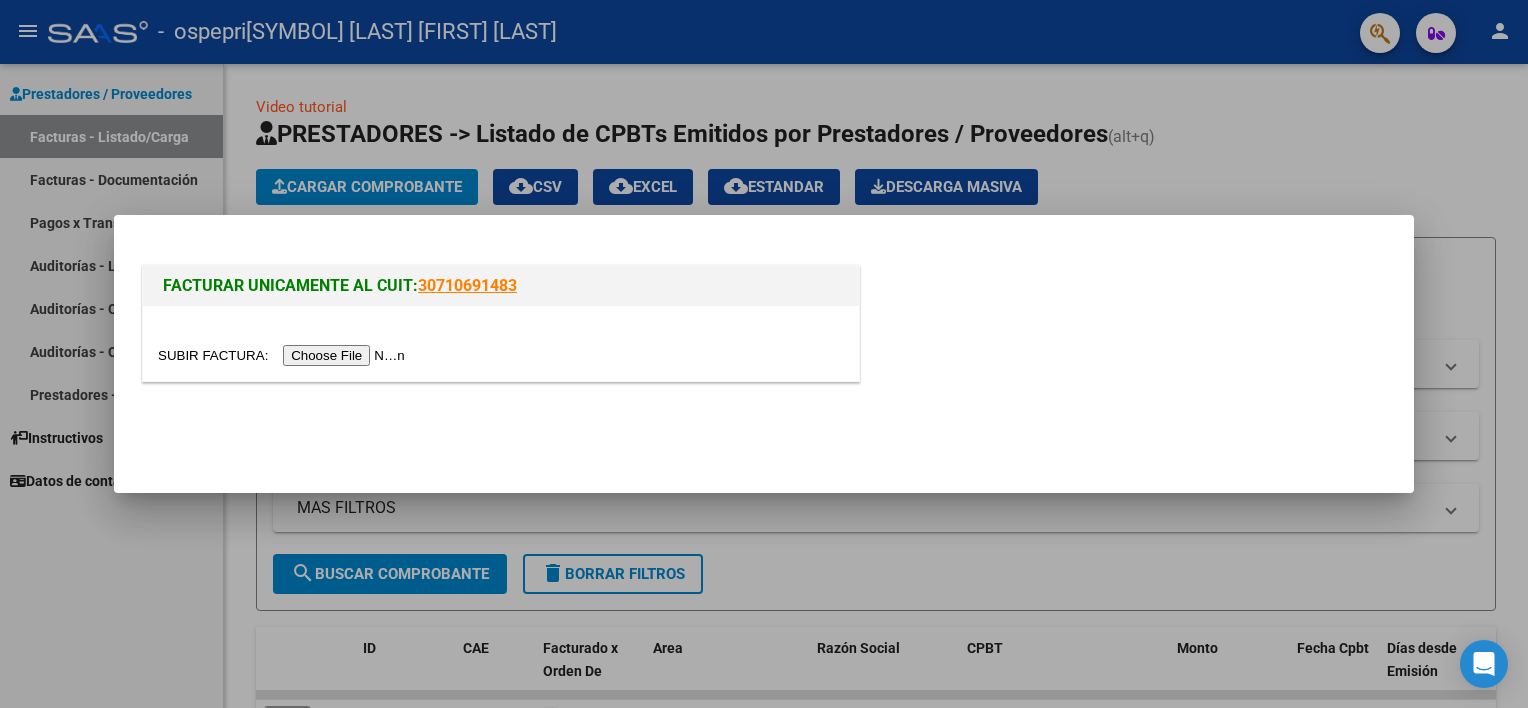click at bounding box center (284, 355) 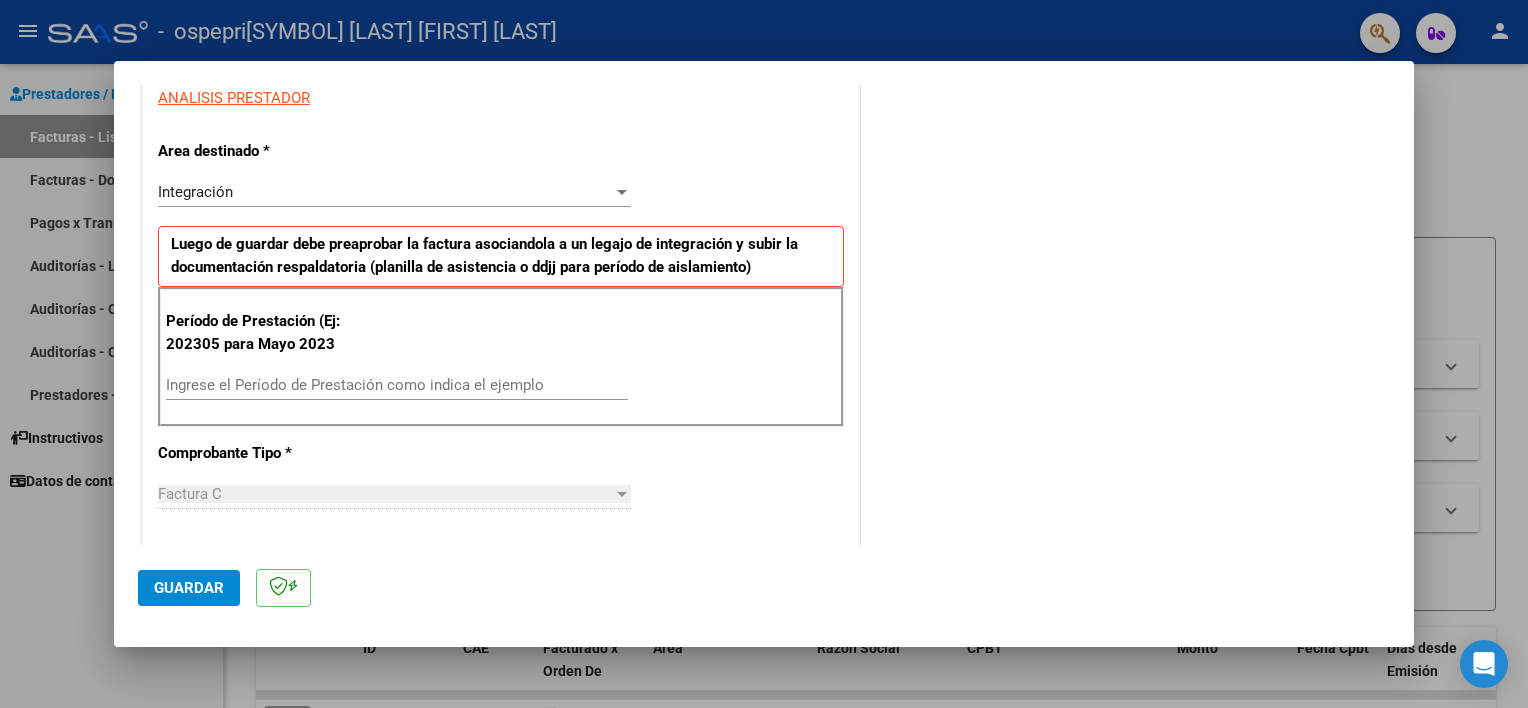 scroll, scrollTop: 399, scrollLeft: 0, axis: vertical 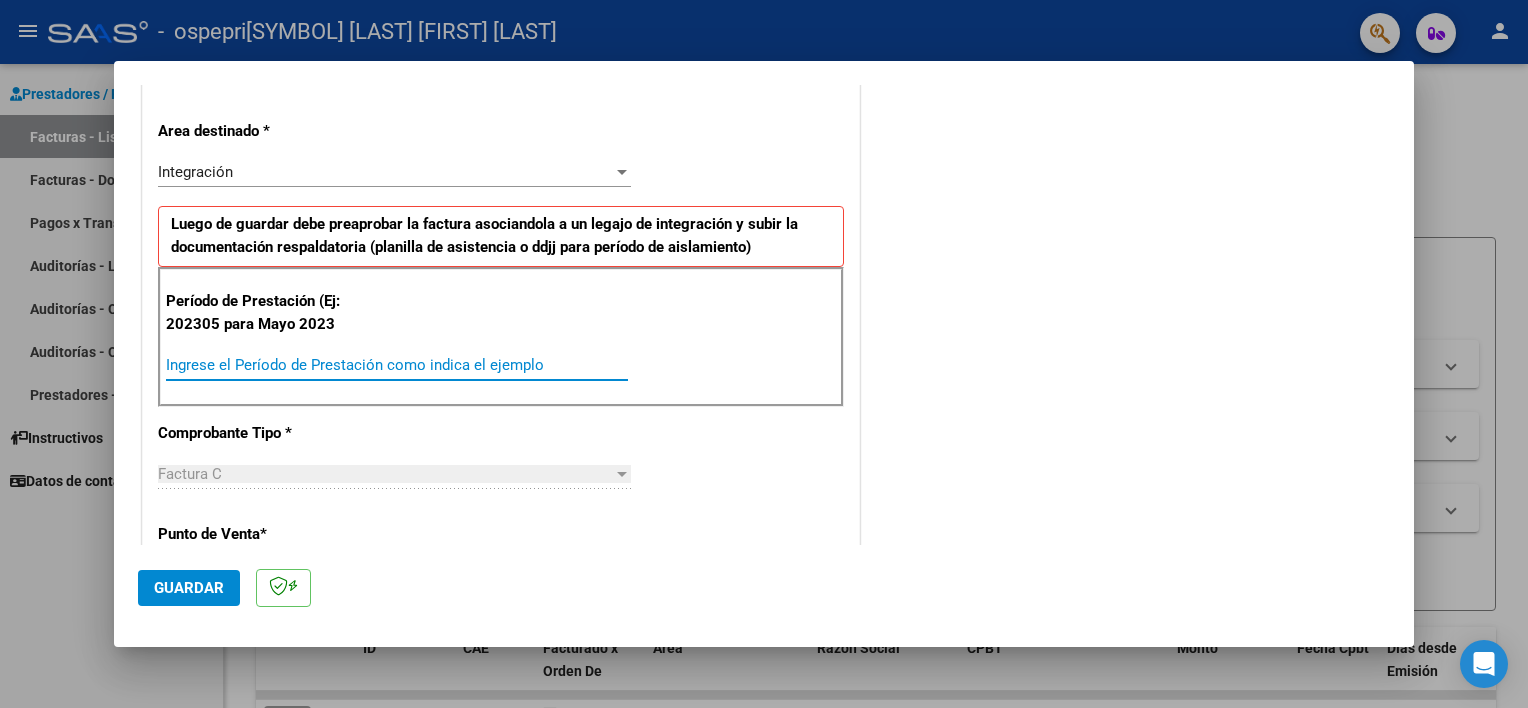 click on "Ingrese el Período de Prestación como indica el ejemplo" at bounding box center (397, 365) 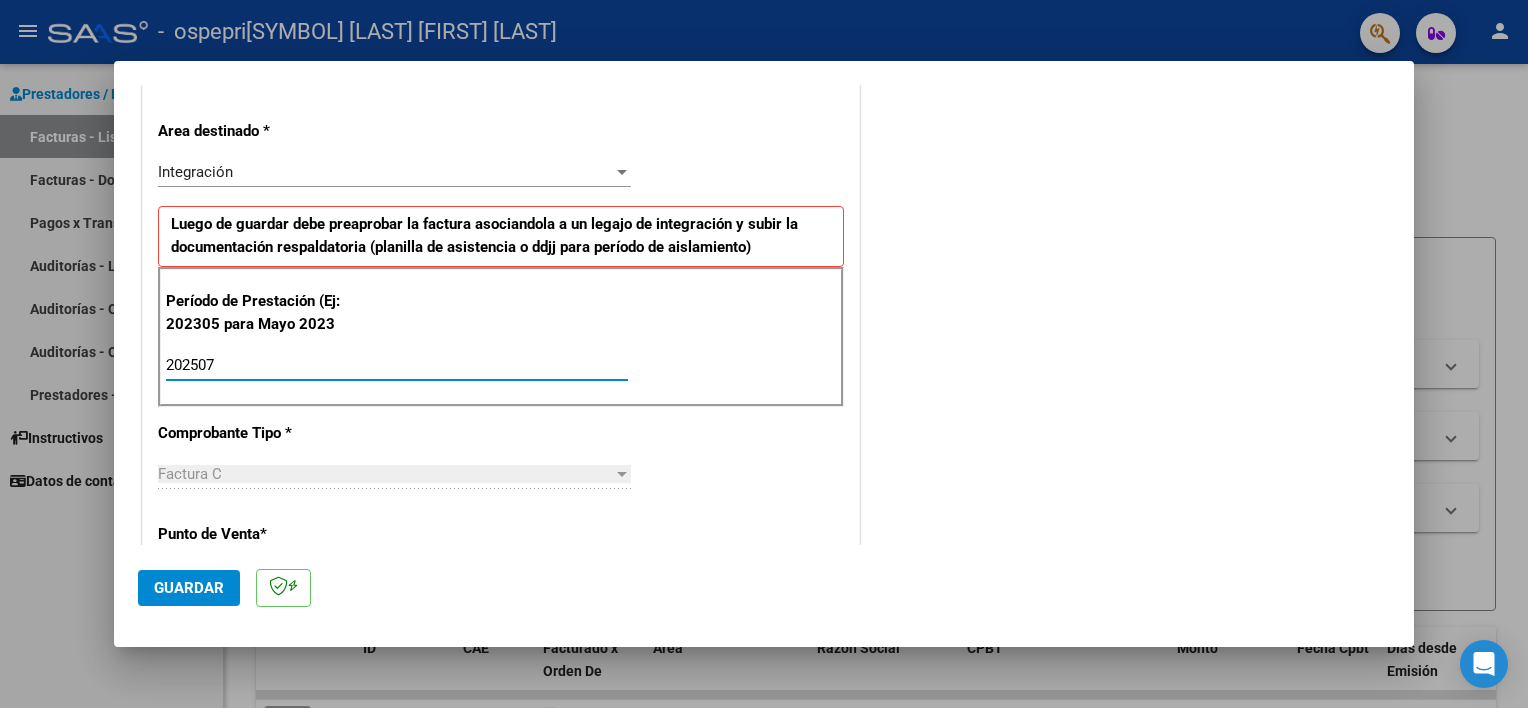 type on "202507" 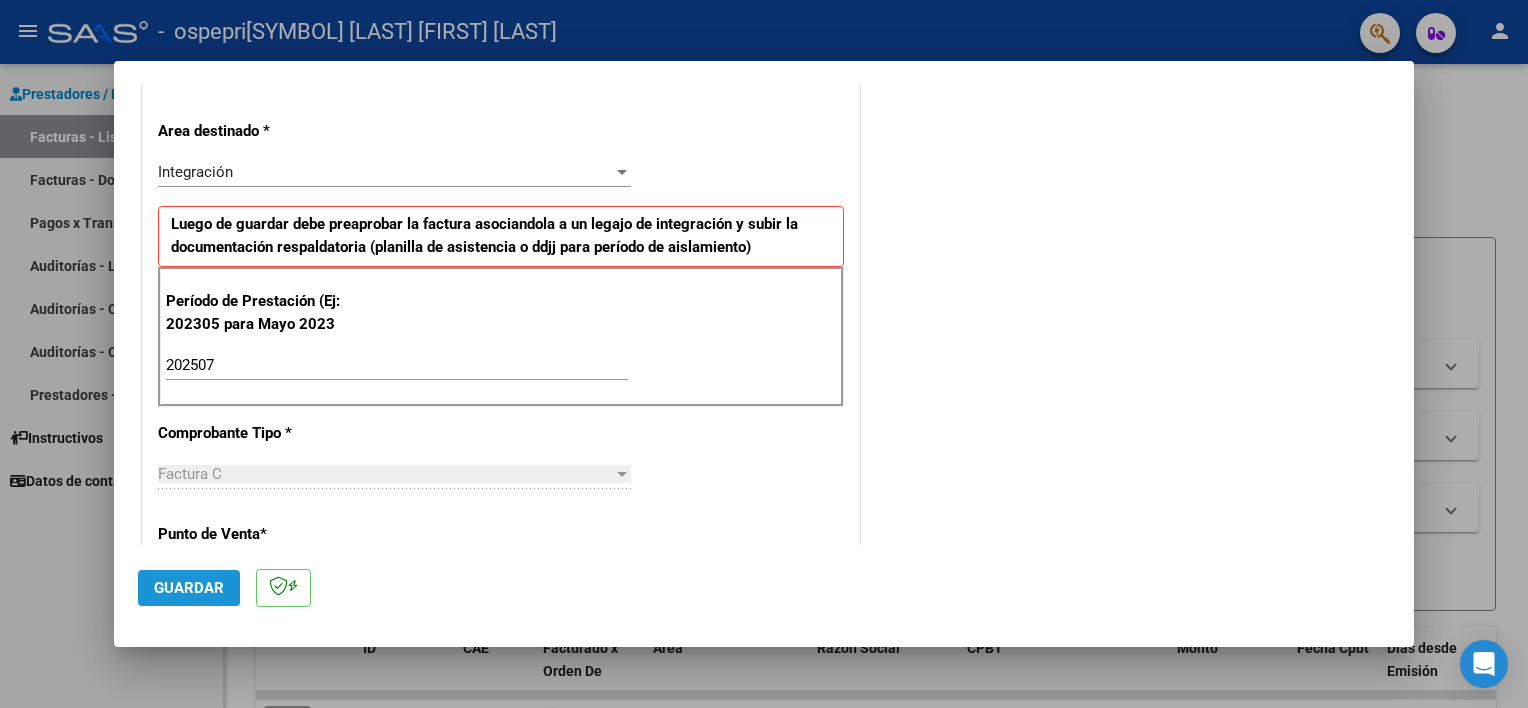 click on "Guardar" 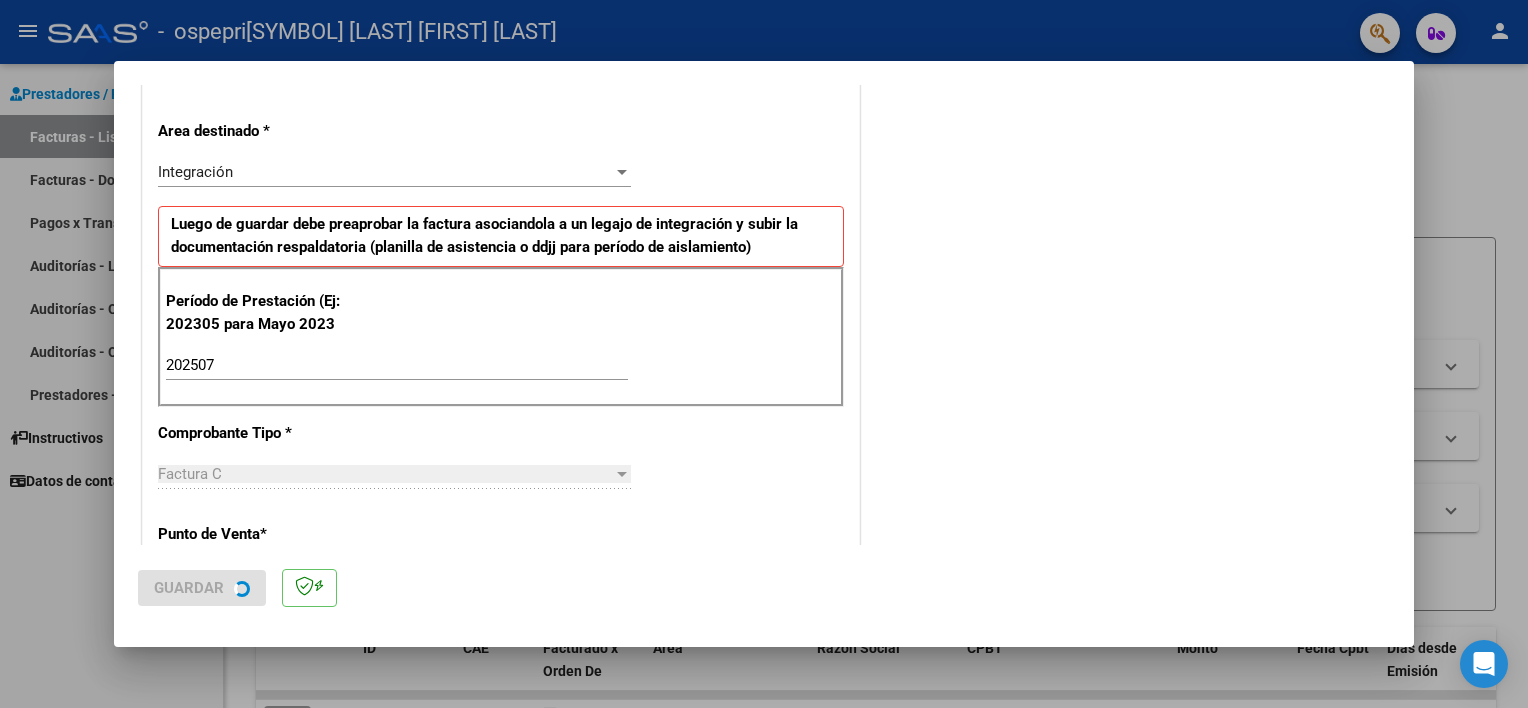 scroll, scrollTop: 0, scrollLeft: 0, axis: both 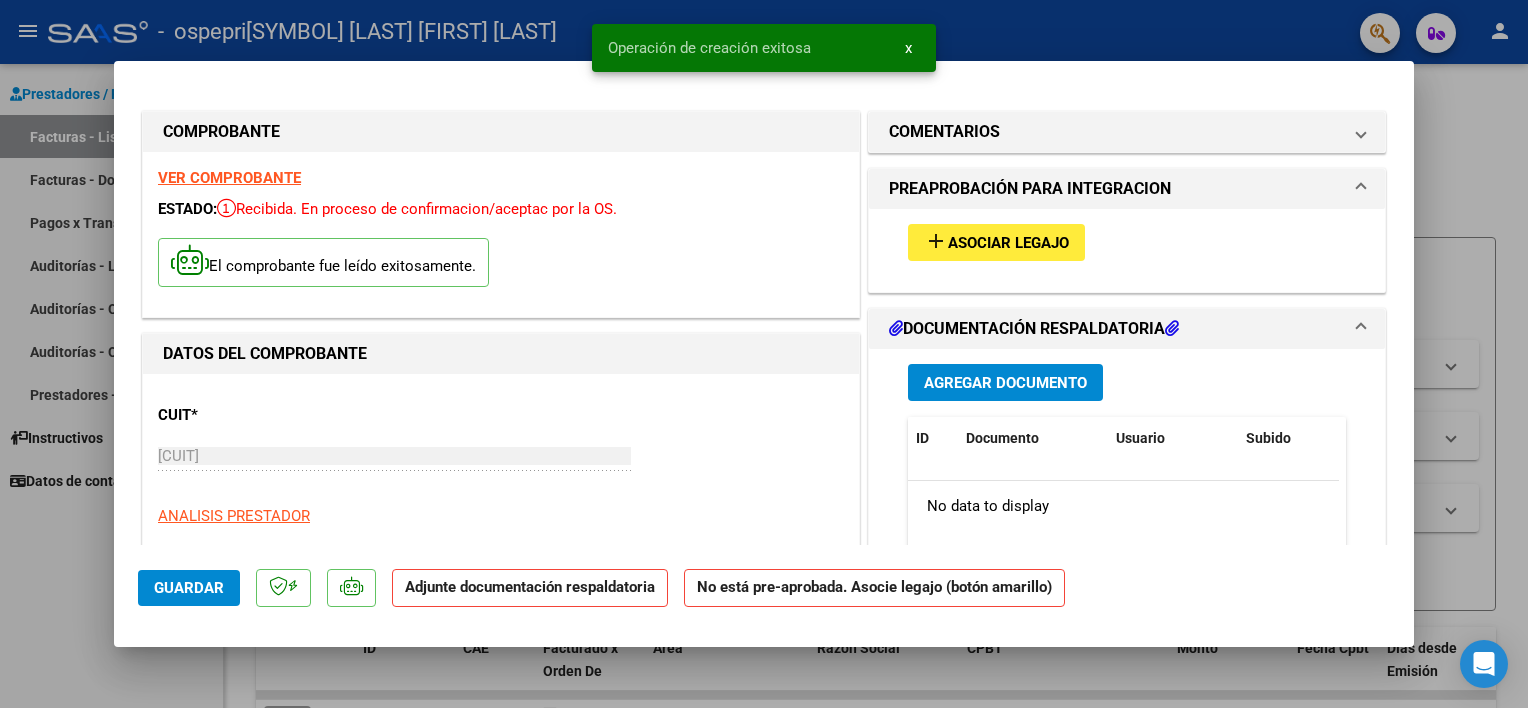 click on "Agregar Documento" at bounding box center (1005, 382) 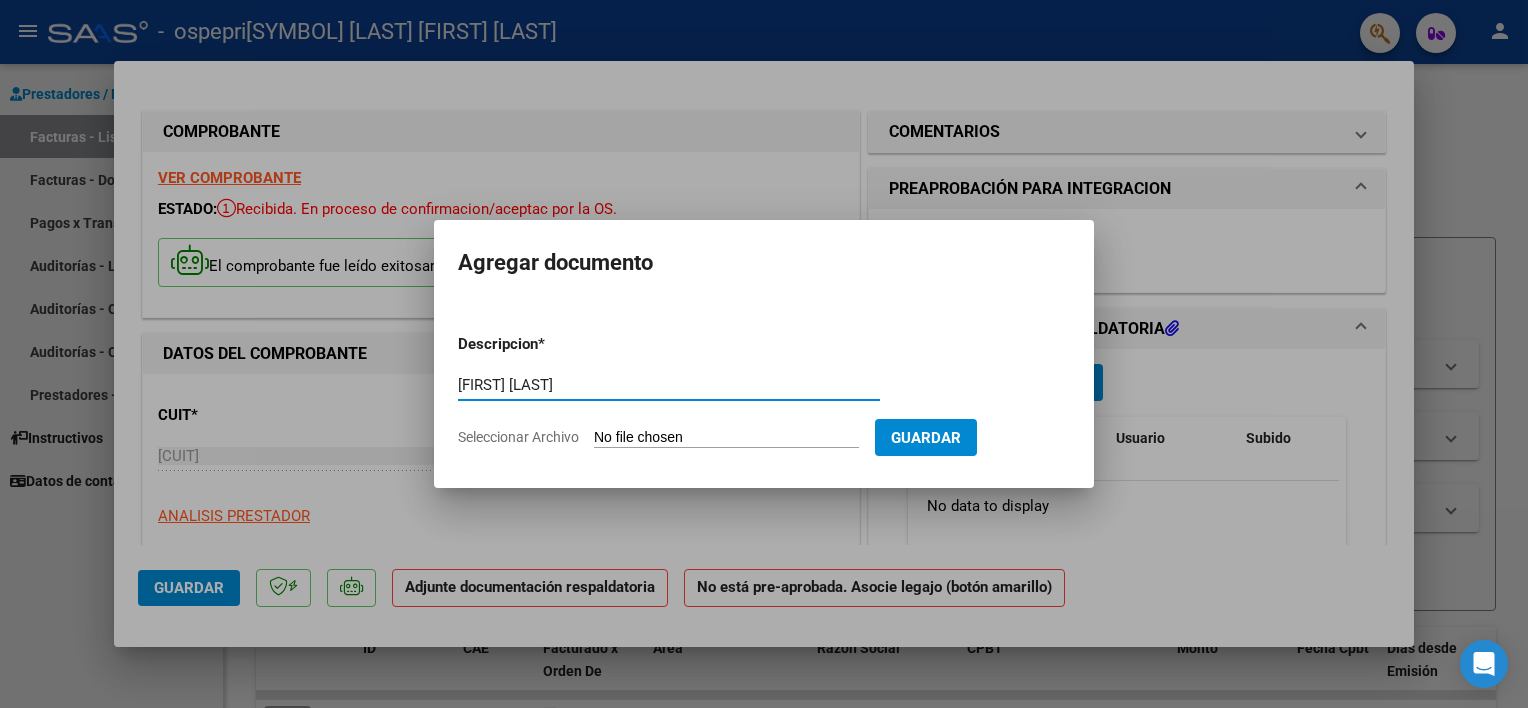 type on "[FIRST] [LAST]" 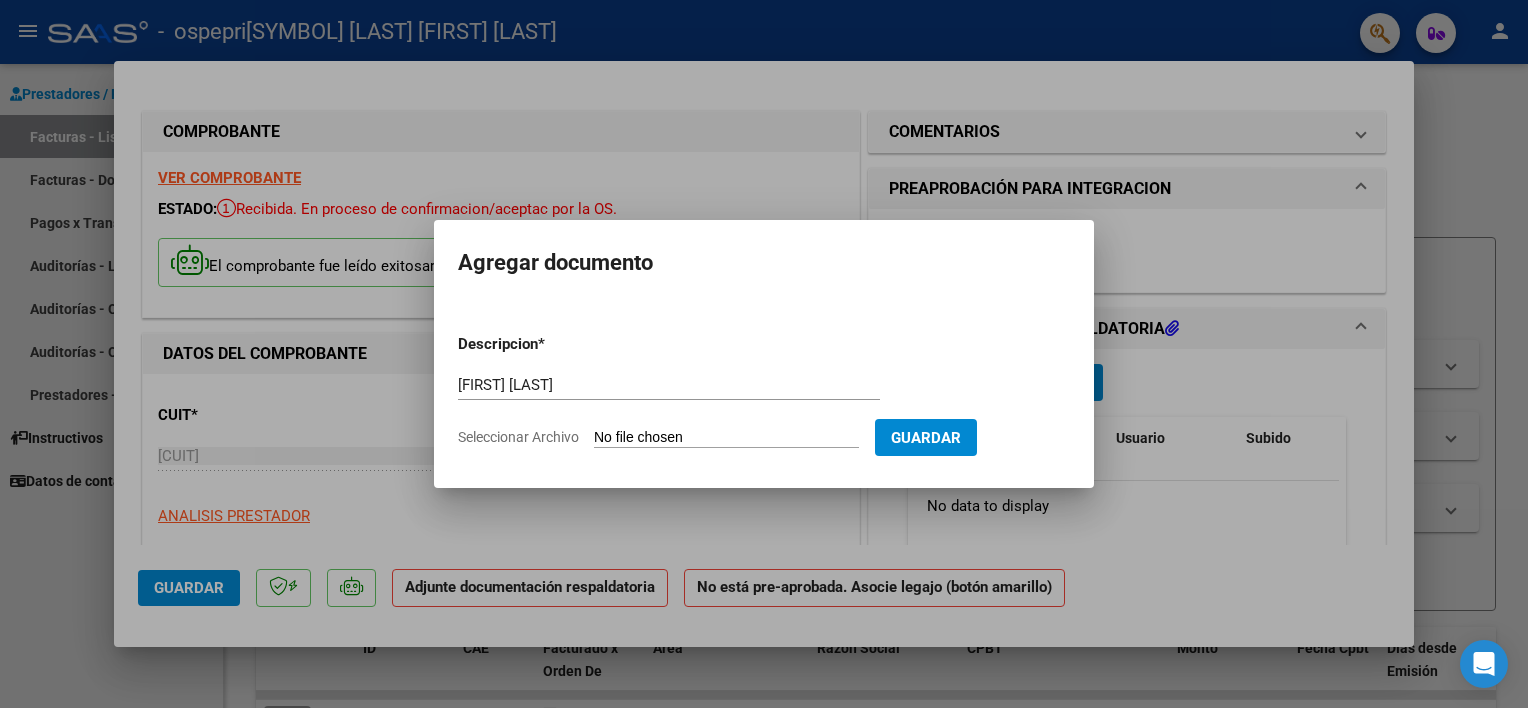 click on "Seleccionar Archivo" at bounding box center (726, 438) 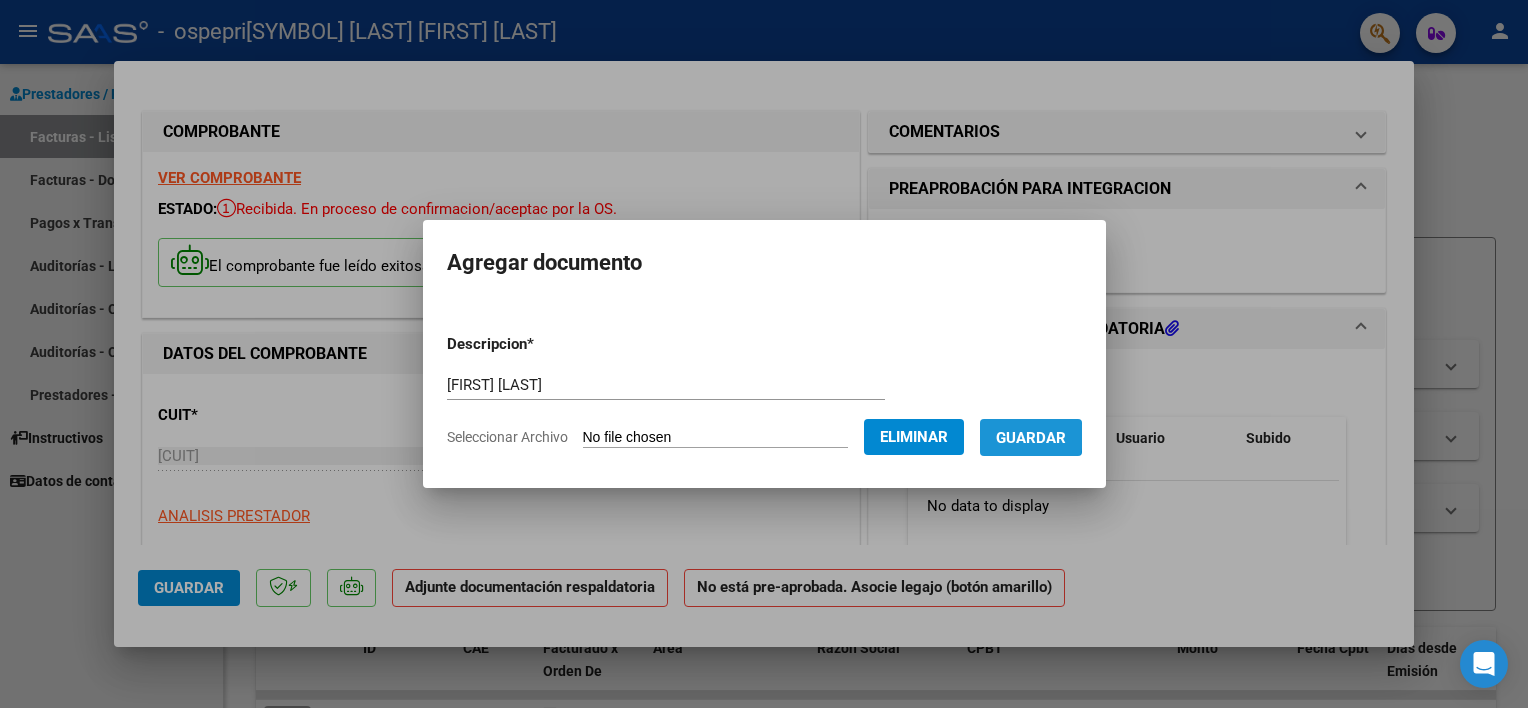 click on "Guardar" at bounding box center (1031, 438) 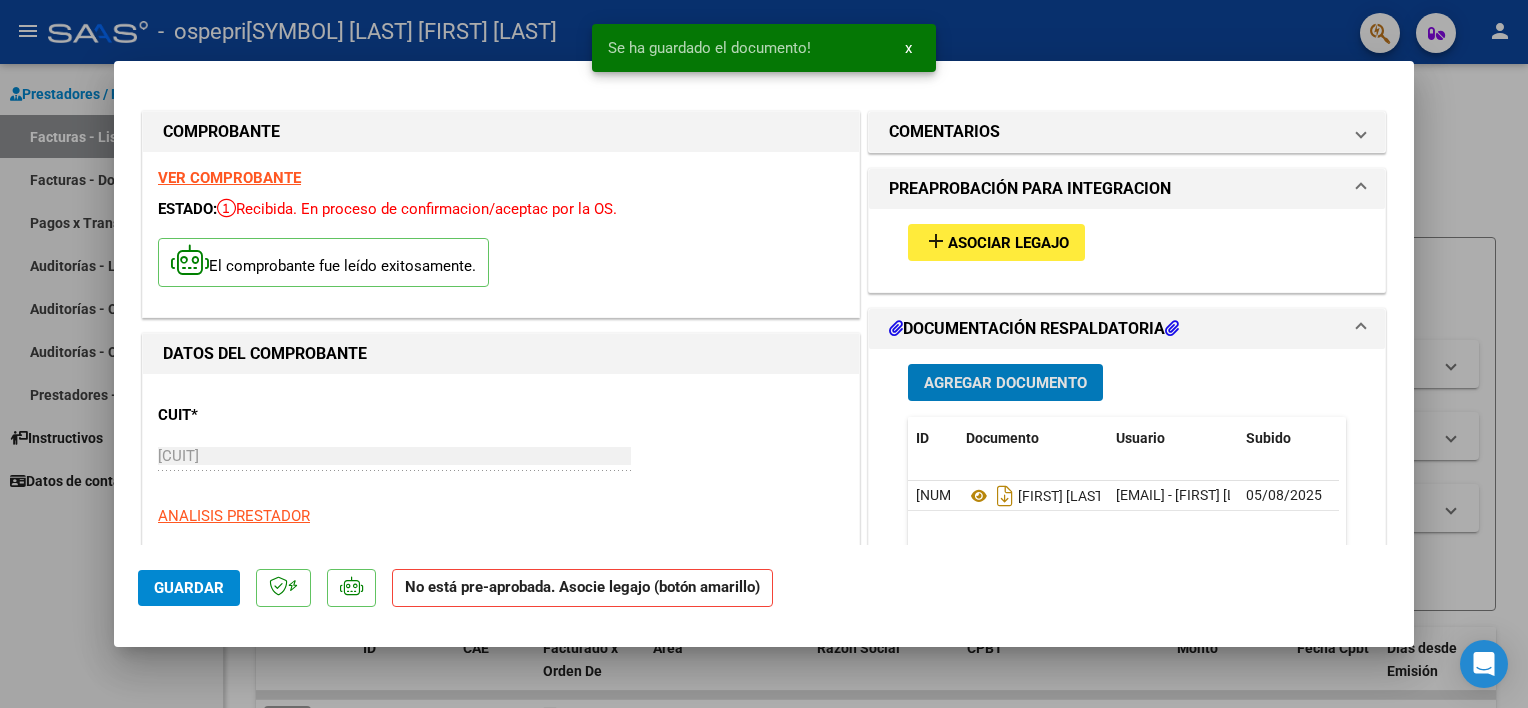 type 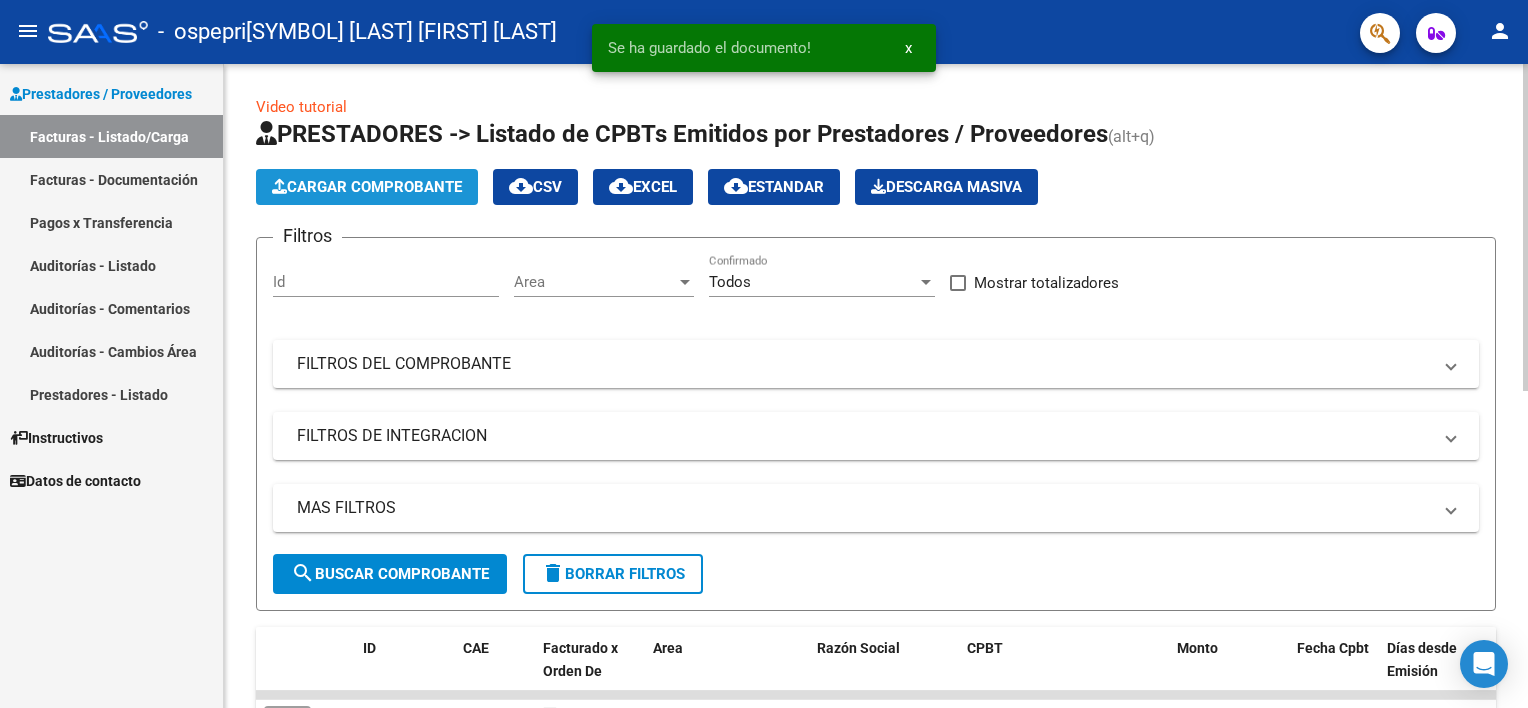 click on "Cargar Comprobante" 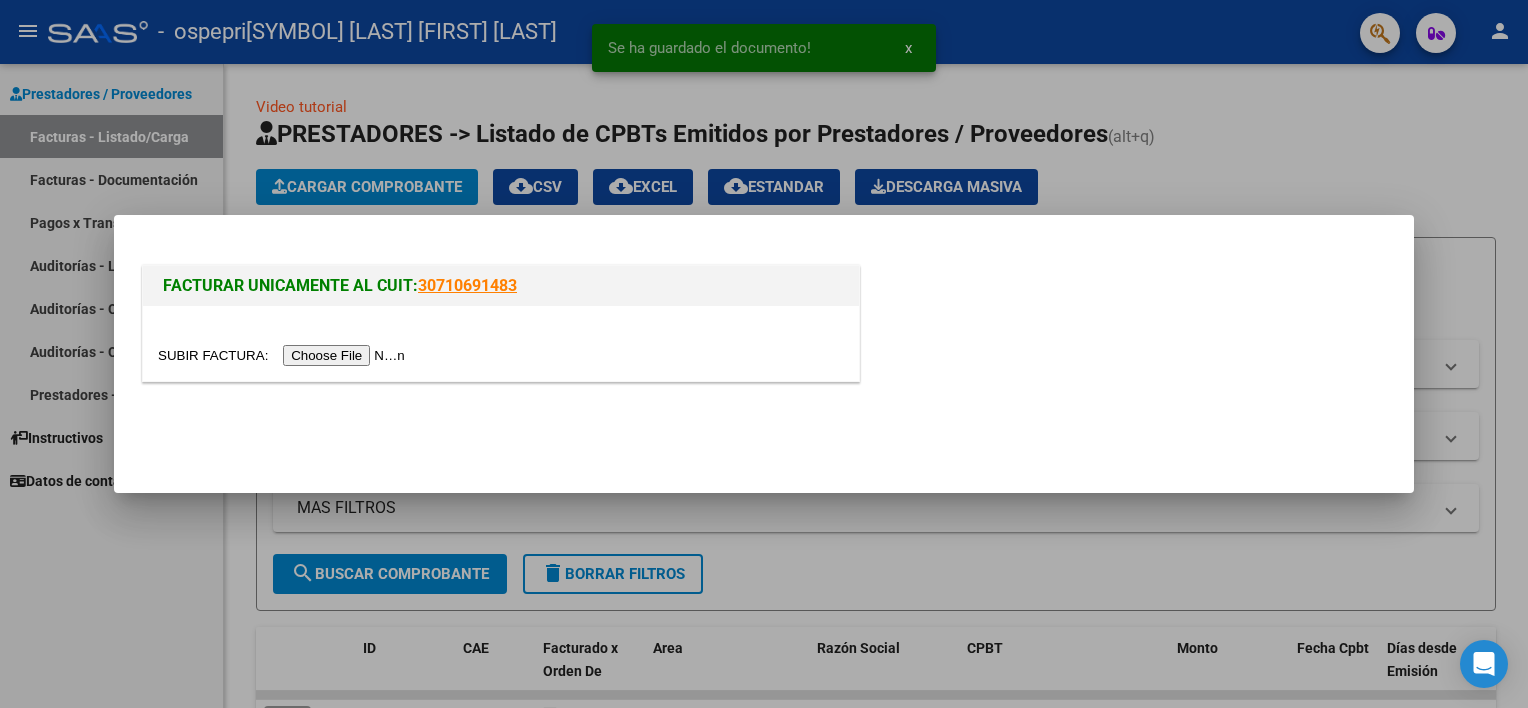 click at bounding box center (284, 355) 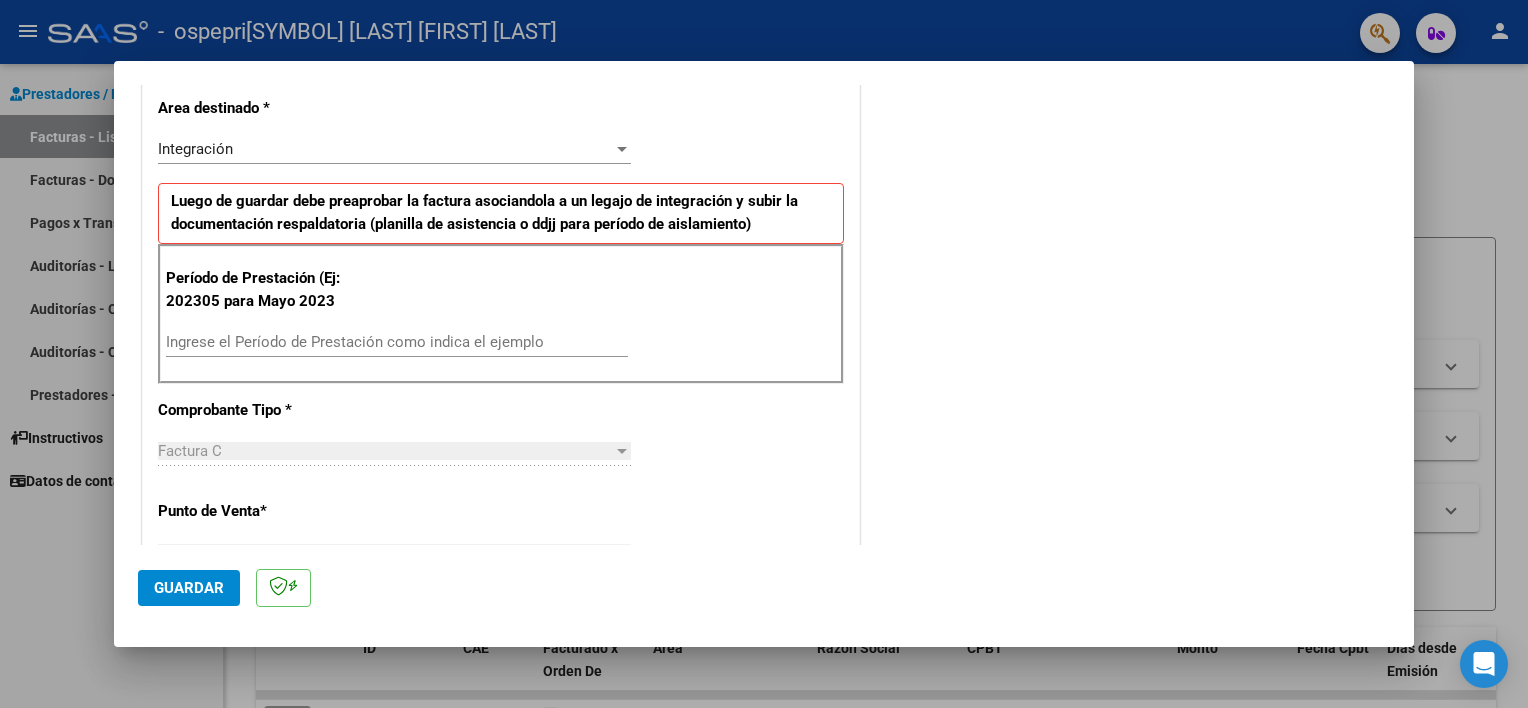 scroll, scrollTop: 428, scrollLeft: 0, axis: vertical 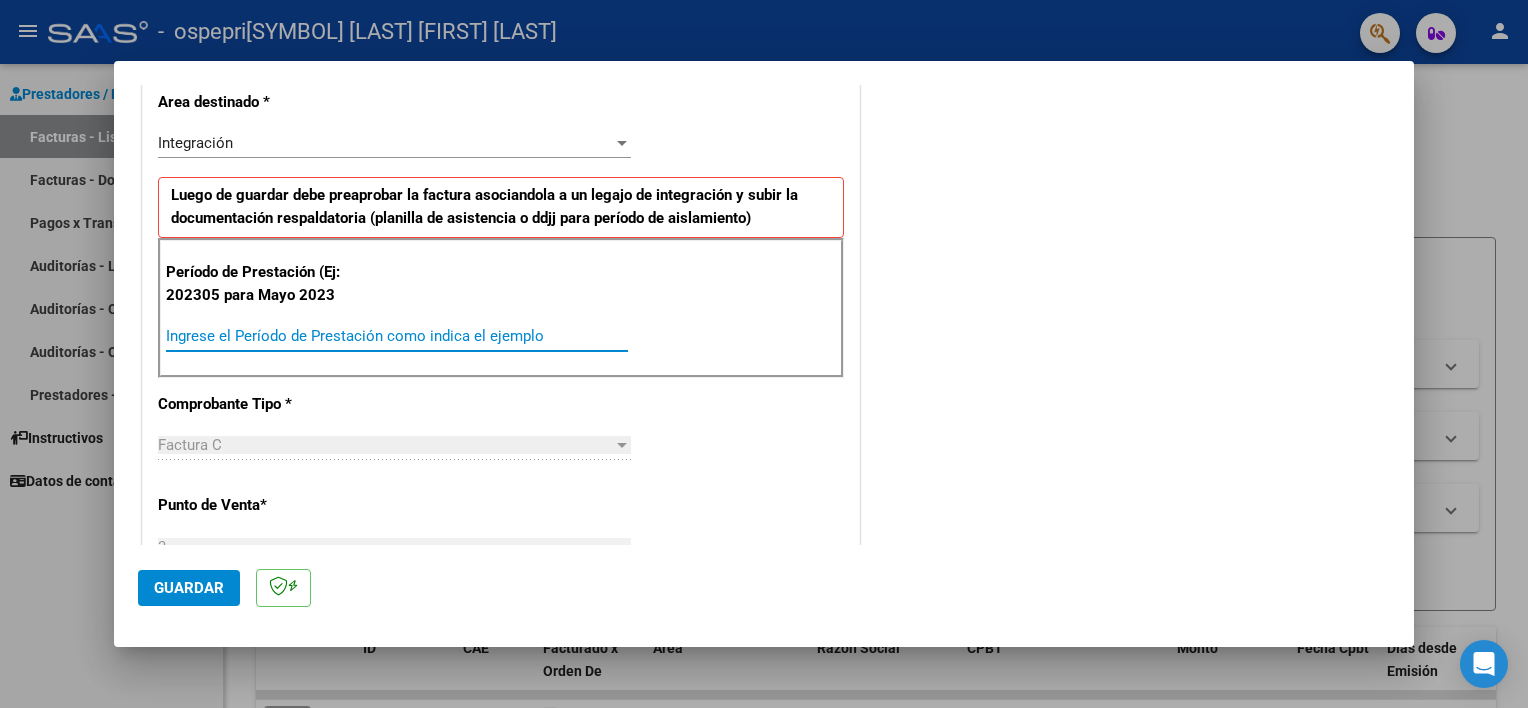click on "Ingrese el Período de Prestación como indica el ejemplo" at bounding box center [397, 336] 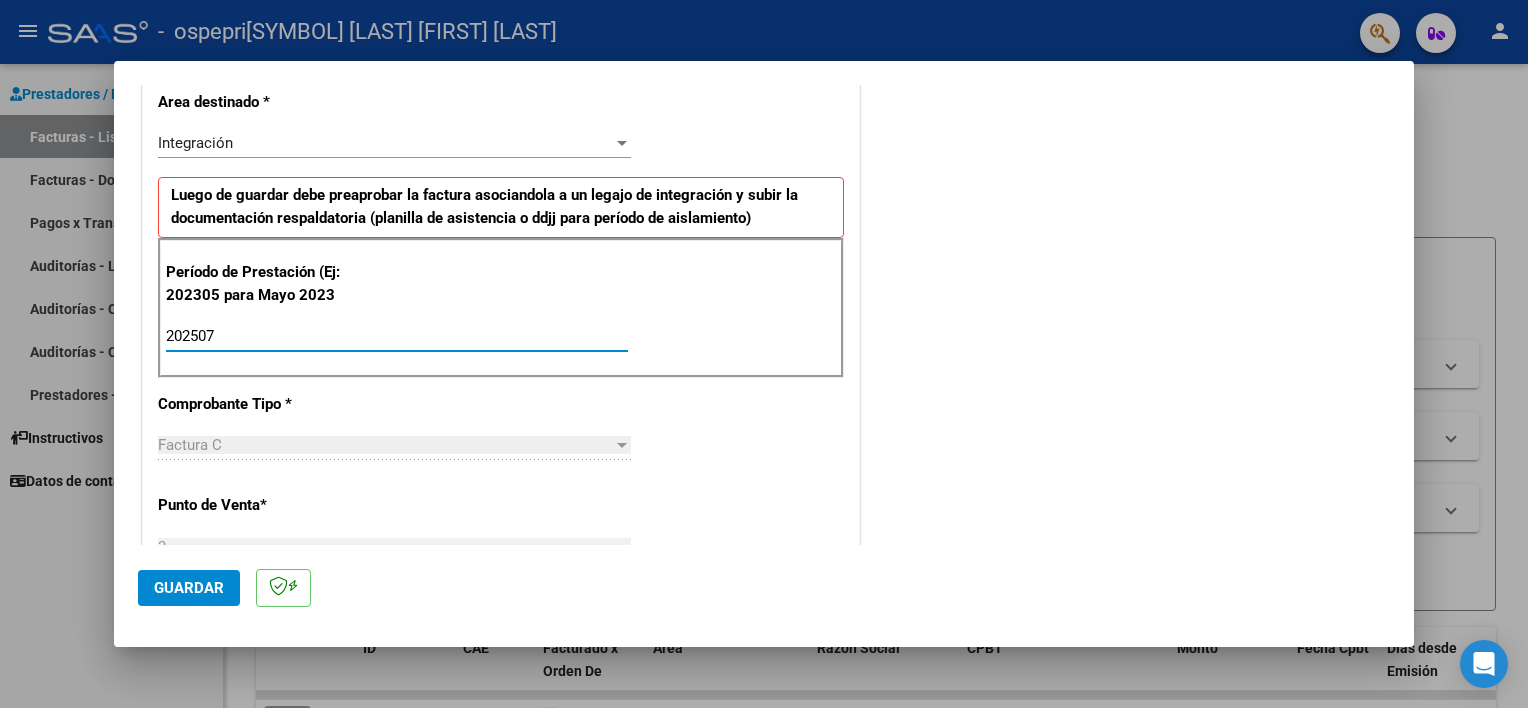 type on "202507" 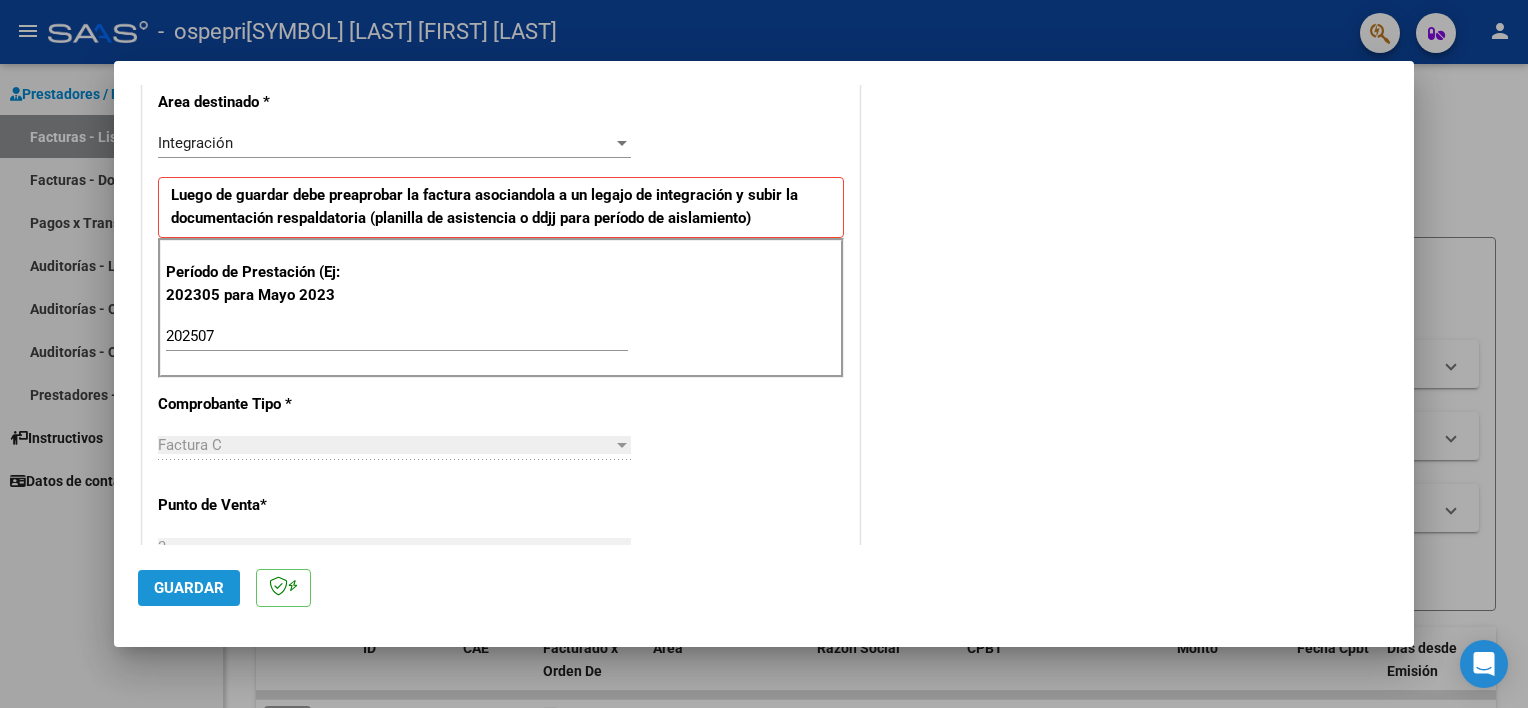 click on "Guardar" 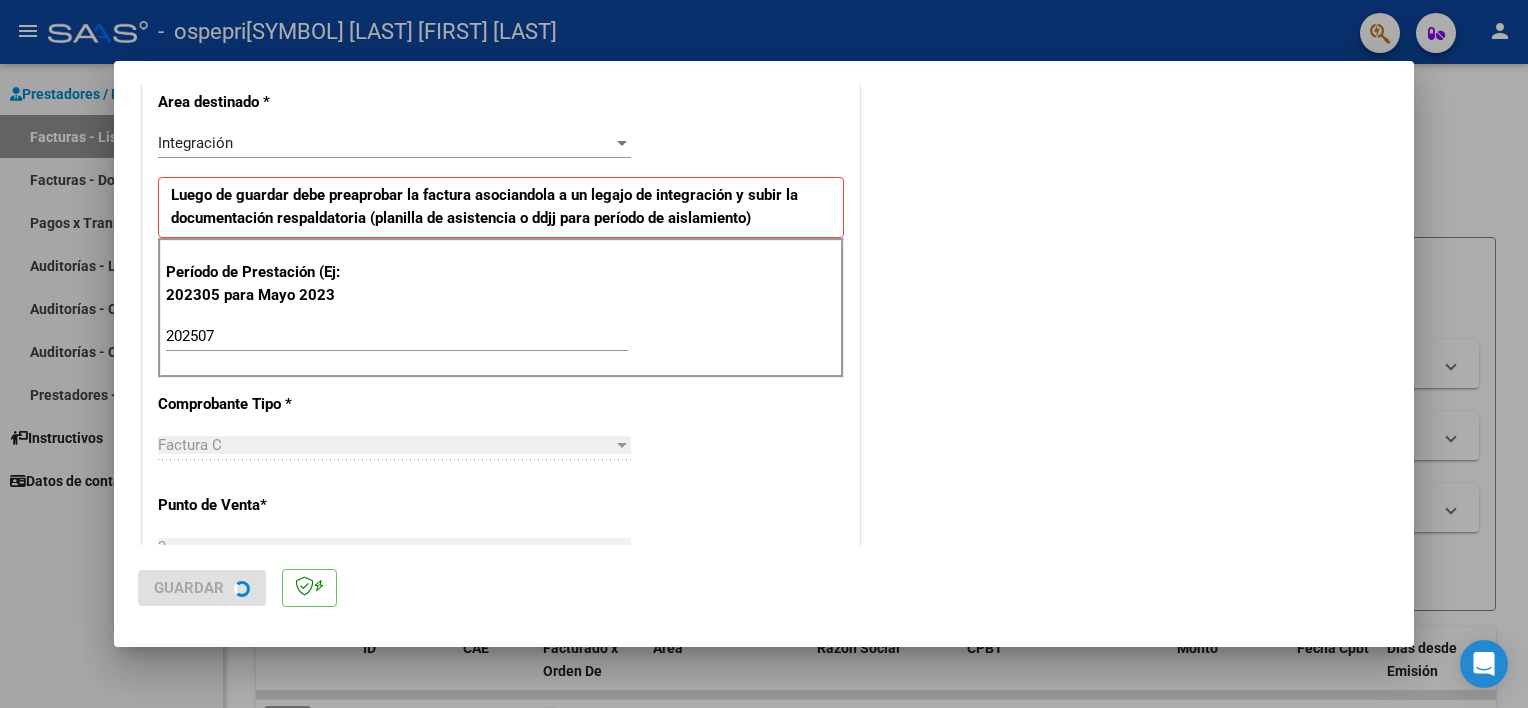 scroll, scrollTop: 0, scrollLeft: 0, axis: both 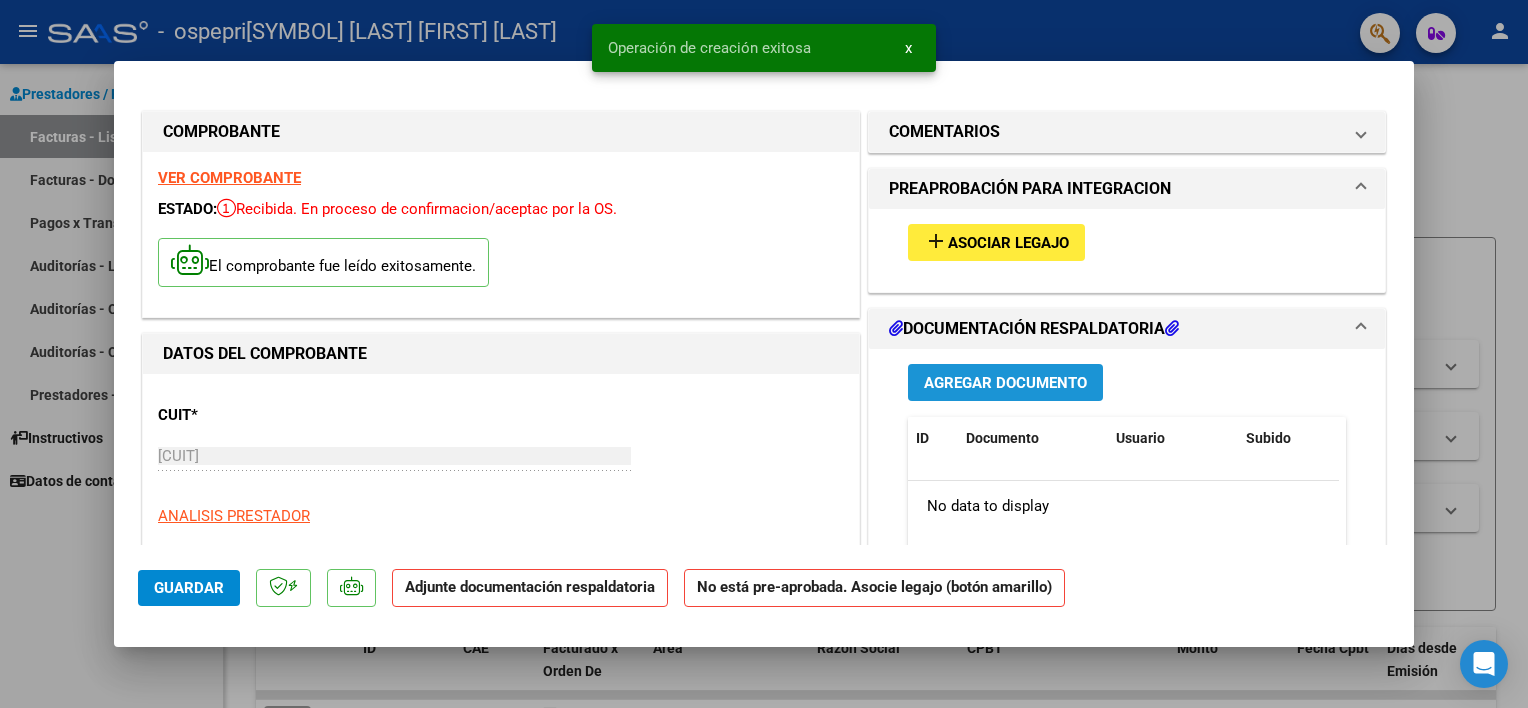 click on "Agregar Documento" at bounding box center [1005, 383] 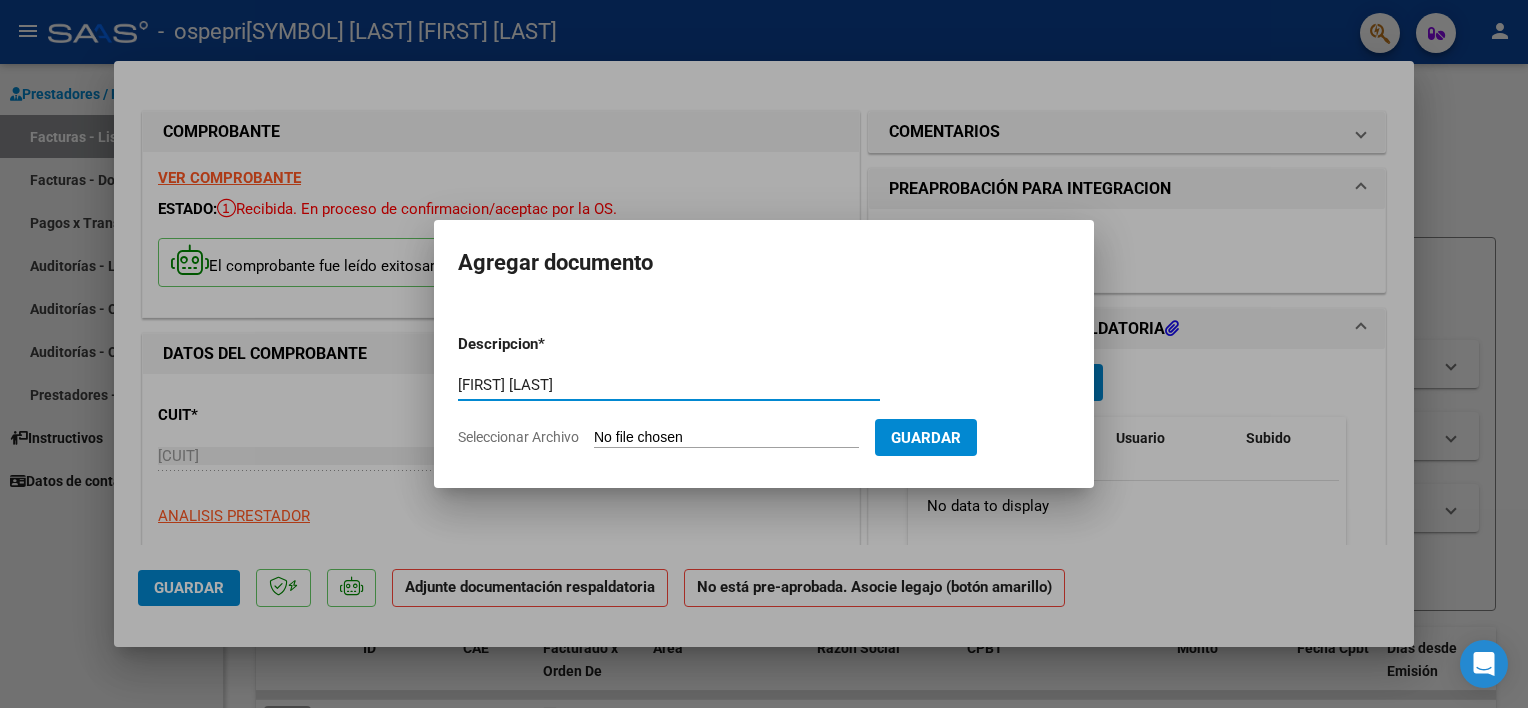type on "[FIRST] [LAST]" 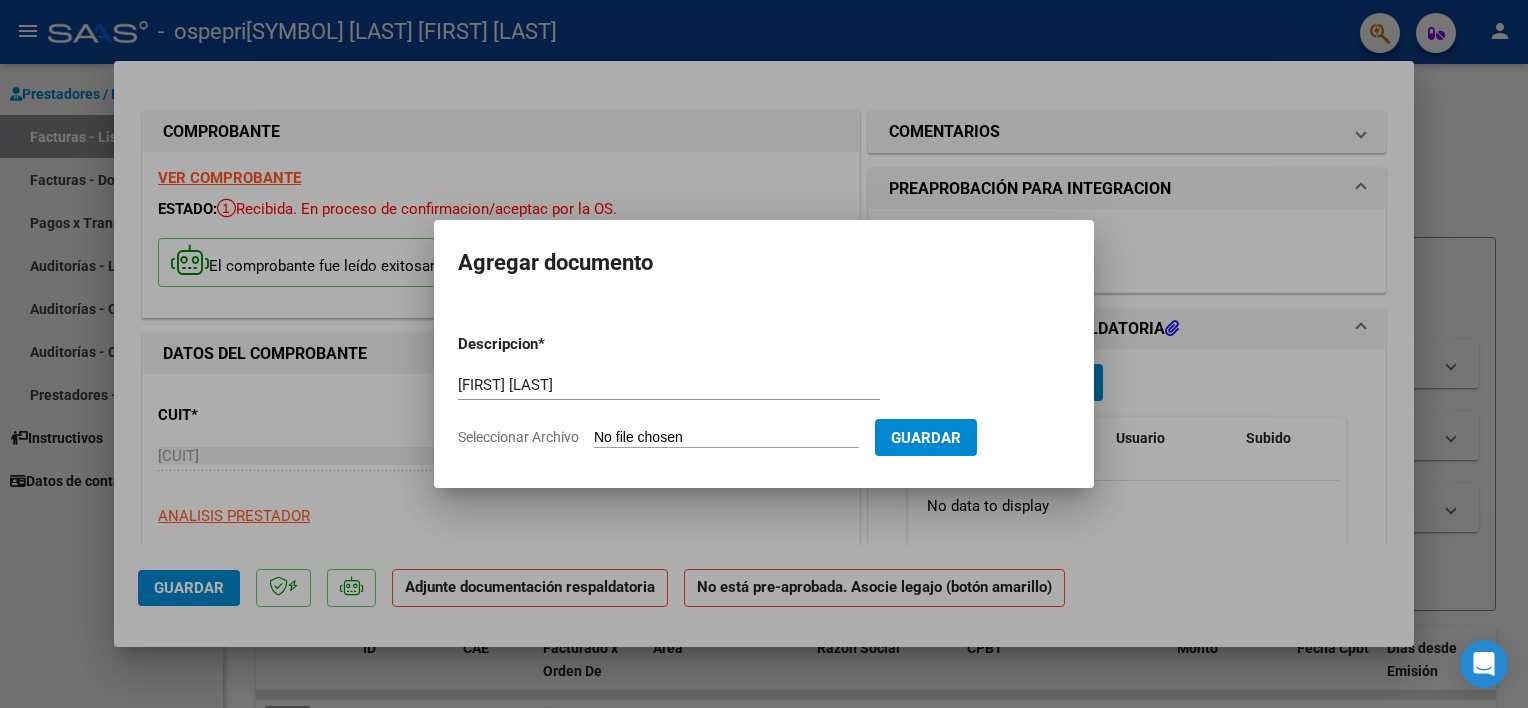click on "Seleccionar Archivo" at bounding box center (726, 438) 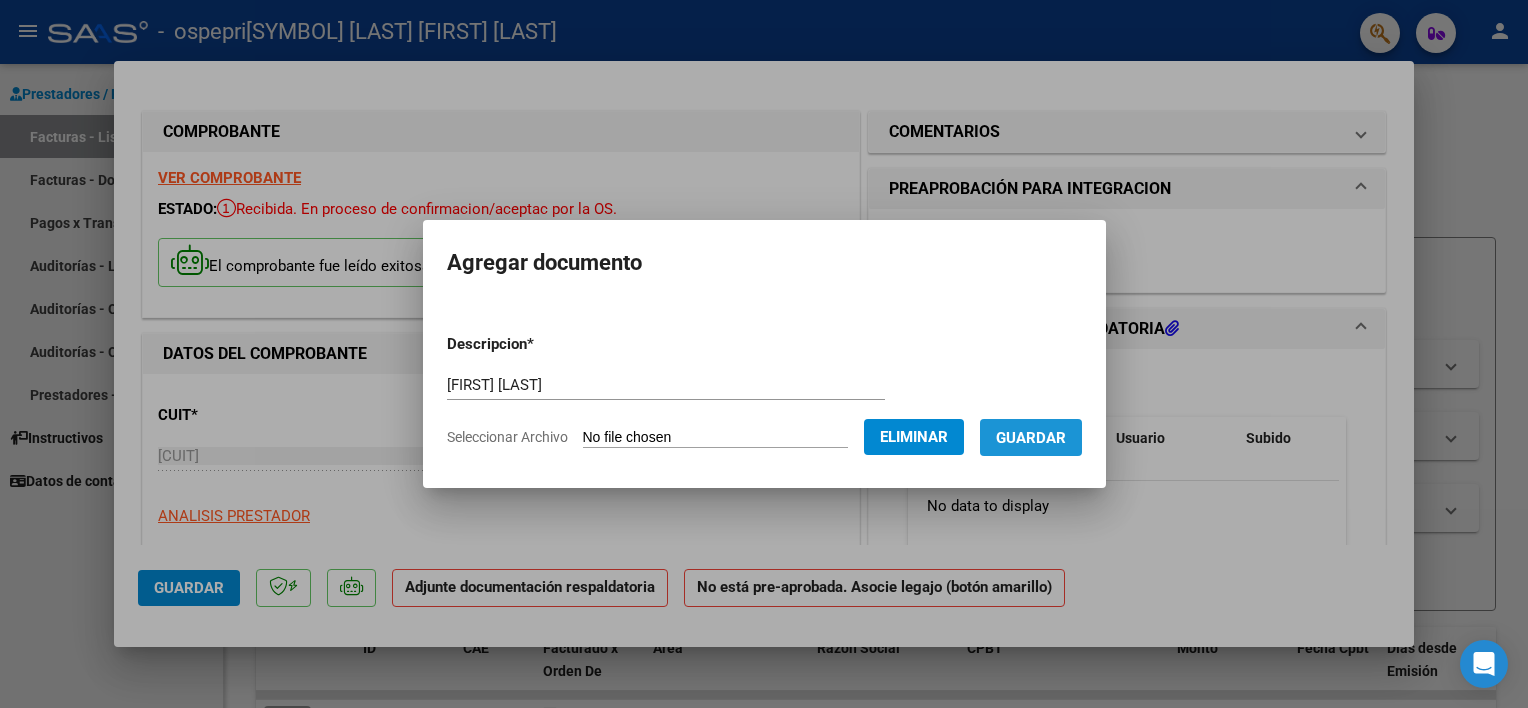 click on "Guardar" at bounding box center (1031, 438) 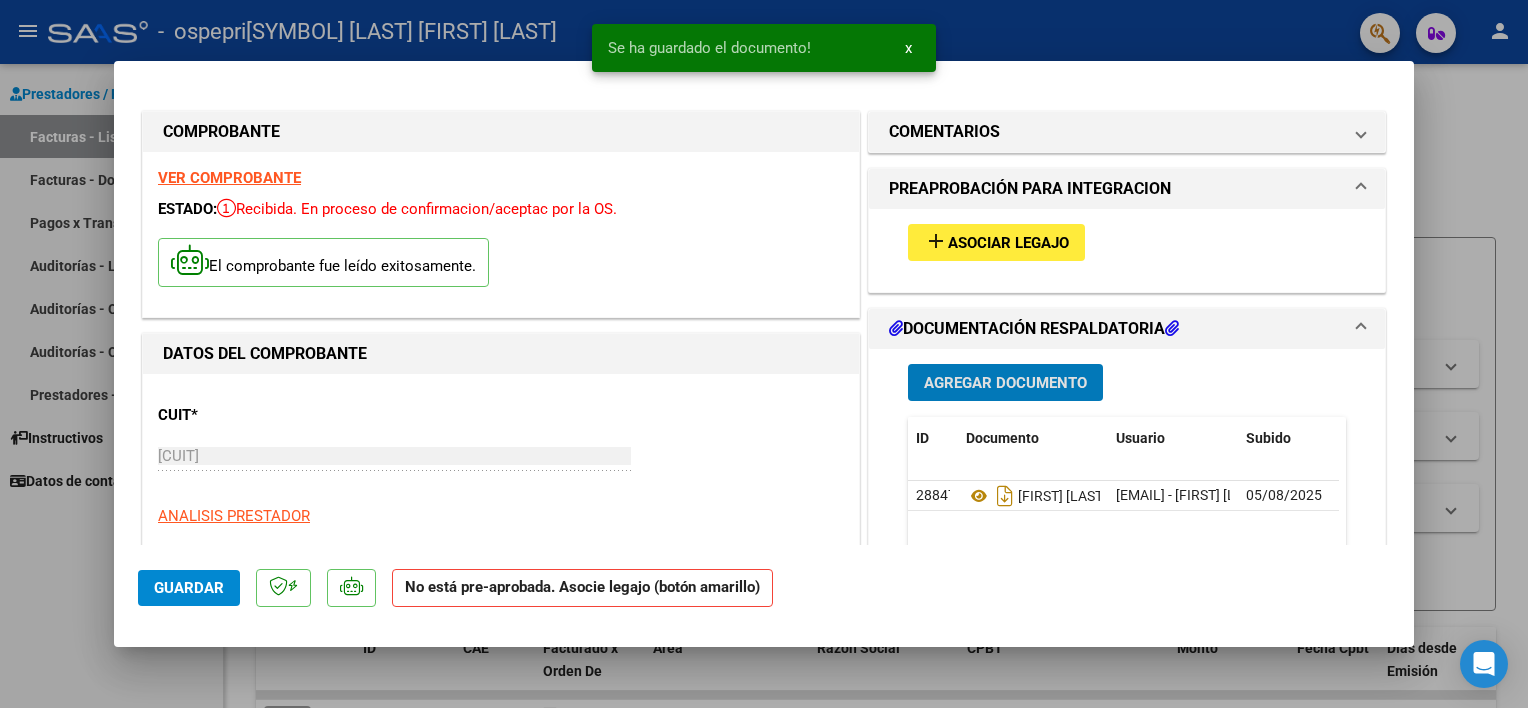 type 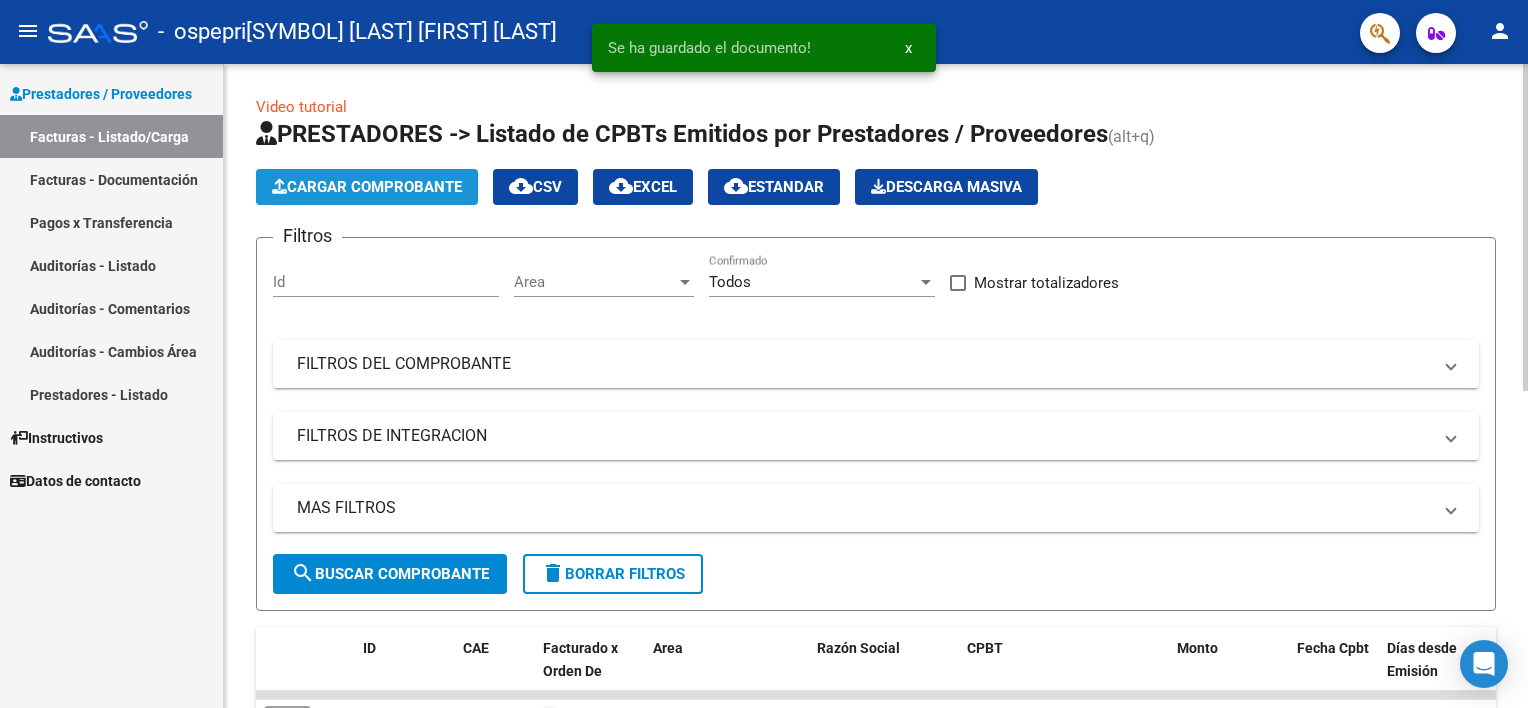 click on "Cargar Comprobante" 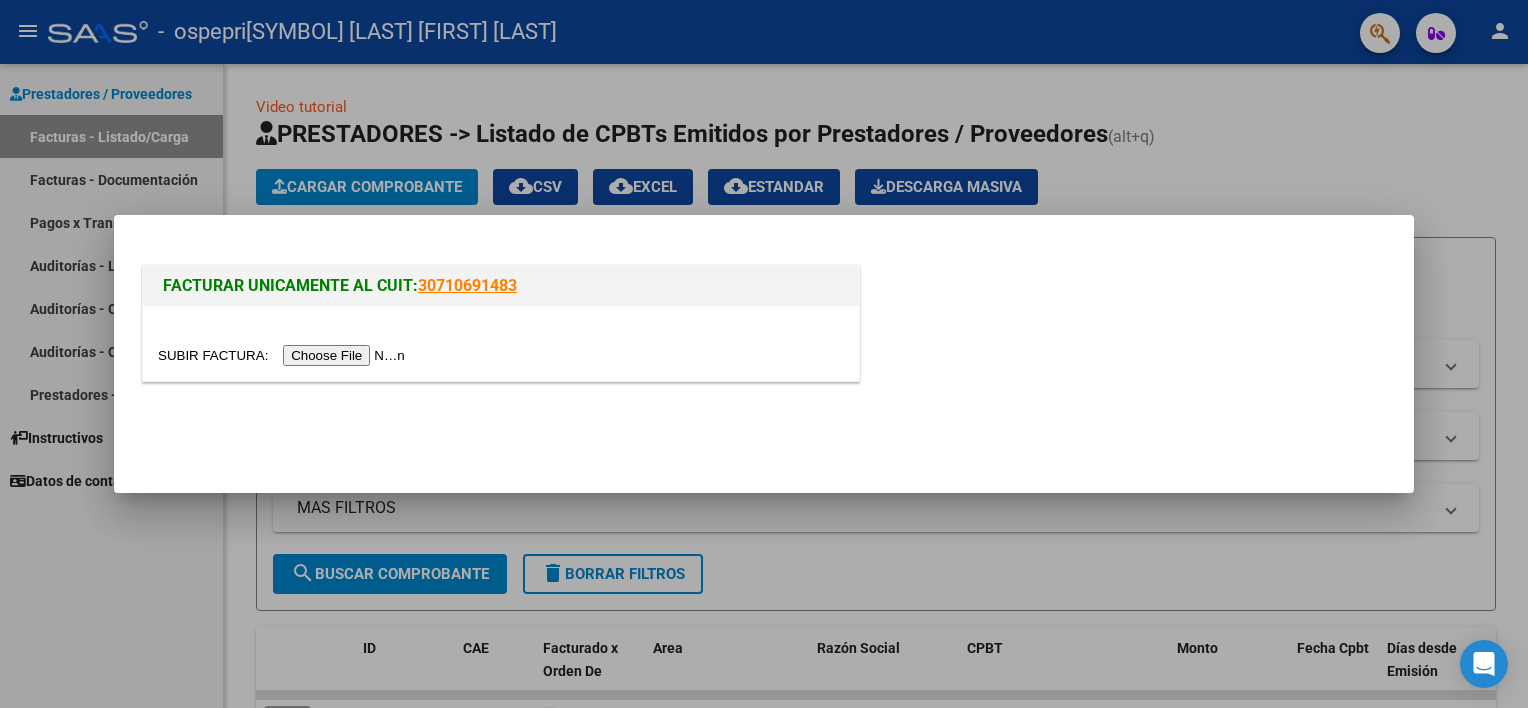 click at bounding box center (284, 355) 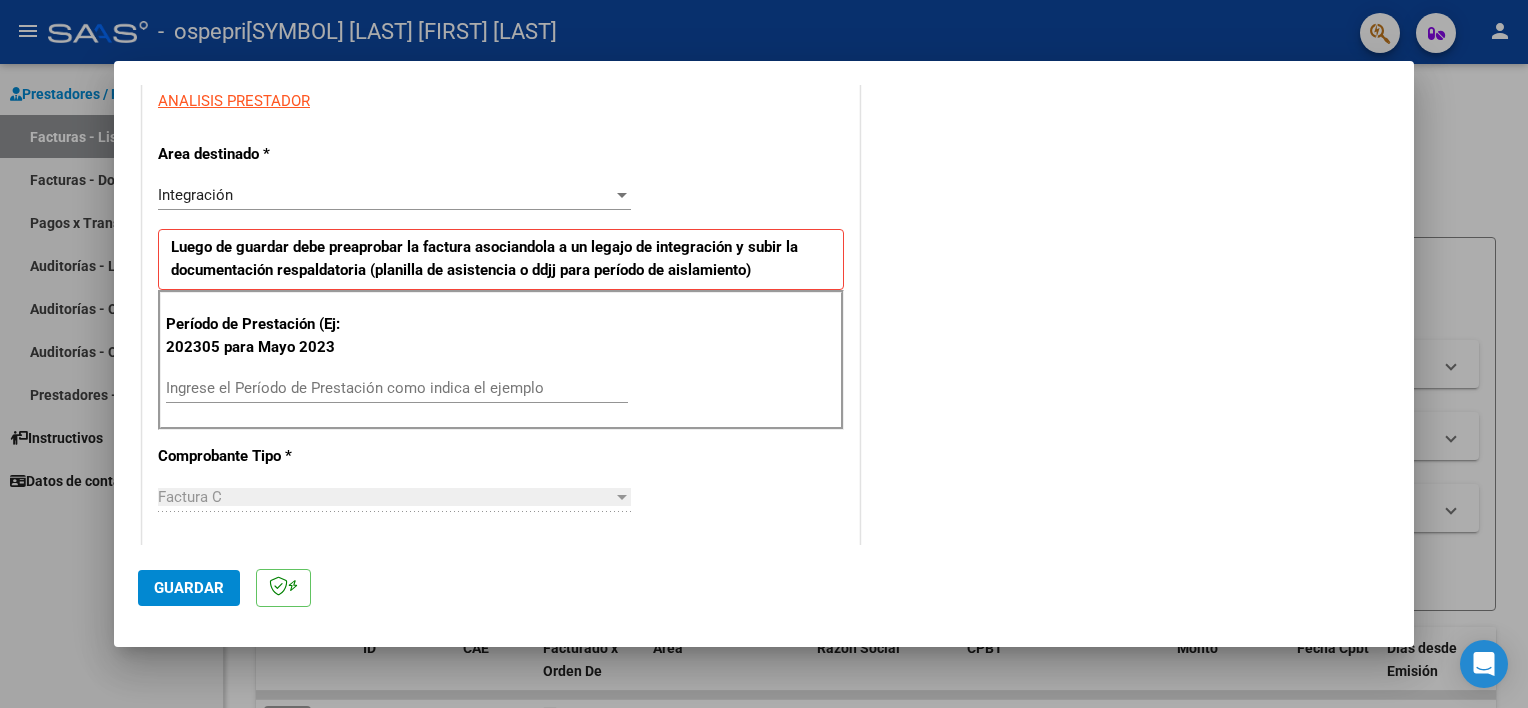 scroll, scrollTop: 405, scrollLeft: 0, axis: vertical 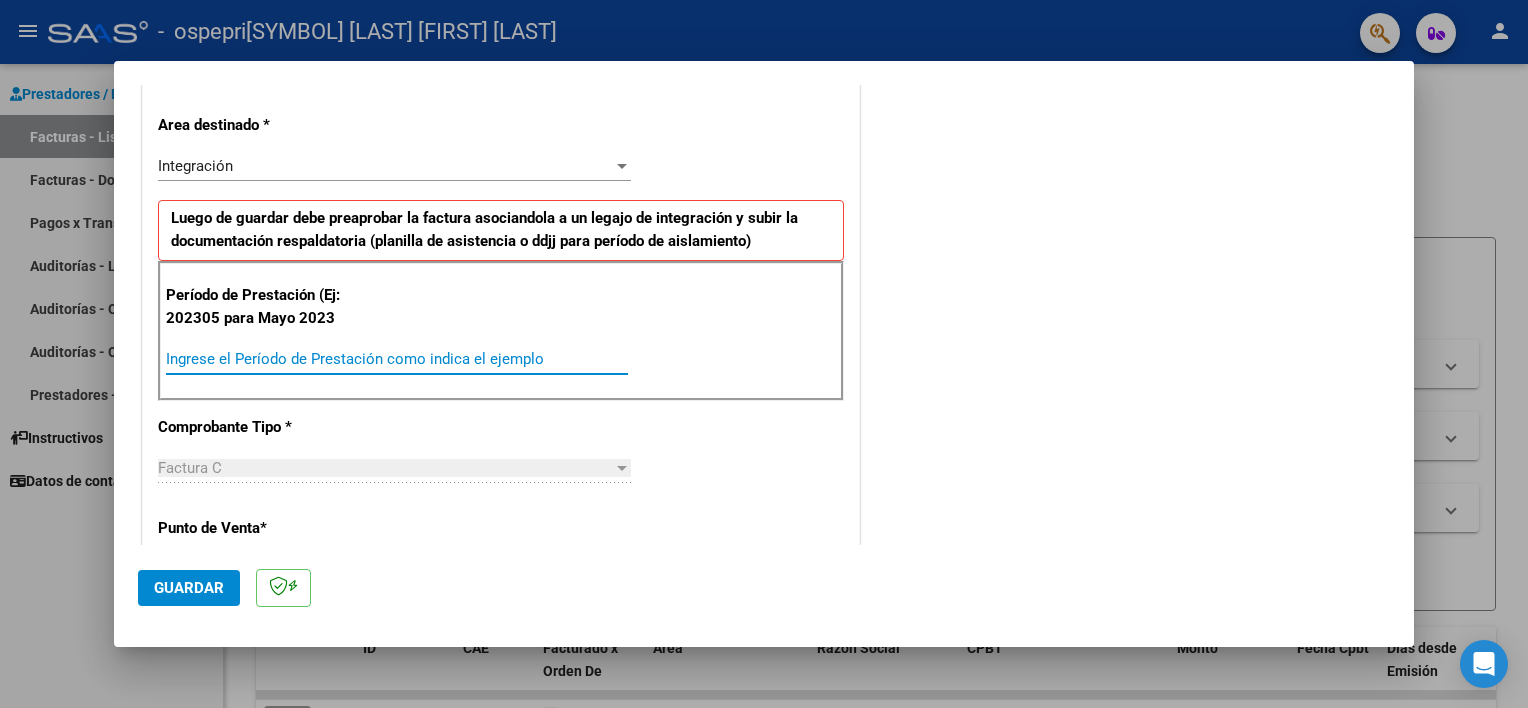 click on "Ingrese el Período de Prestación como indica el ejemplo" at bounding box center [397, 359] 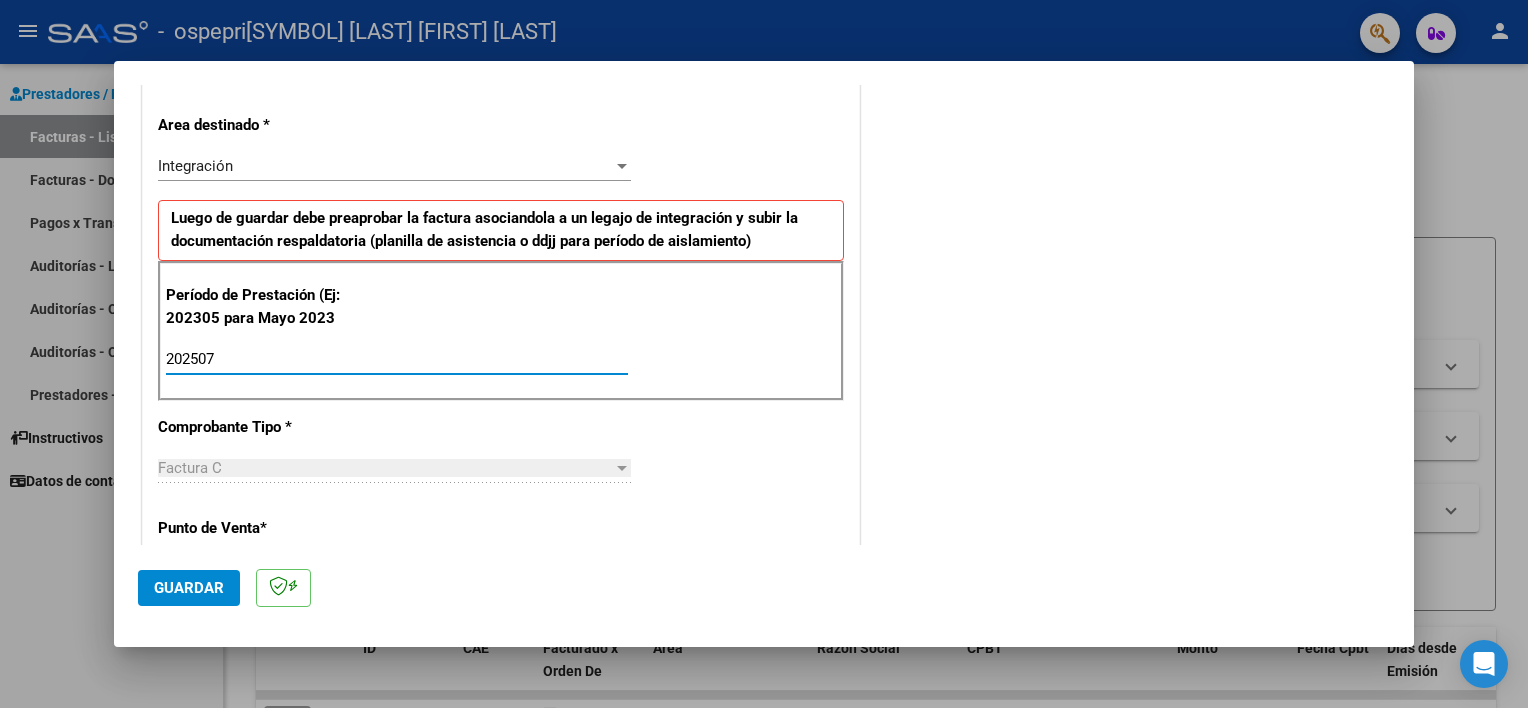type on "202507" 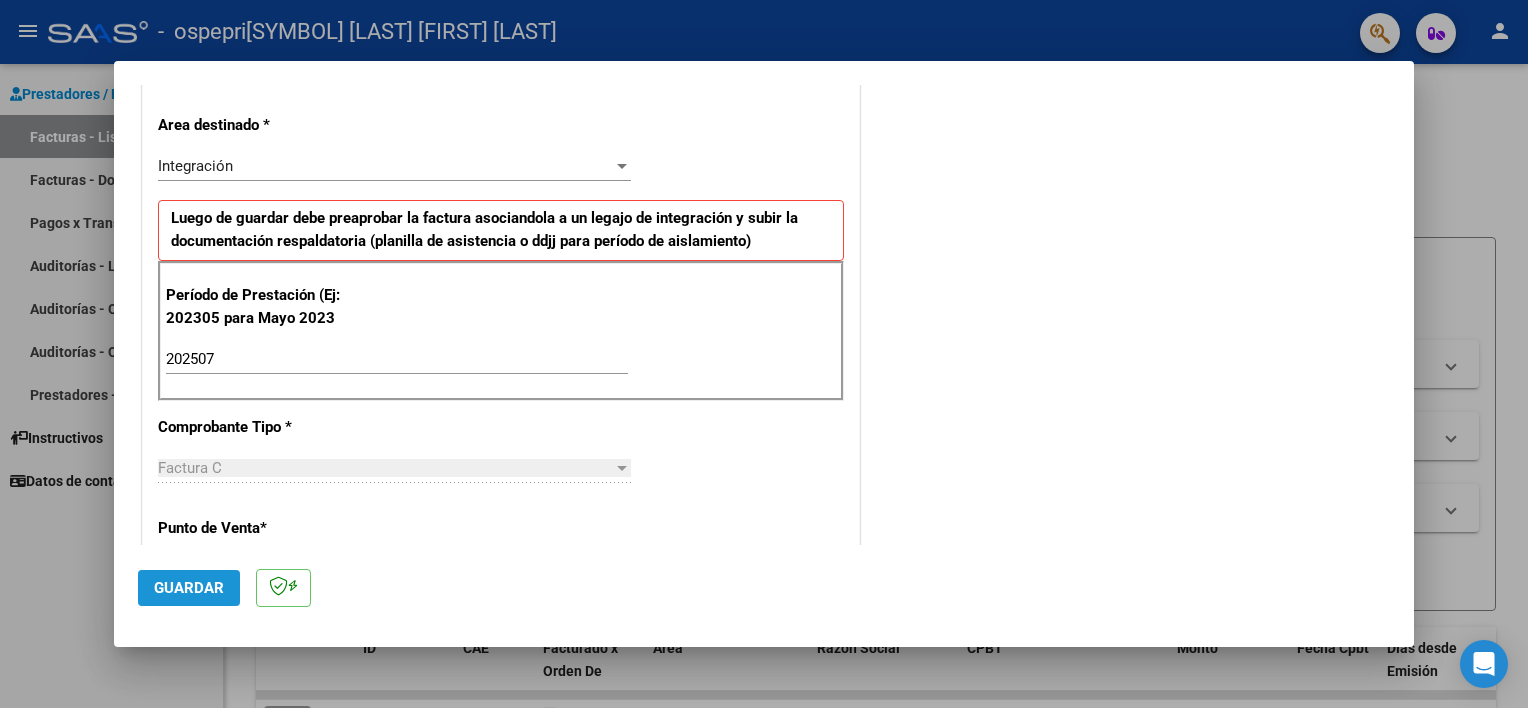 click on "Guardar" 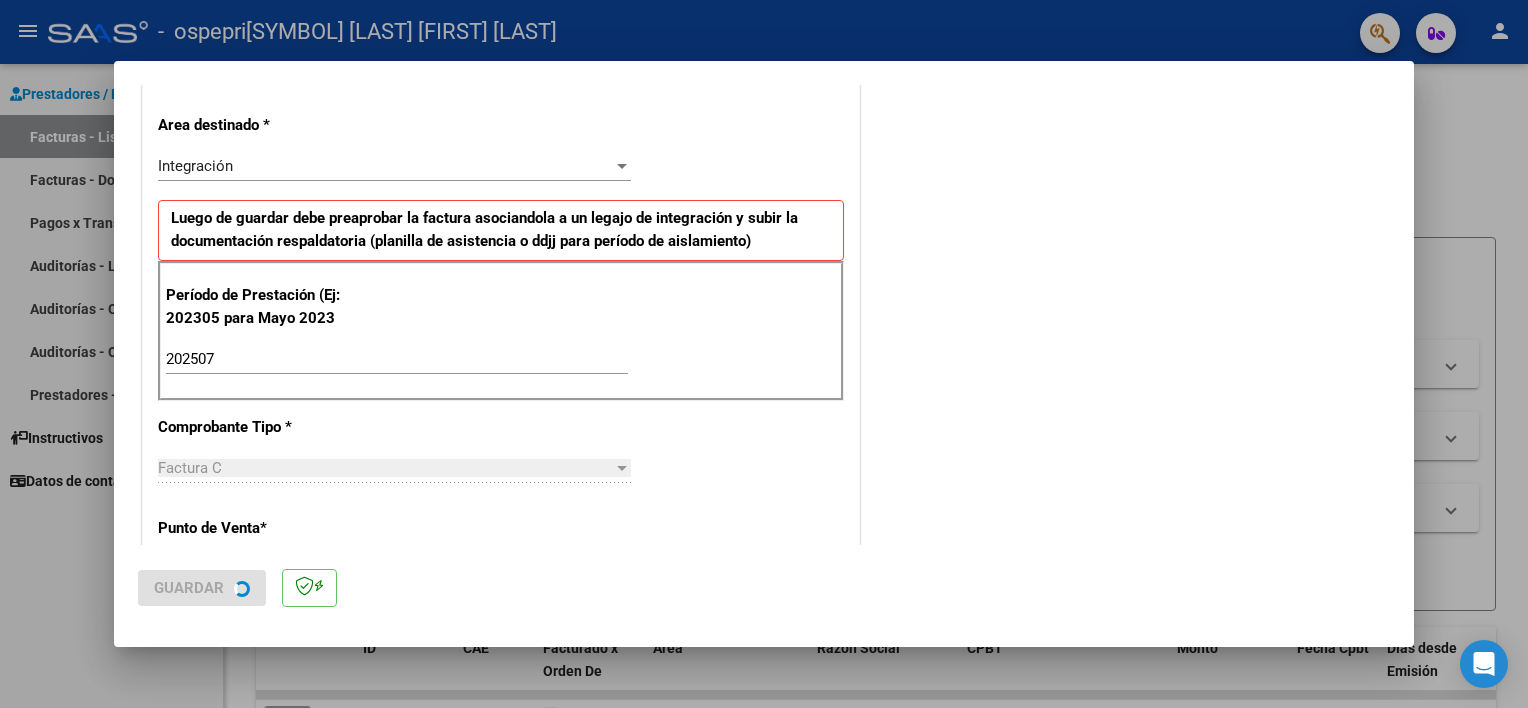 scroll, scrollTop: 0, scrollLeft: 0, axis: both 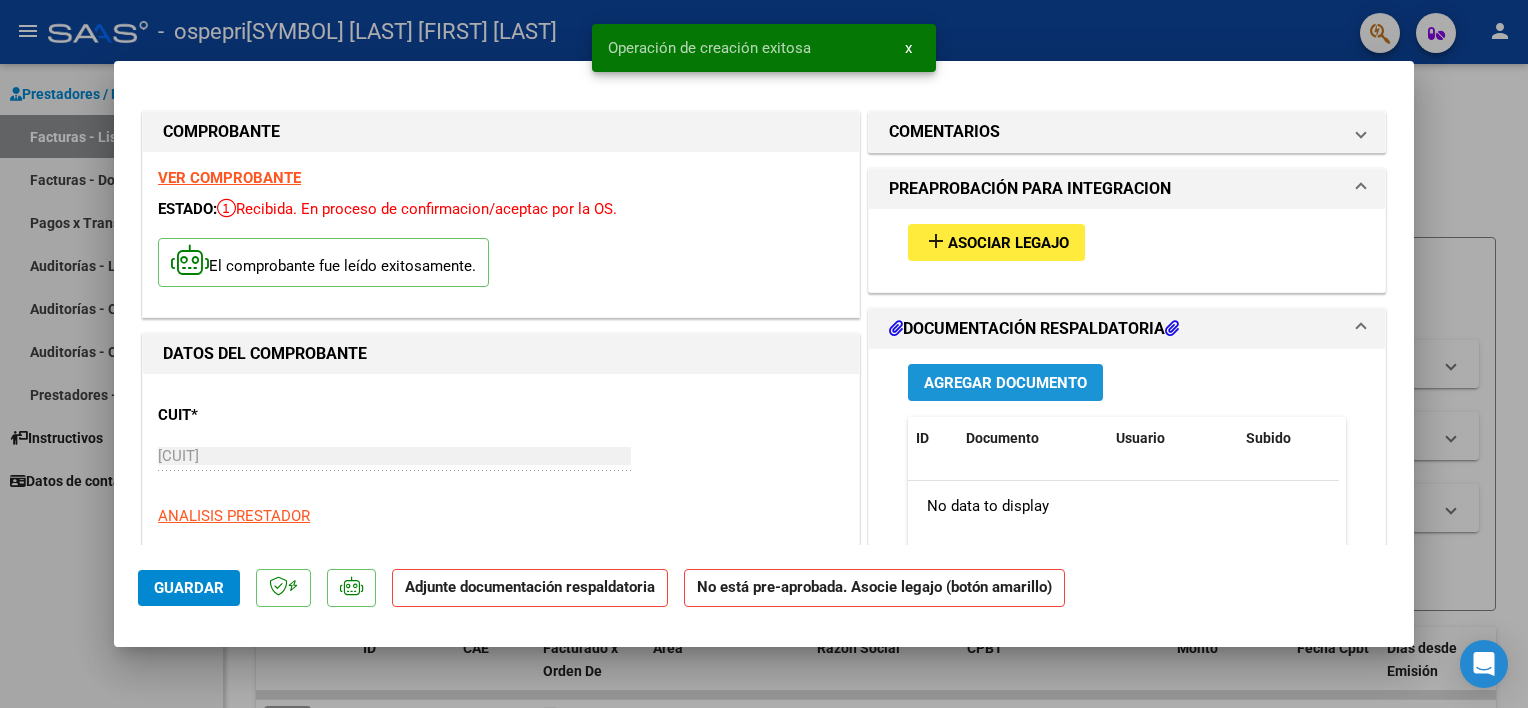 click on "Agregar Documento" at bounding box center [1005, 383] 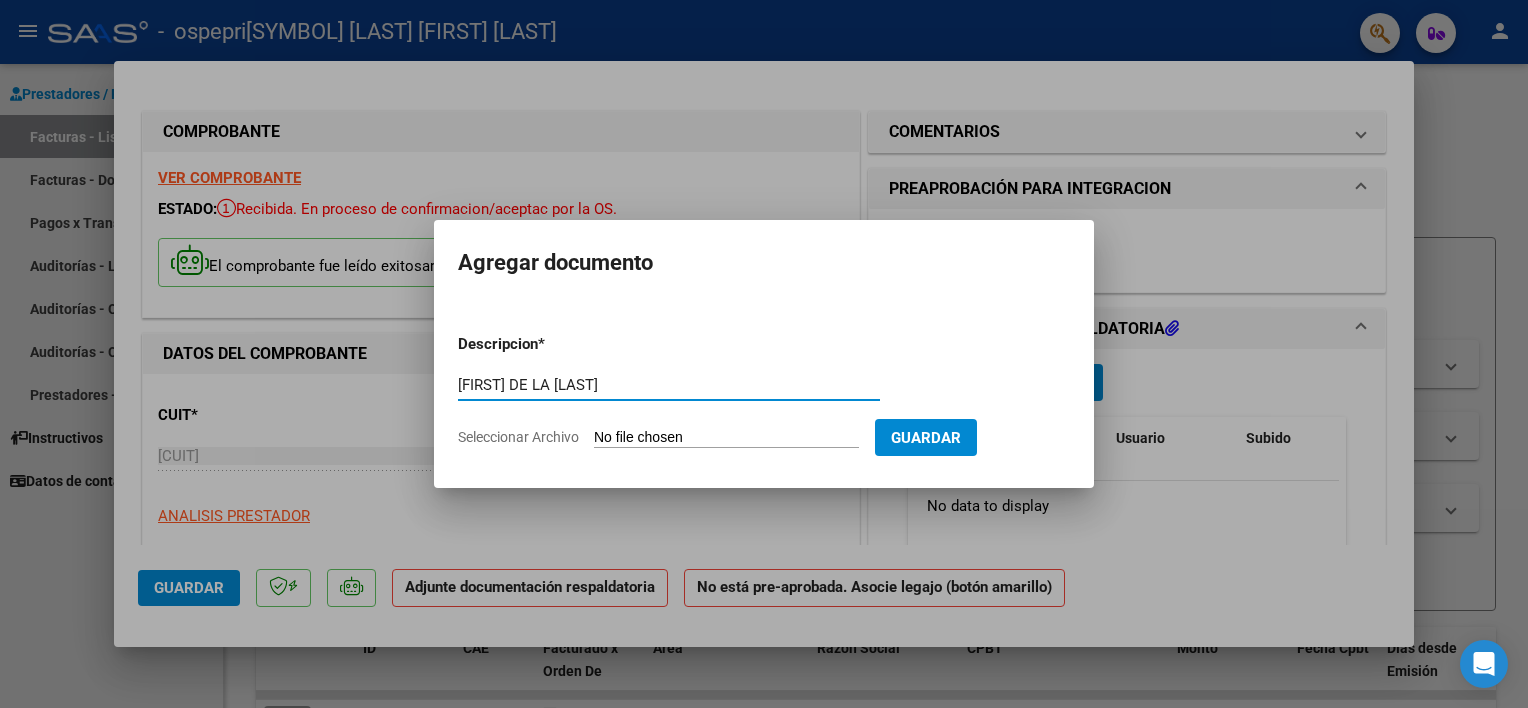 type on "[FIRST] DE LA [LAST]" 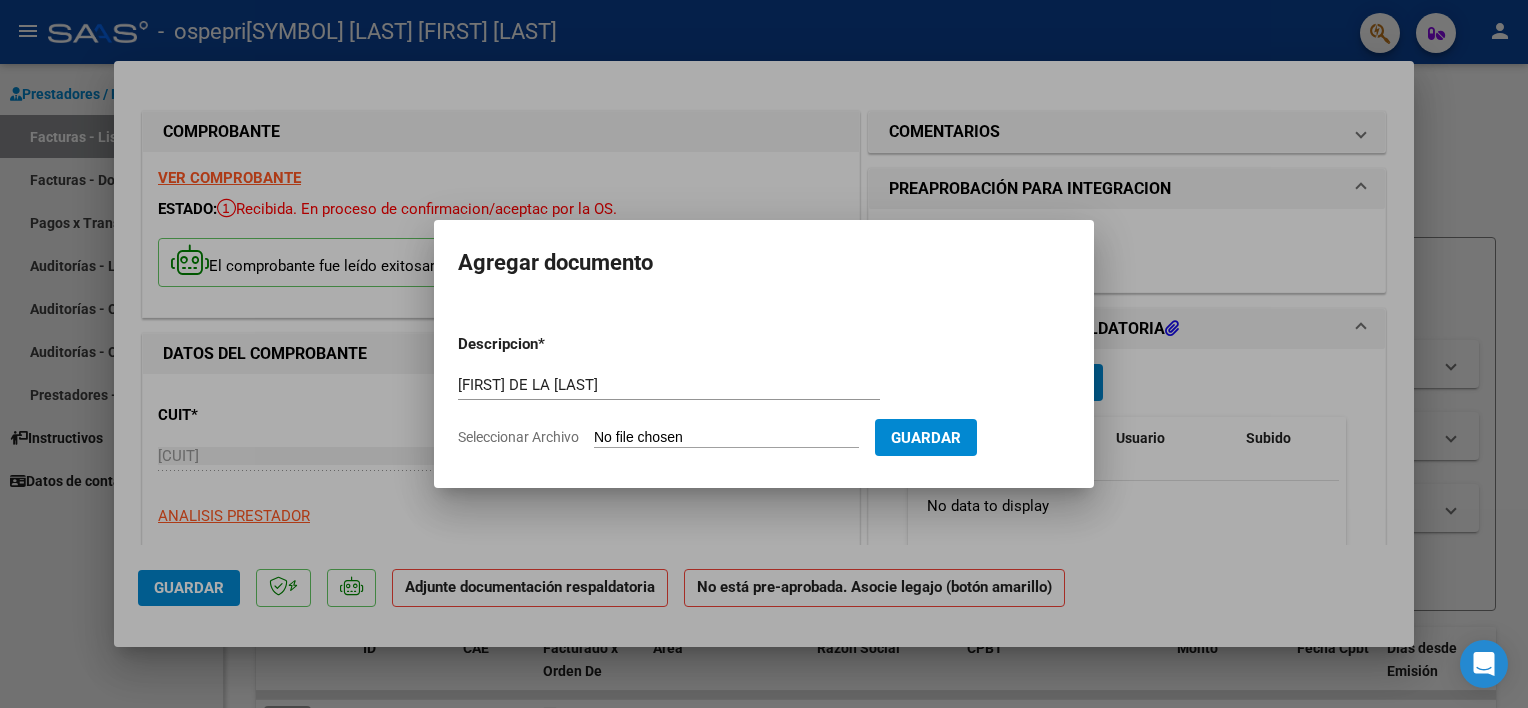 click on "Seleccionar Archivo" at bounding box center [726, 438] 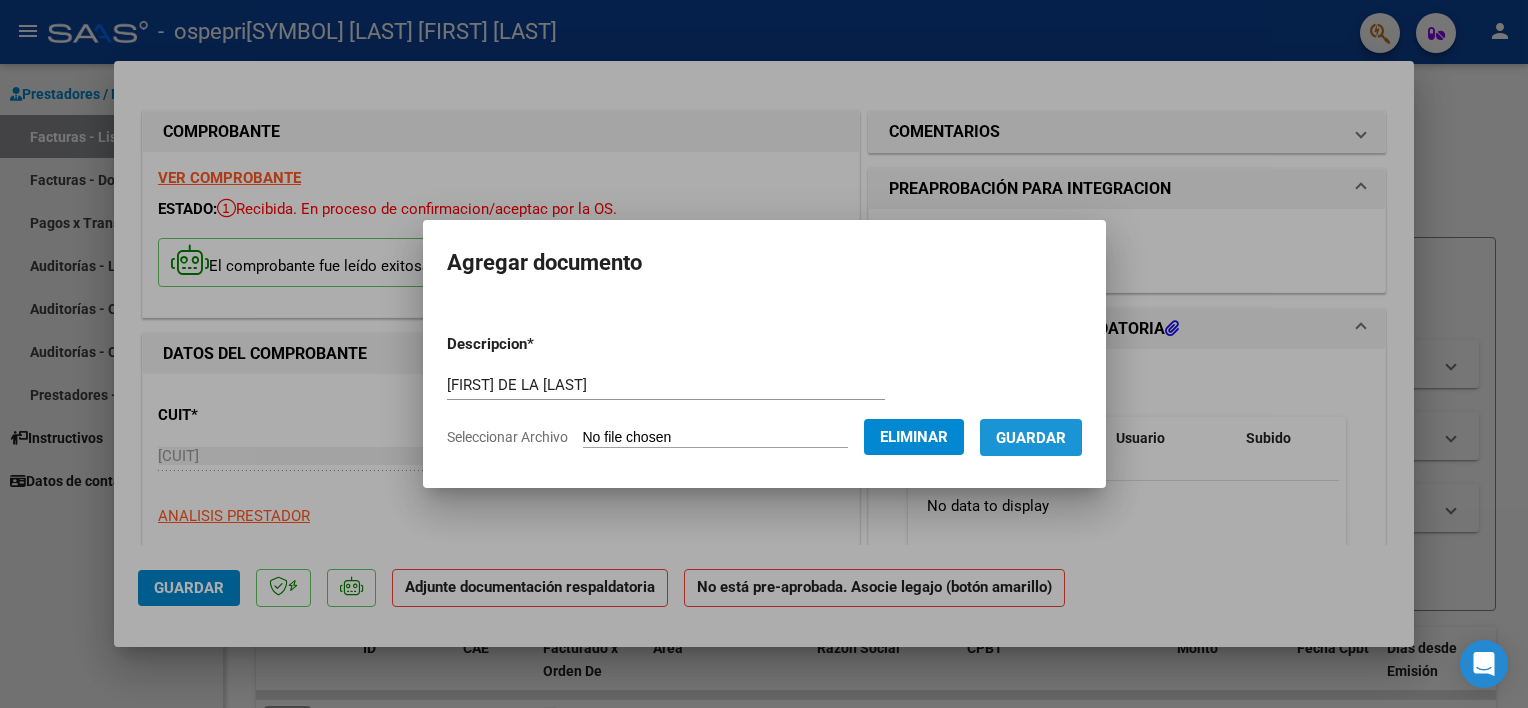 click on "Guardar" at bounding box center [1031, 438] 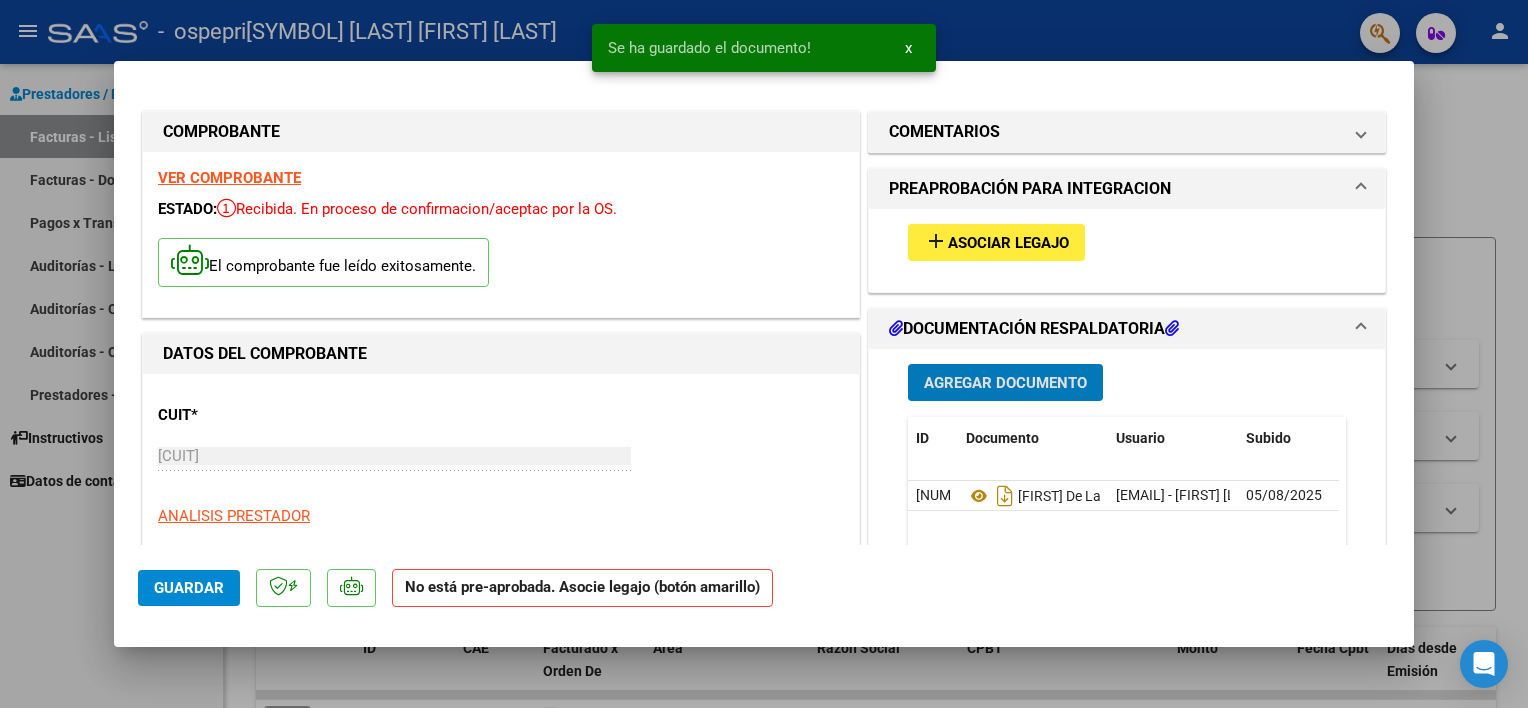 type 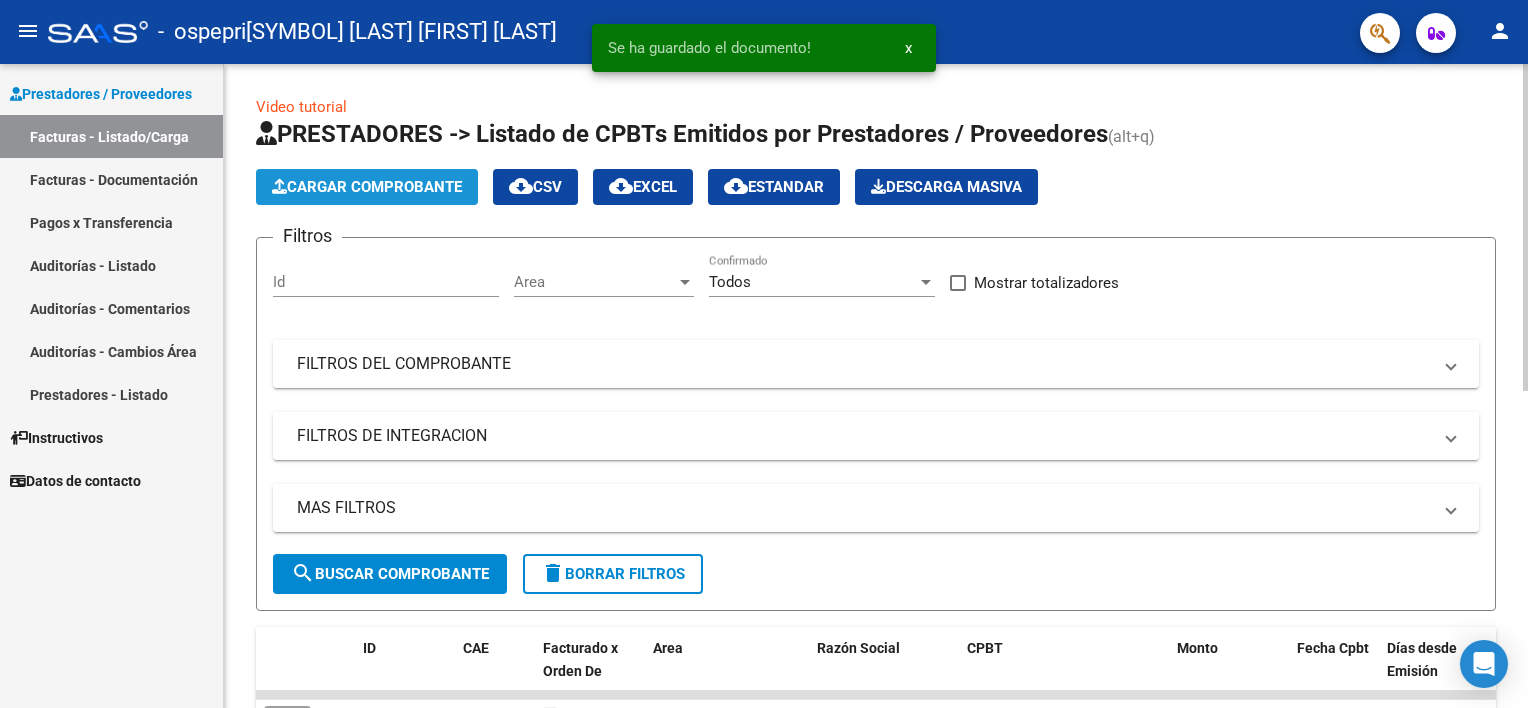 click on "Cargar Comprobante" 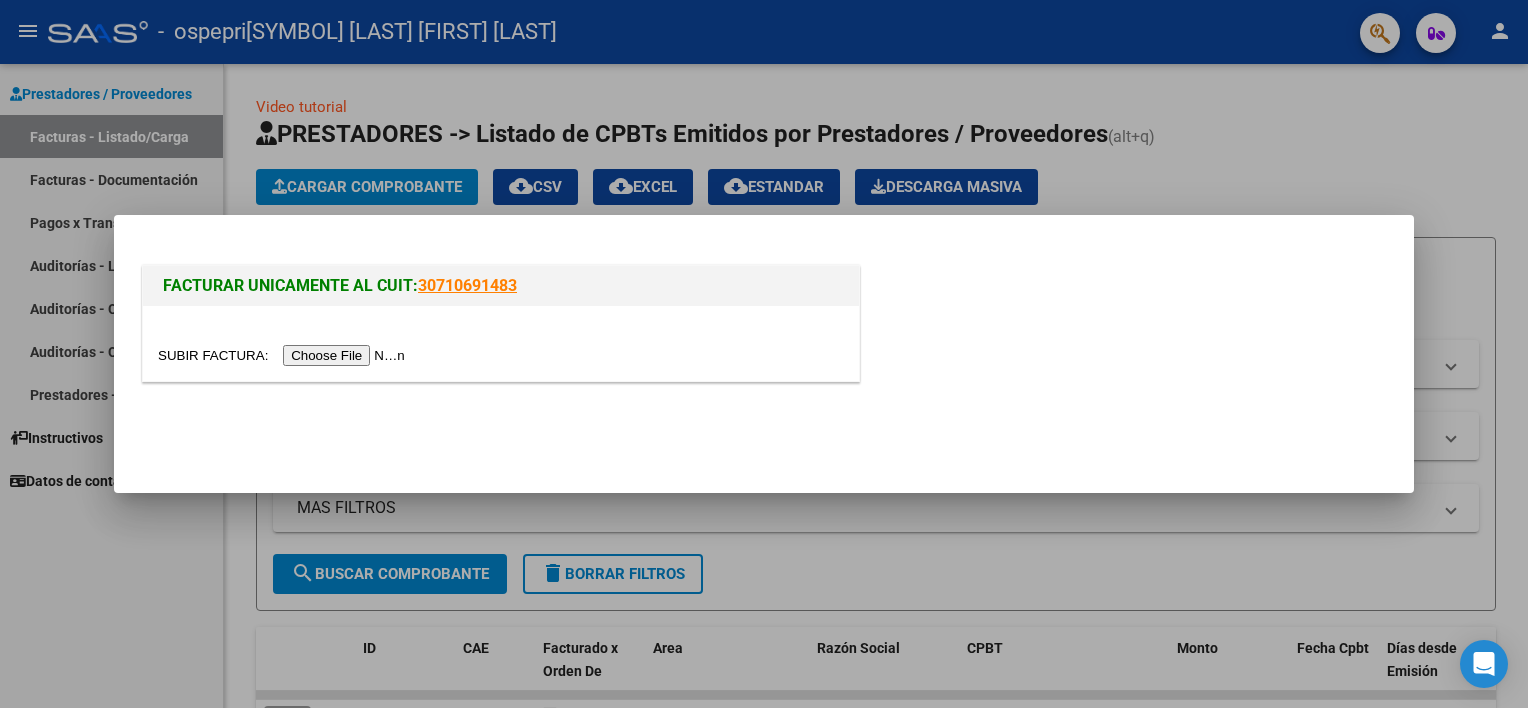 click at bounding box center [284, 355] 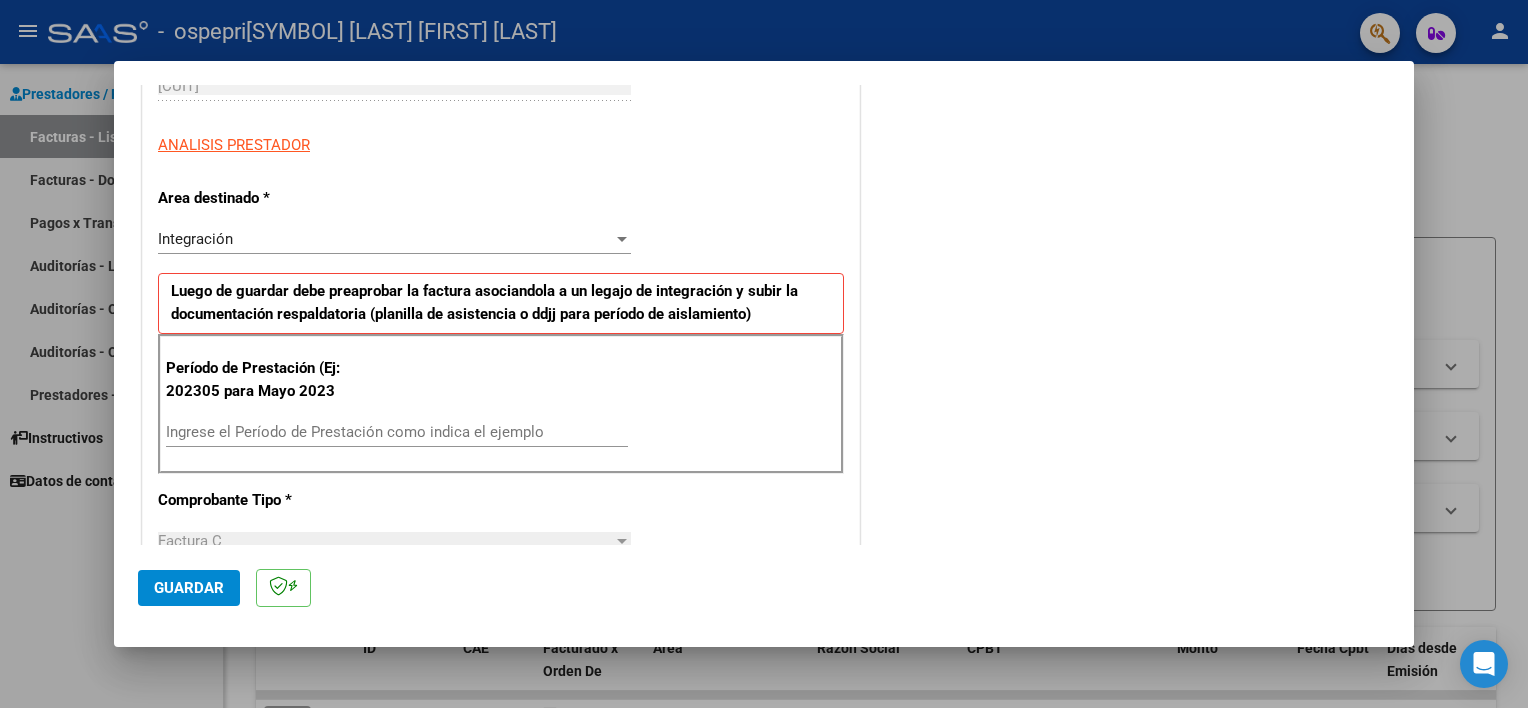 scroll, scrollTop: 385, scrollLeft: 0, axis: vertical 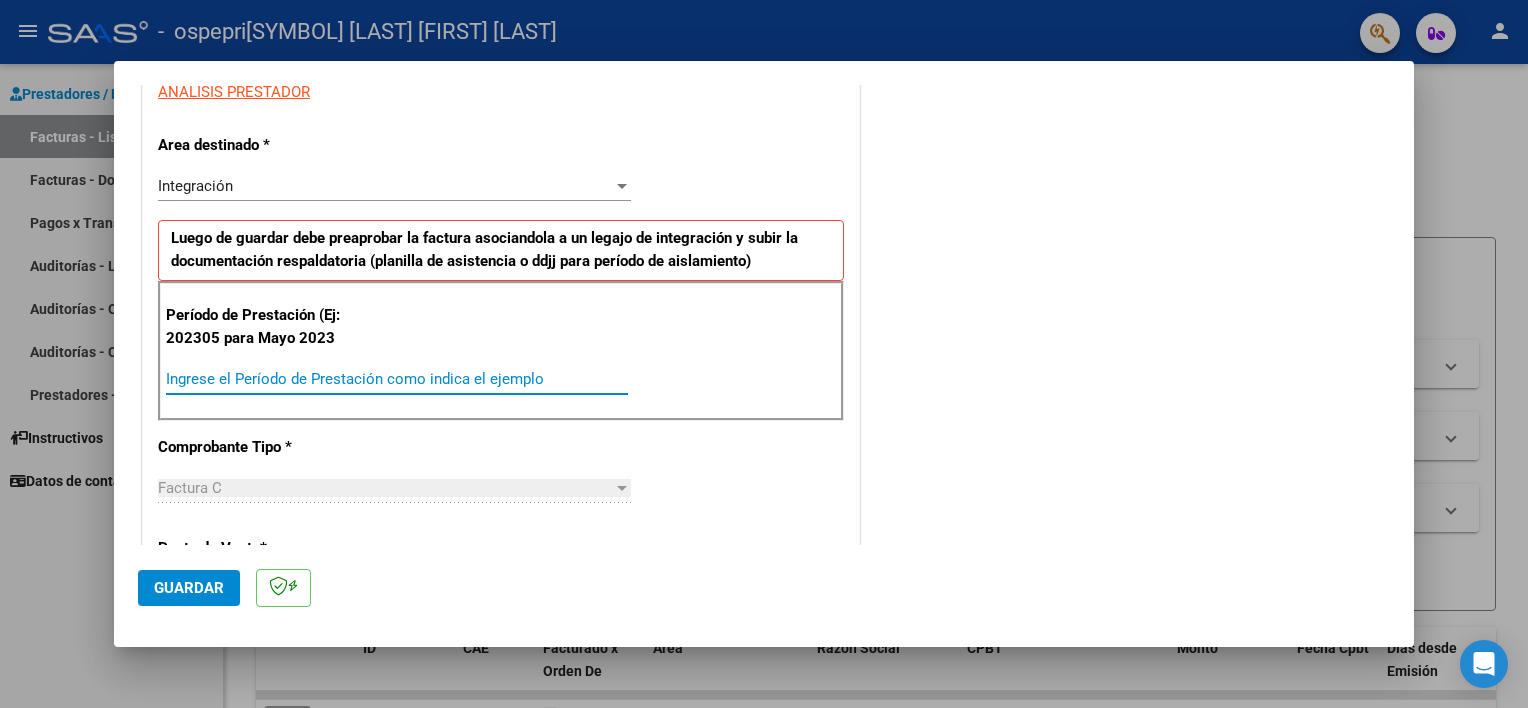 click on "Ingrese el Período de Prestación como indica el ejemplo" at bounding box center (397, 379) 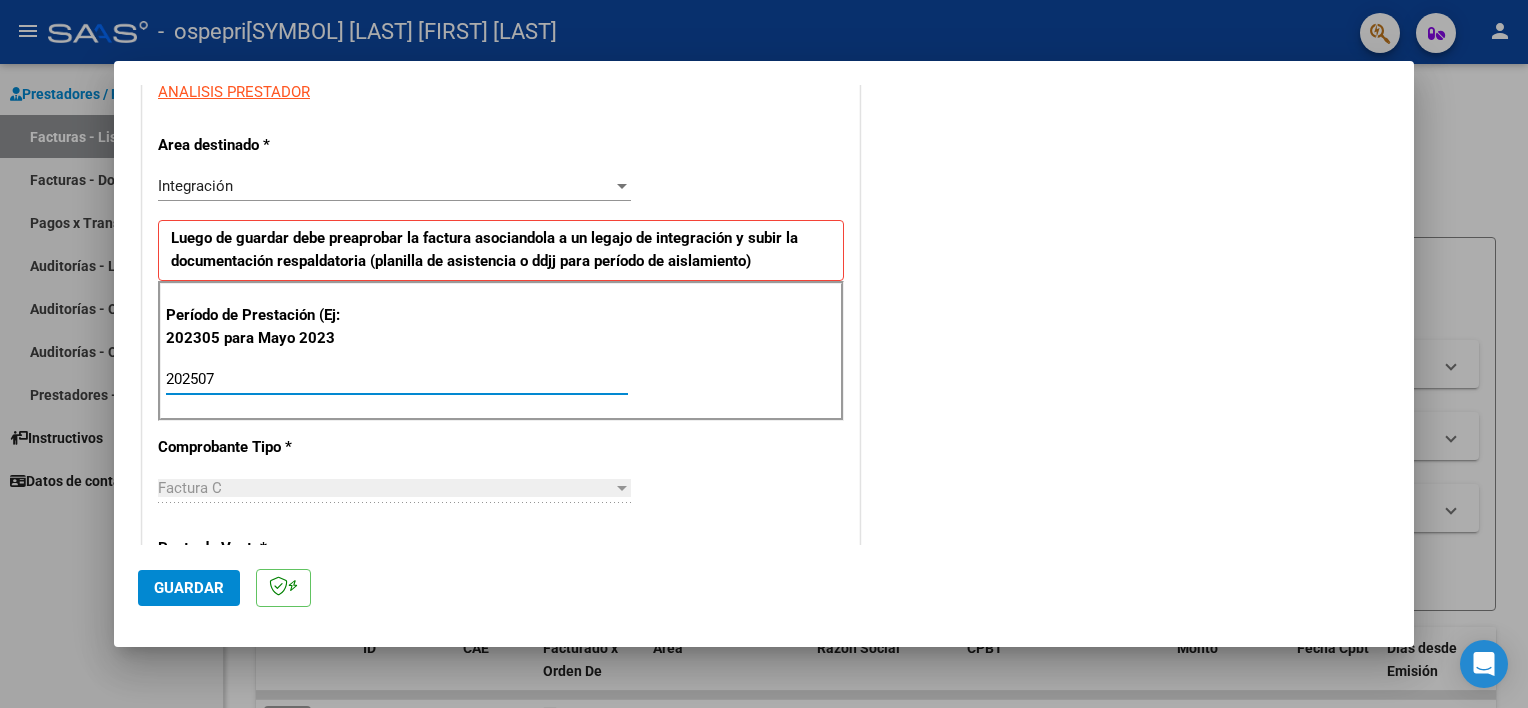 type on "202507" 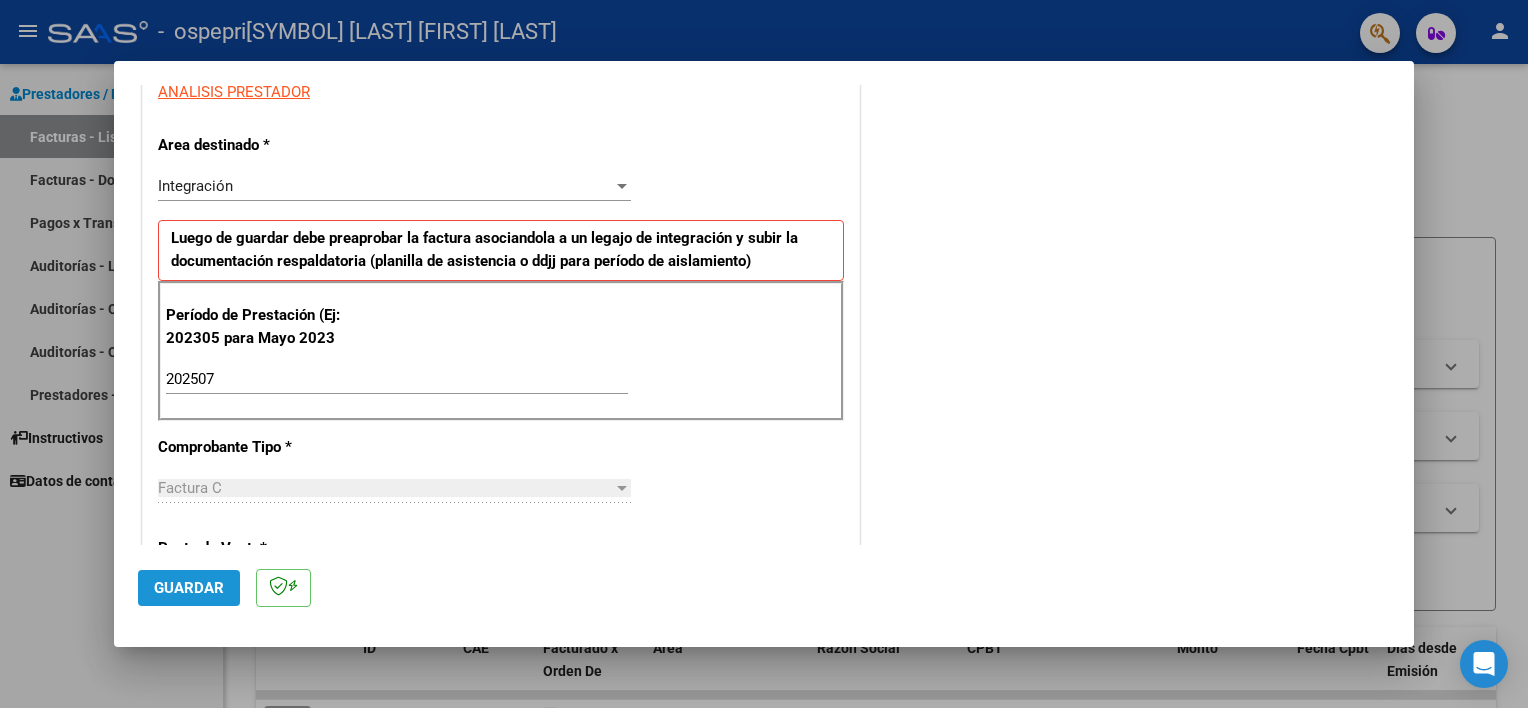 click on "Guardar" 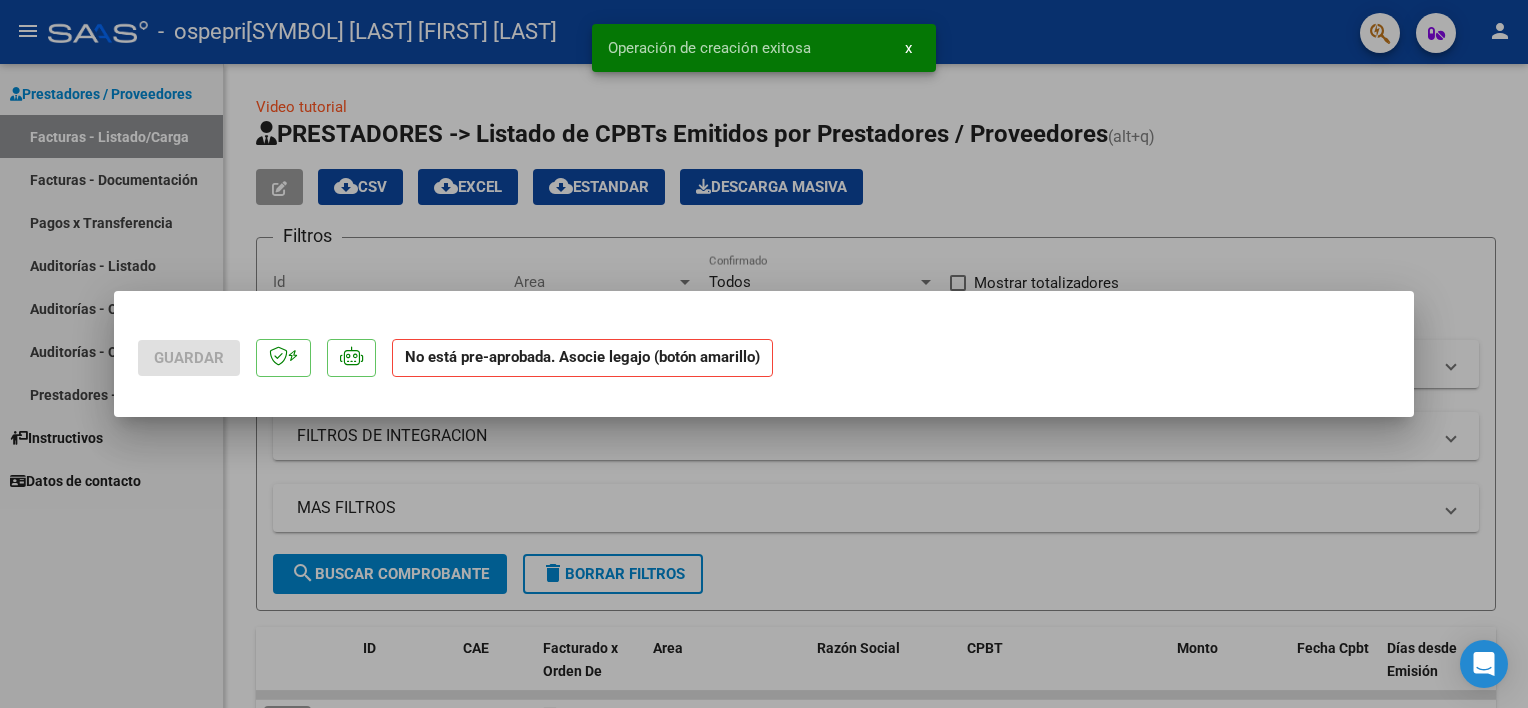 scroll, scrollTop: 0, scrollLeft: 0, axis: both 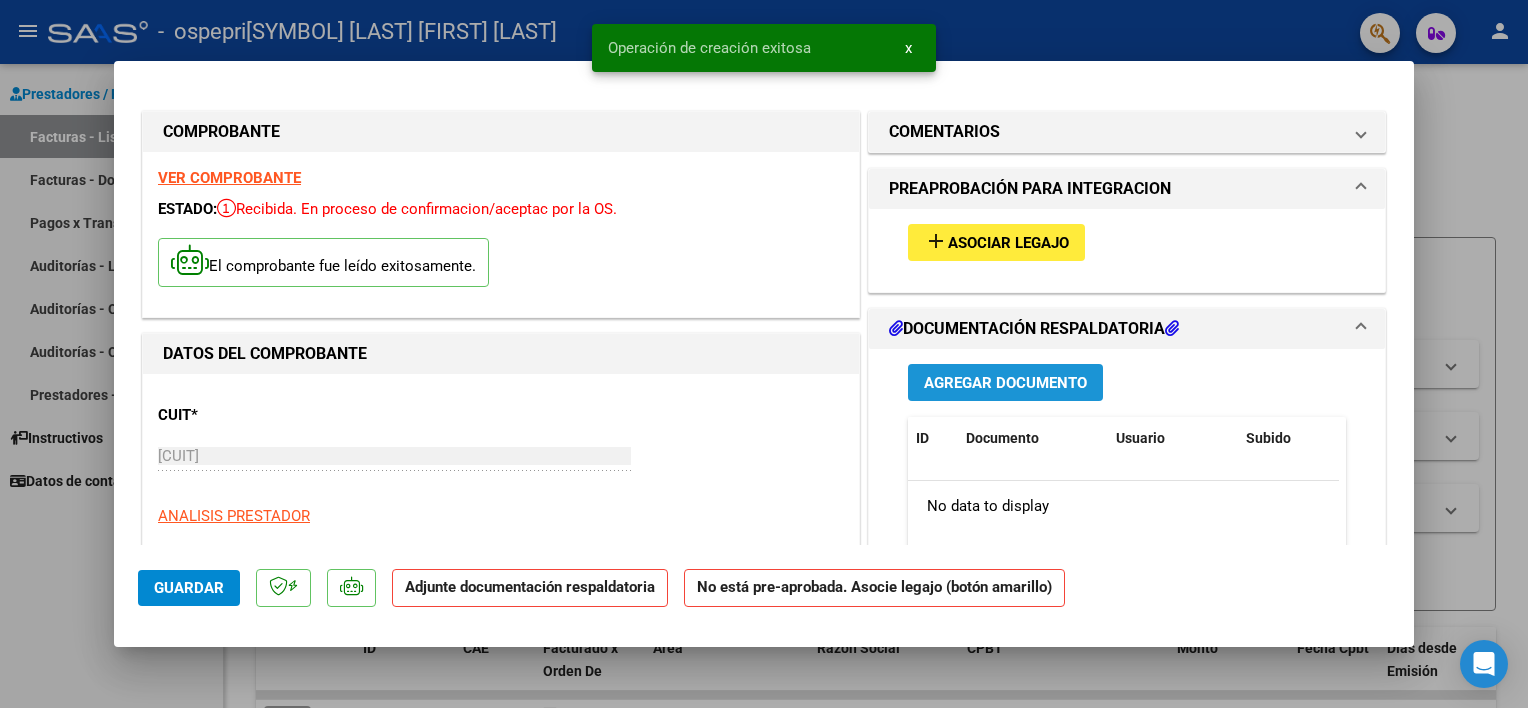 click on "Agregar Documento" at bounding box center (1005, 383) 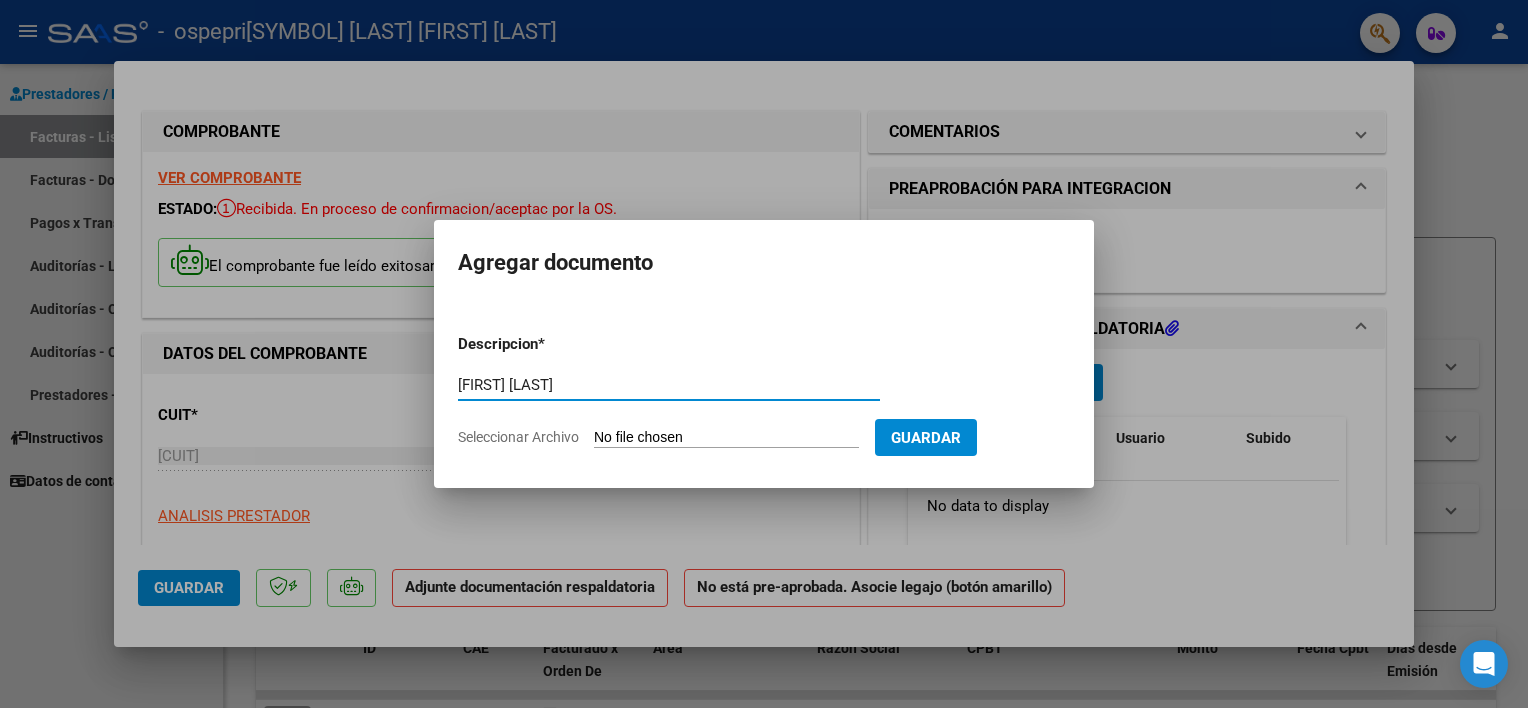 type on "[FIRST] [LAST]" 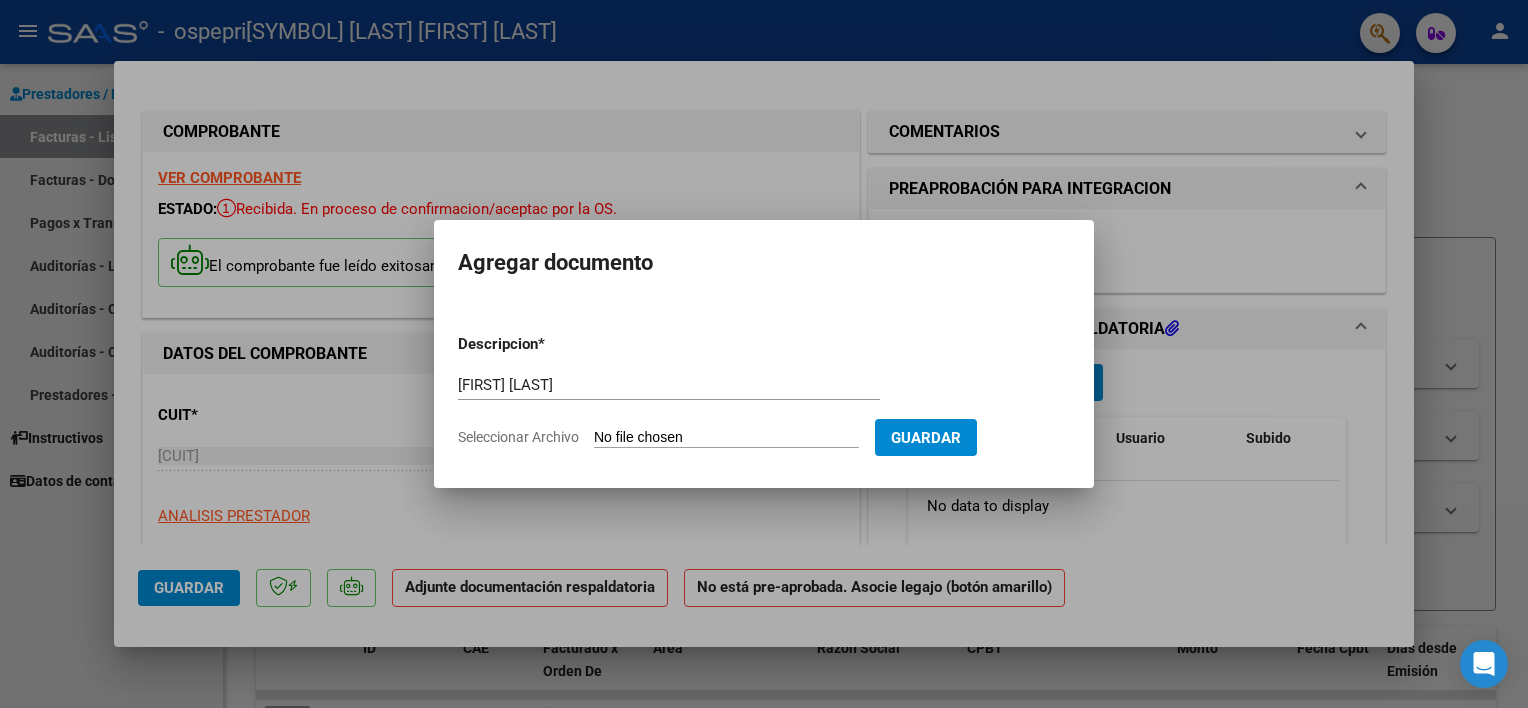 click on "Seleccionar Archivo" at bounding box center (726, 438) 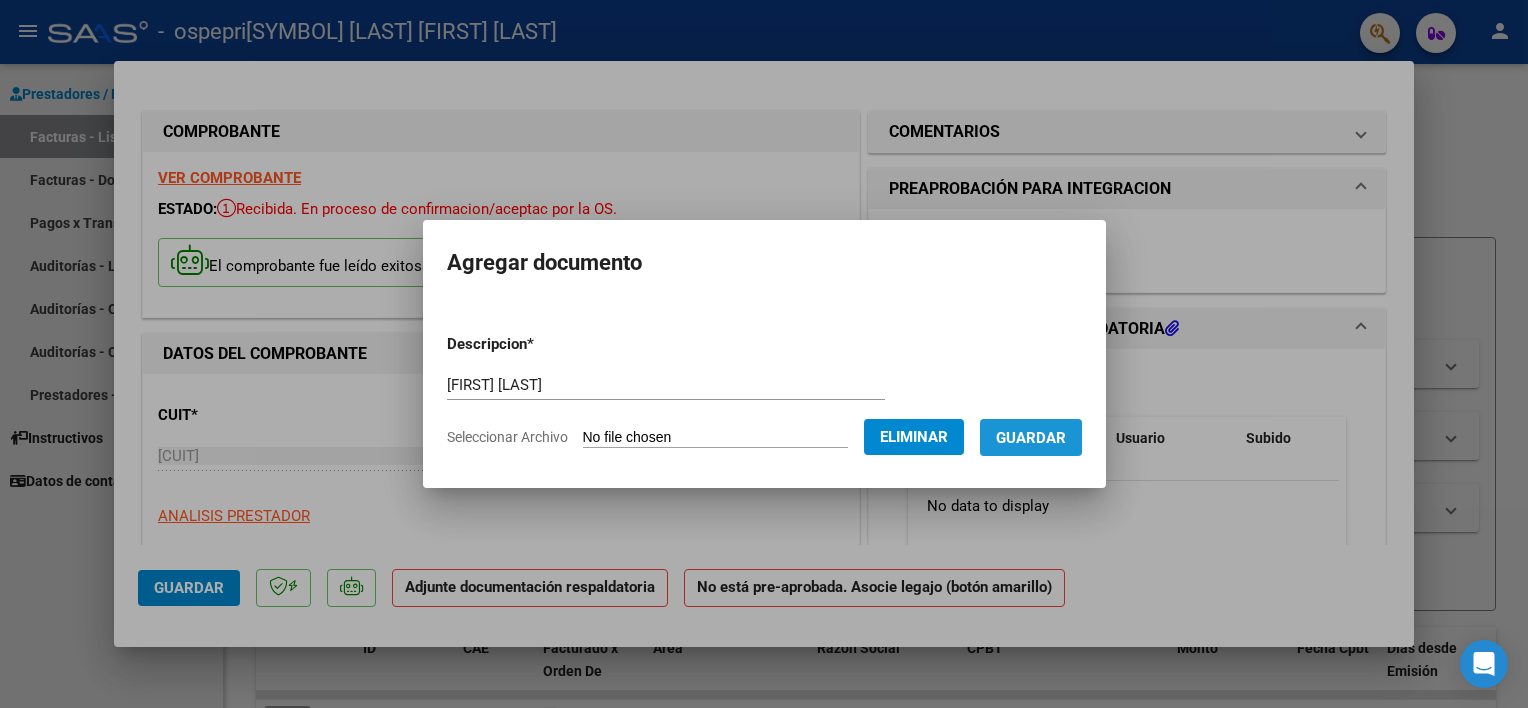 click on "Guardar" at bounding box center (1031, 438) 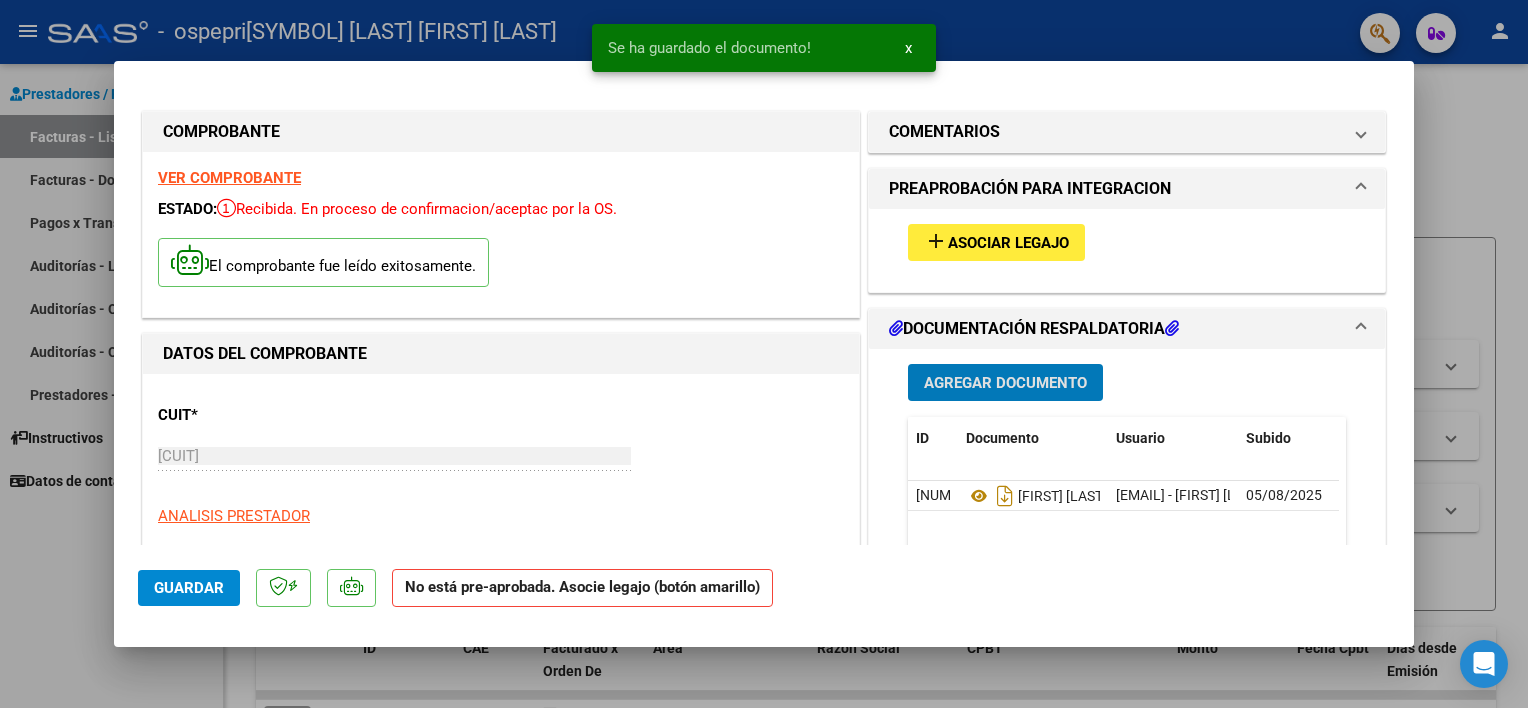 type 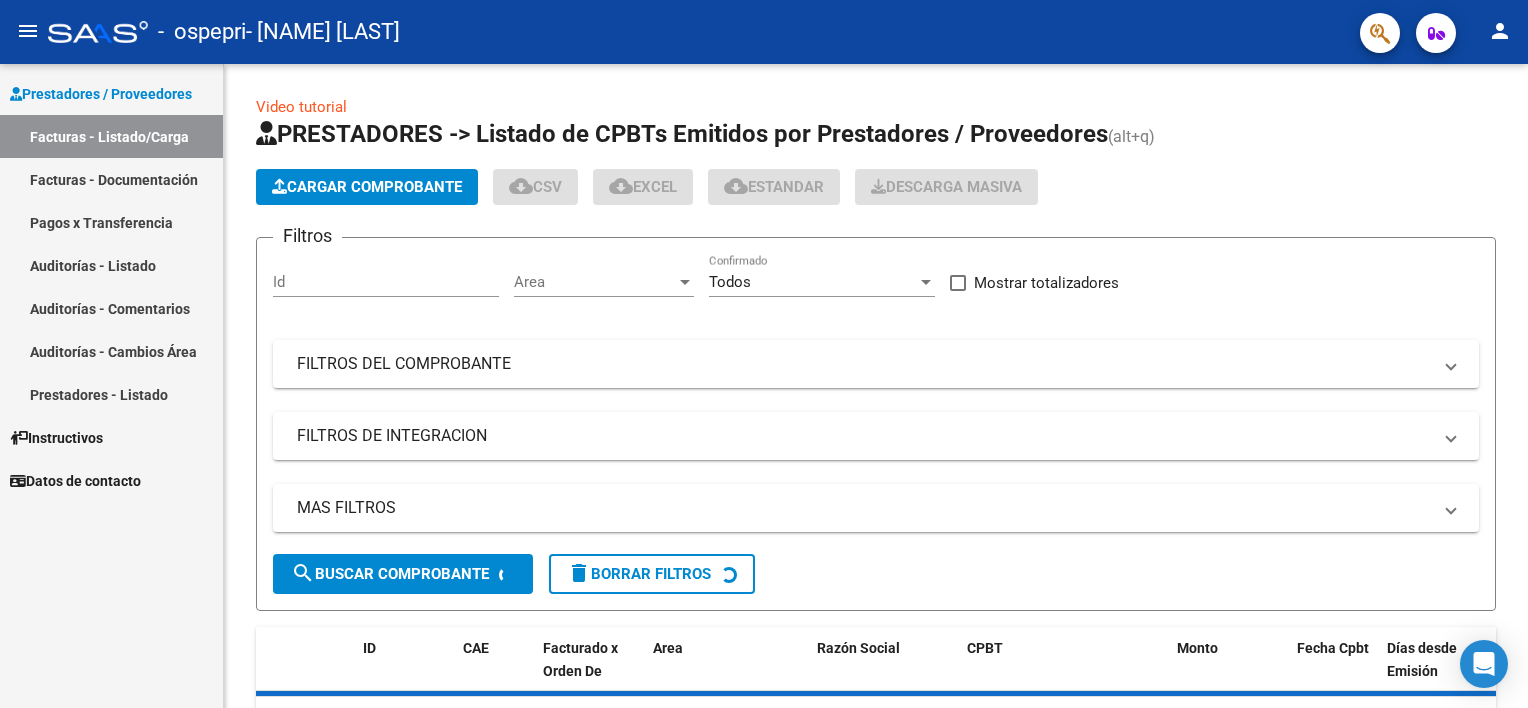 scroll, scrollTop: 0, scrollLeft: 0, axis: both 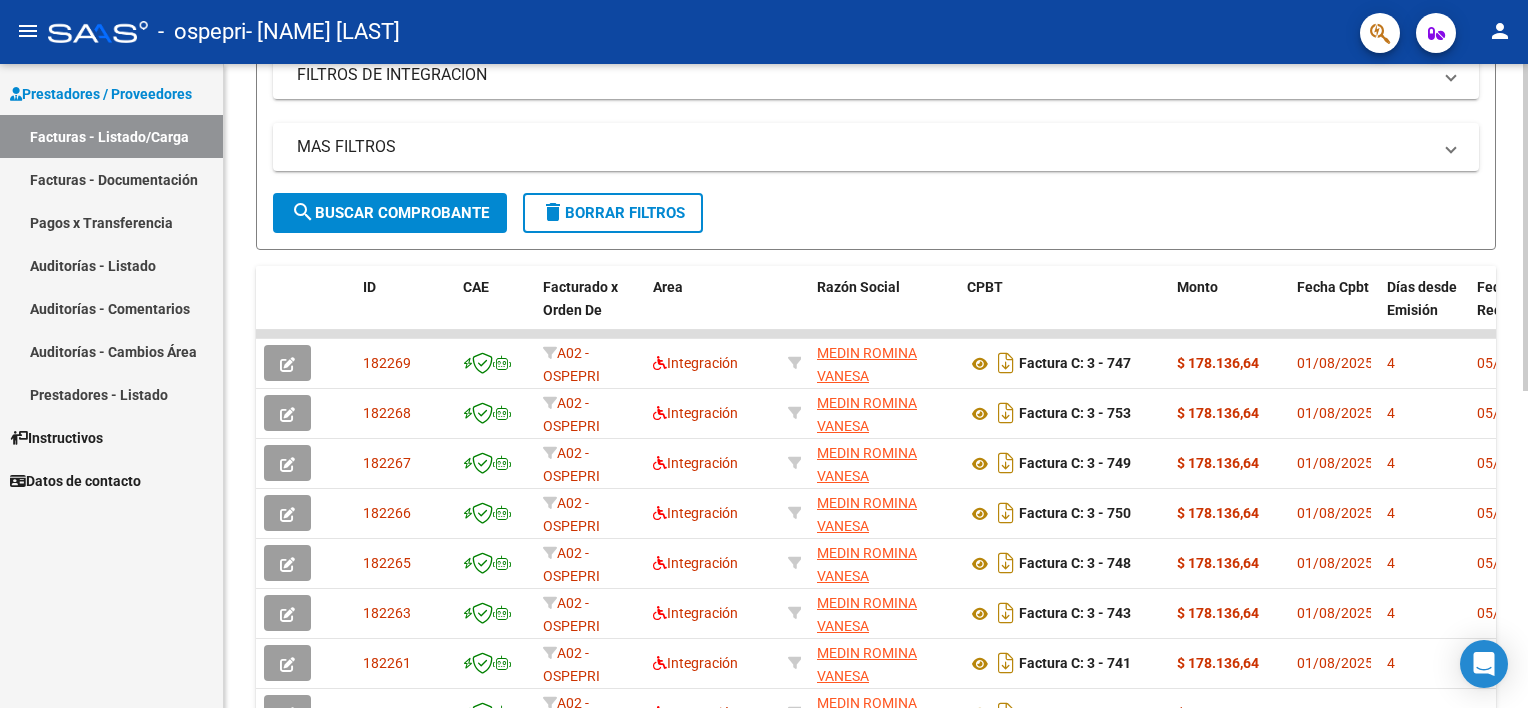 click on "Video tutorial   PRESTADORES -> Listado de CPBTs Emitidos por Prestadores / Proveedores (alt+q)   Cargar Comprobante
cloud_download  CSV  cloud_download  EXCEL  cloud_download  Estandar   Descarga Masiva
Filtros Id Area Area Todos Confirmado   Mostrar totalizadores   FILTROS DEL COMPROBANTE  Comprobante Tipo Comprobante Tipo Start date – End date Fec. Comprobante Desde / Hasta Días Emisión Desde(cant. días) Días Emisión Hasta(cant. días) CUIT / Razón Social Pto. Venta Nro. Comprobante Código SSS CAE Válido CAE Válido Todos Cargado Módulo Hosp. Todos Tiene facturacion Apócrifa Hospital Refes  FILTROS DE INTEGRACION  Período De Prestación Campos del Archivo de Rendición Devuelto x SSS (dr_envio) Todos Rendido x SSS (dr_envio) Tipo de Registro Tipo de Registro Período Presentación Período Presentación Campos del Legajo Asociado (preaprobación) Afiliado Legajo (cuil/nombre) Todos Solo facturas preaprobadas  MAS FILTROS  Todos Con Doc. Respaldatoria Todos Con Trazabilidad Todos – – 4" 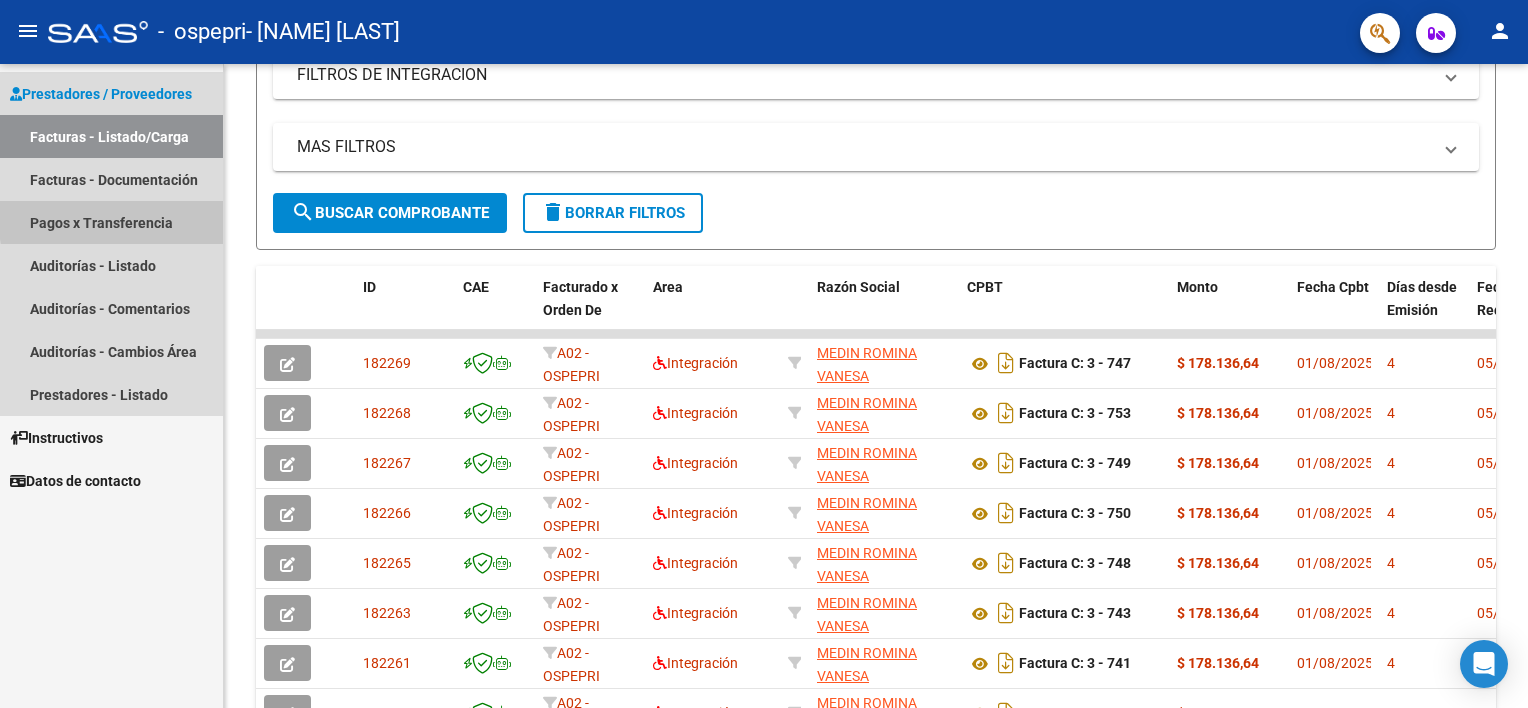click on "Pagos x Transferencia" at bounding box center [111, 222] 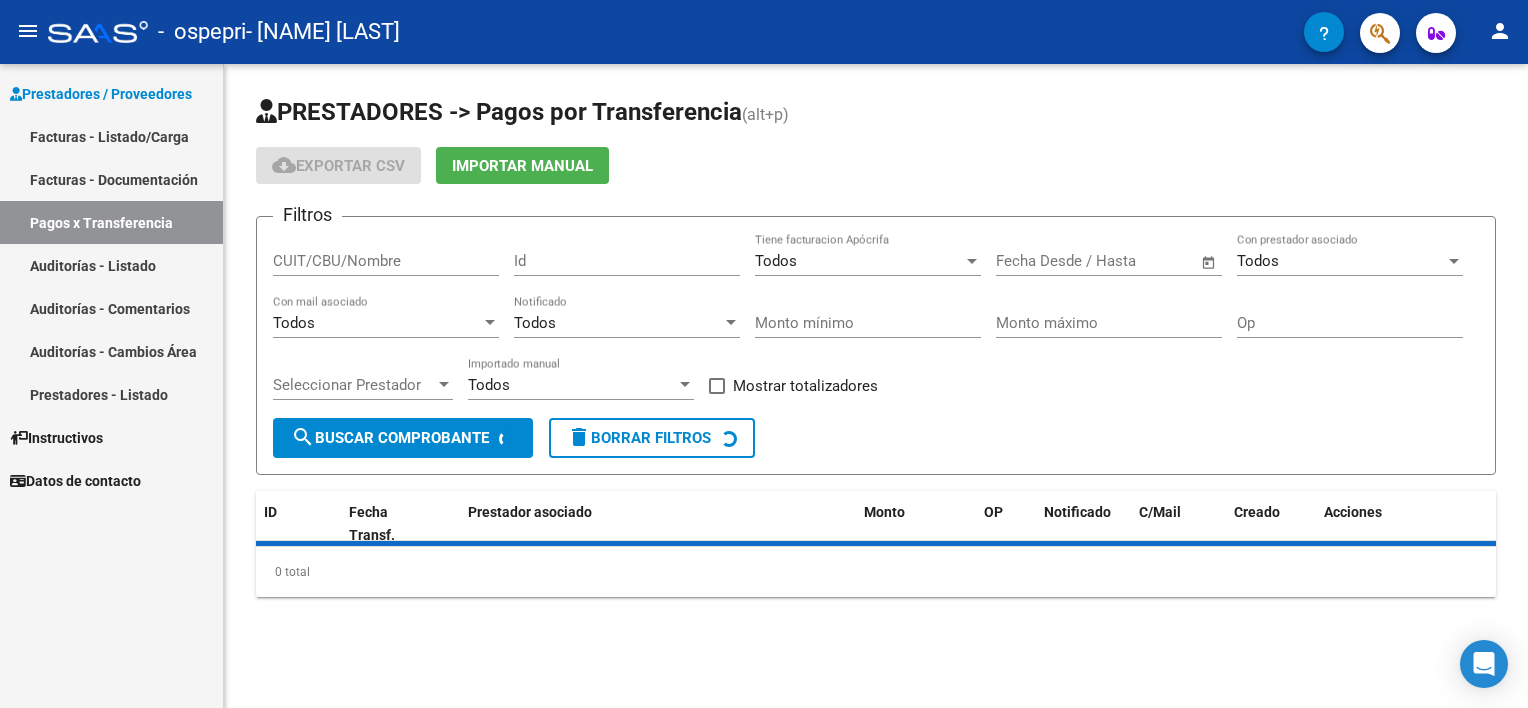 scroll, scrollTop: 0, scrollLeft: 0, axis: both 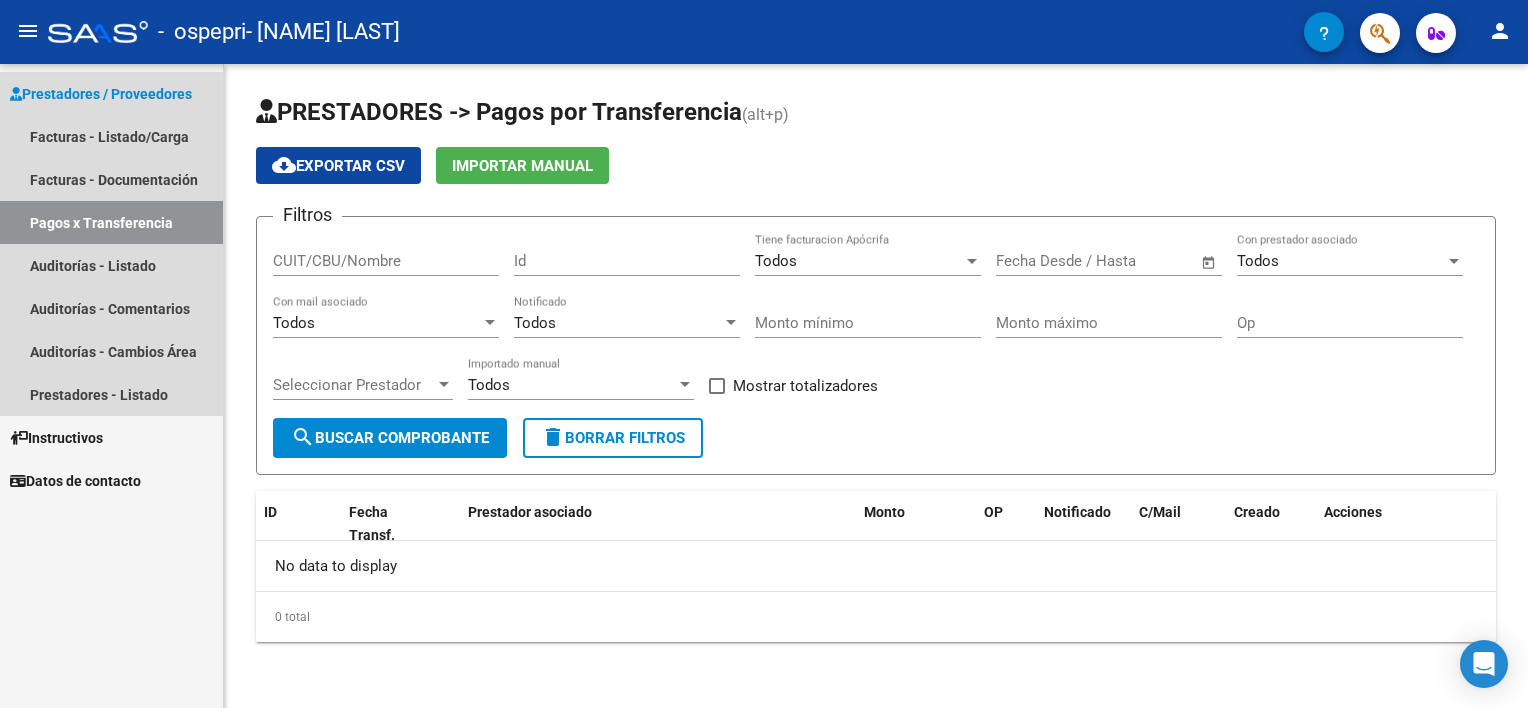 click on "Prestadores / Proveedores" at bounding box center [101, 94] 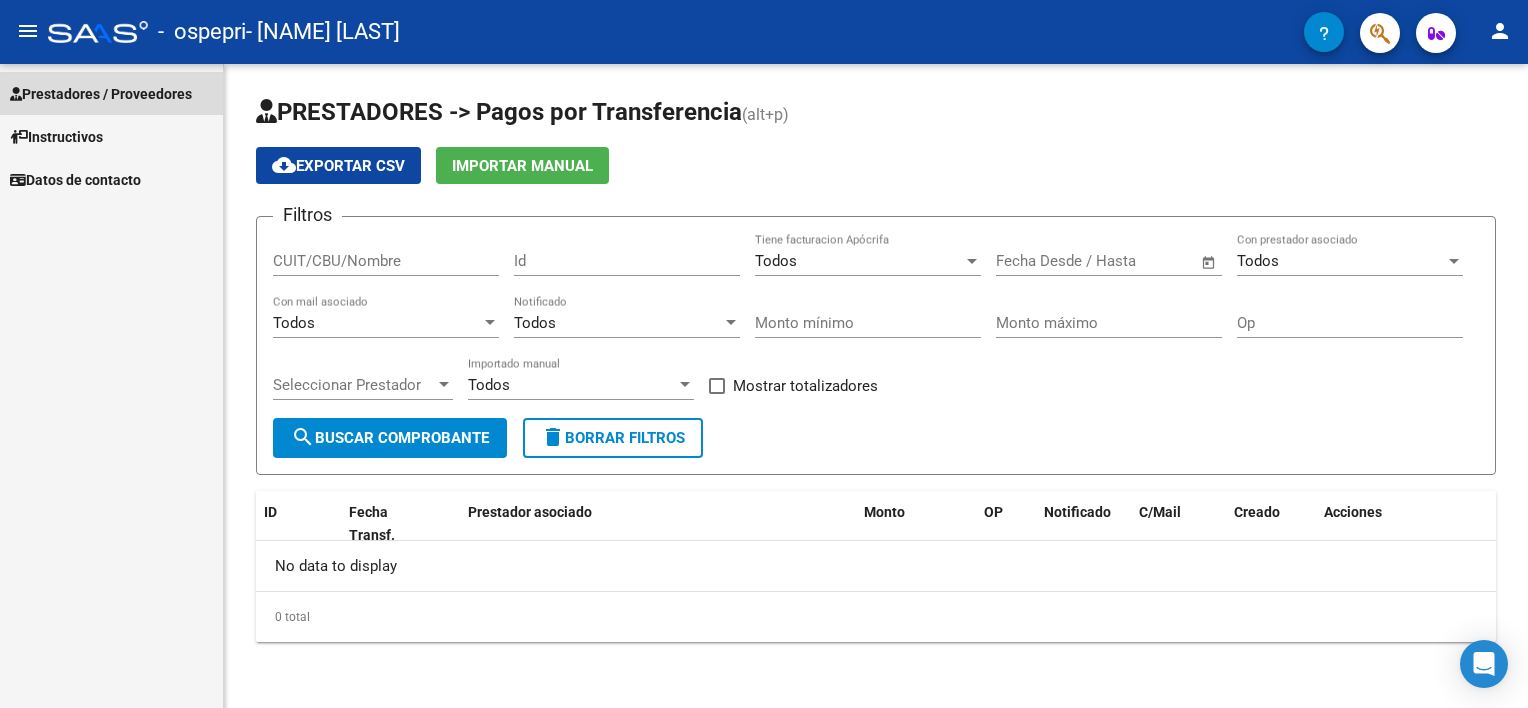 click on "Prestadores / Proveedores" at bounding box center [101, 94] 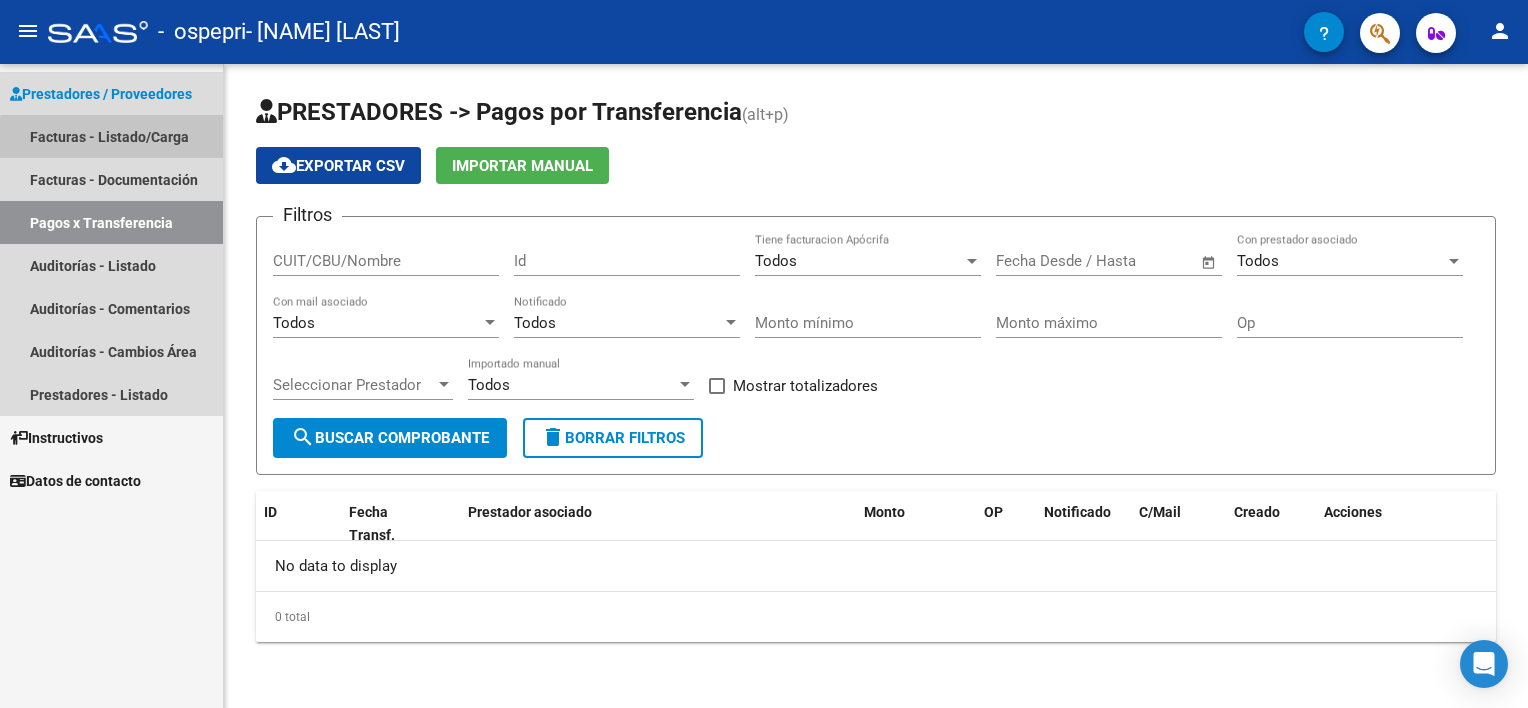click on "Facturas - Listado/Carga" at bounding box center [111, 136] 